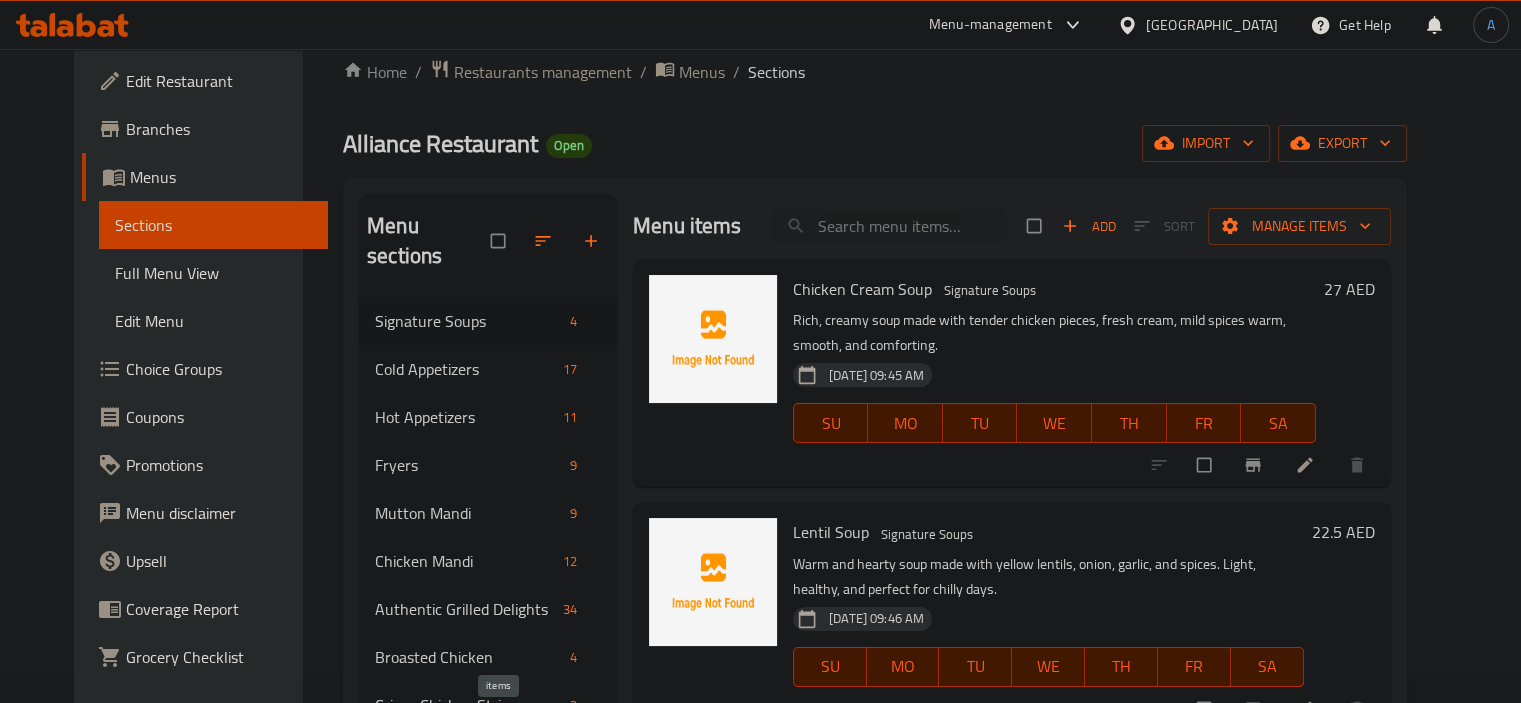 scroll, scrollTop: 0, scrollLeft: 0, axis: both 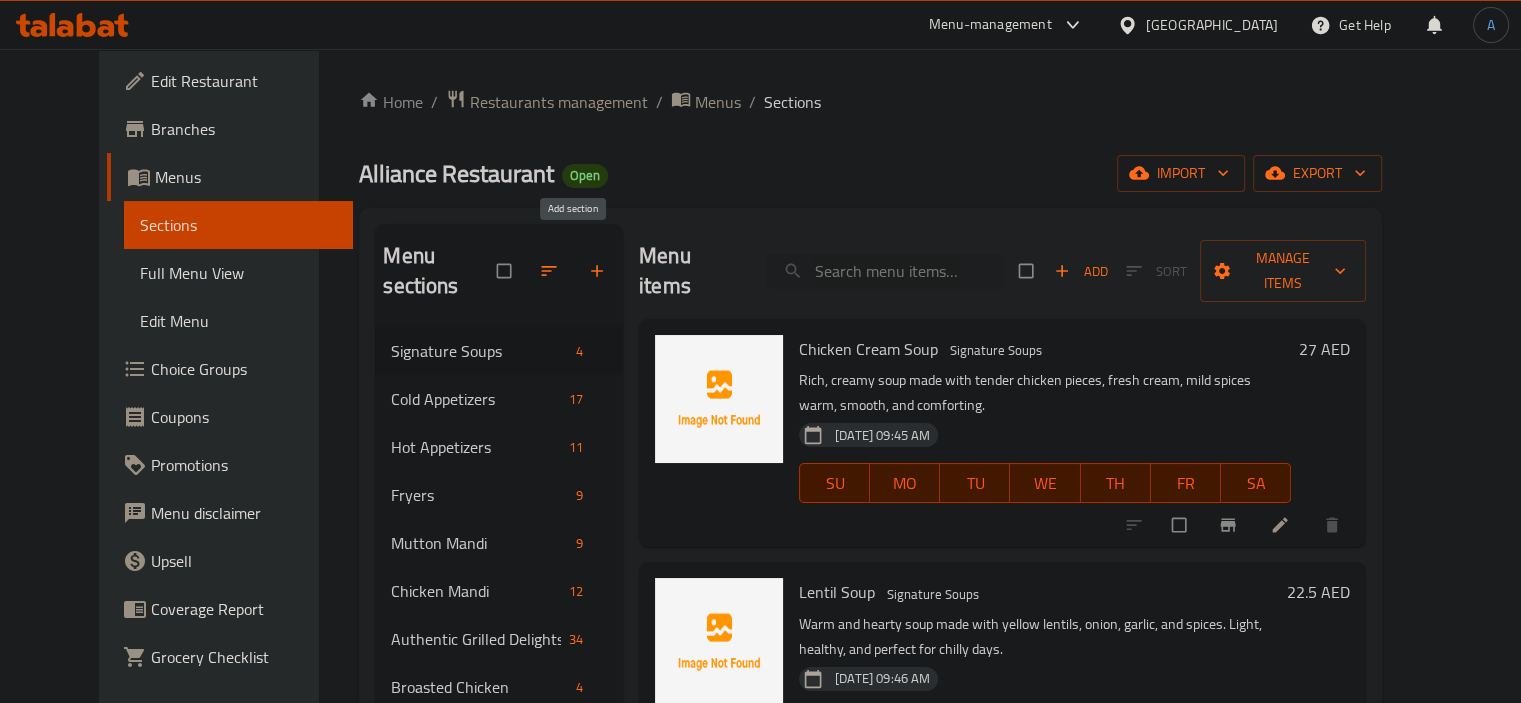 click 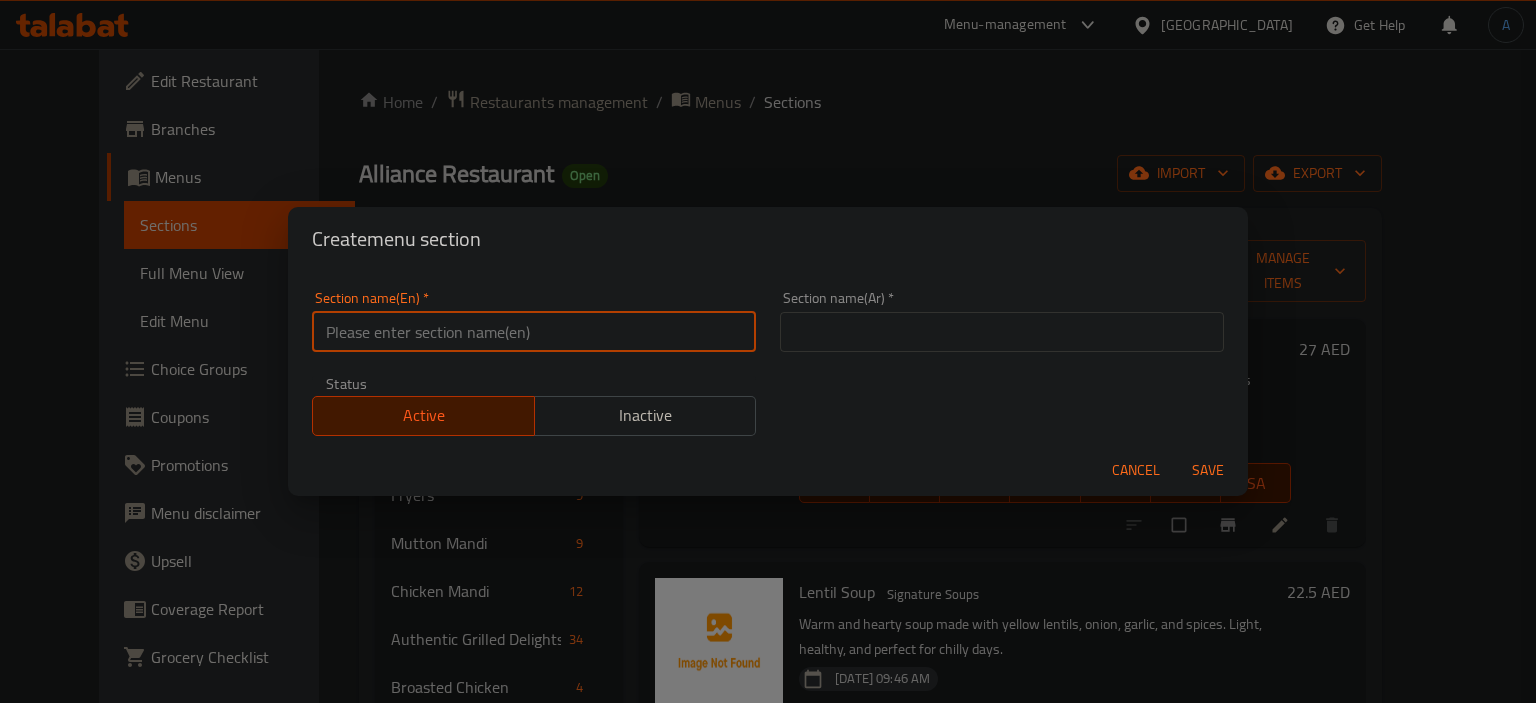 click at bounding box center (534, 332) 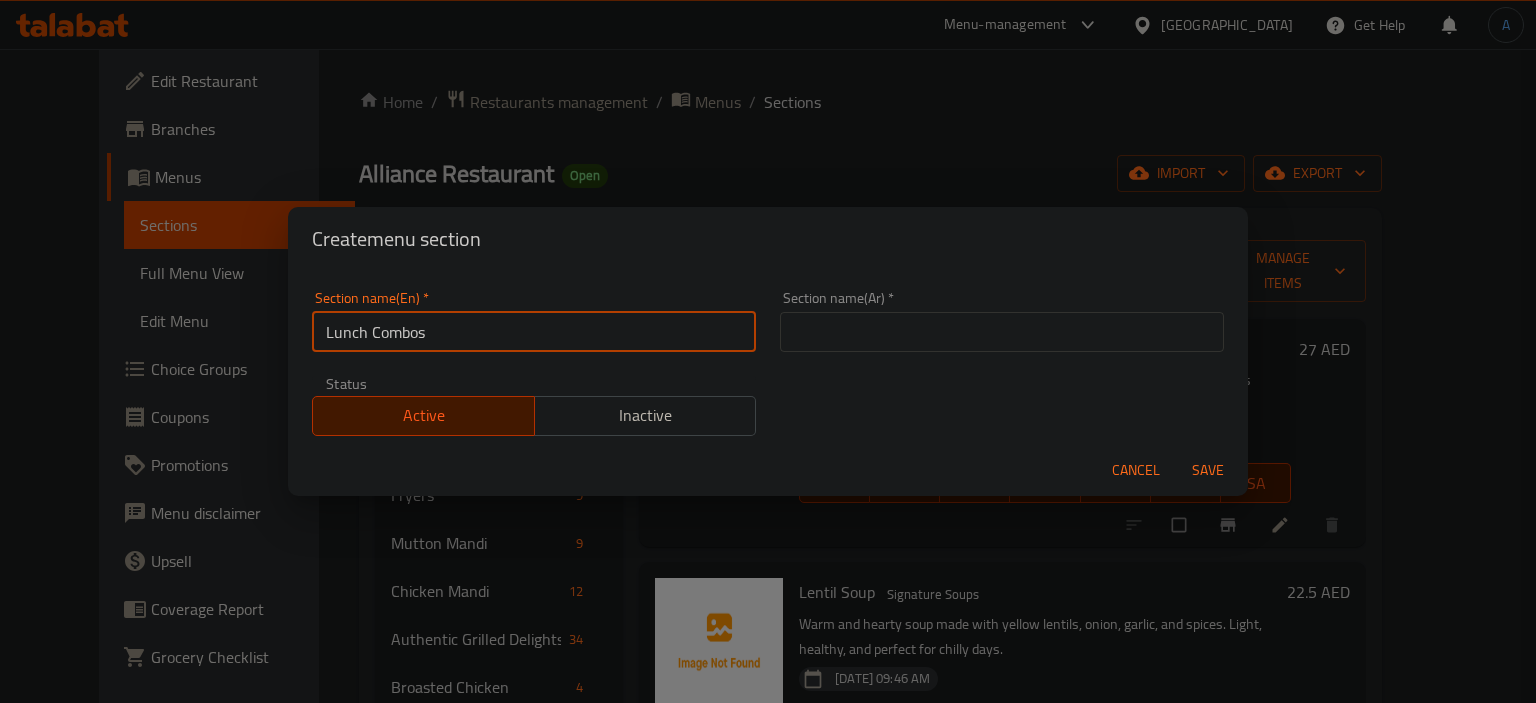 type on "Lunch Combos" 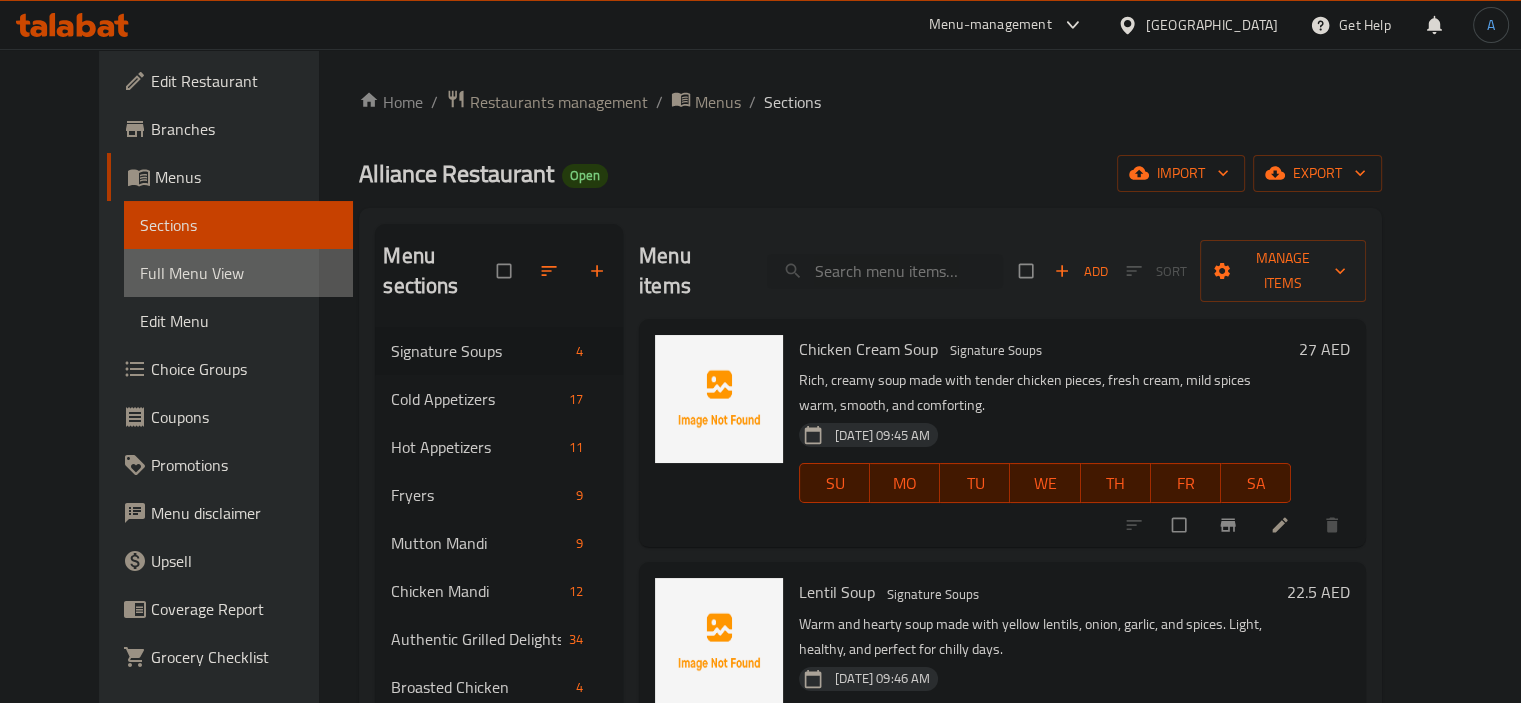 click on "Full Menu View" at bounding box center (238, 273) 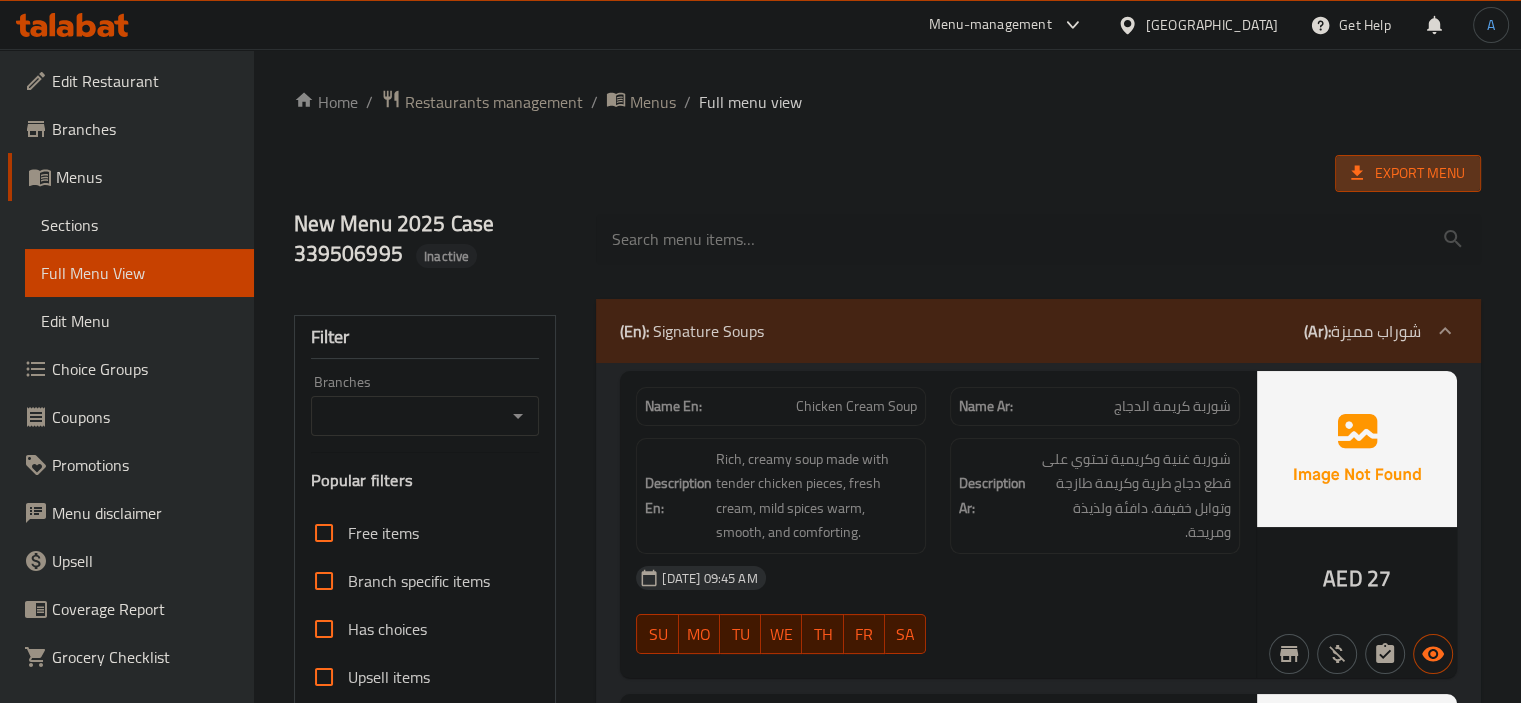click on "Export Menu" at bounding box center [1408, 173] 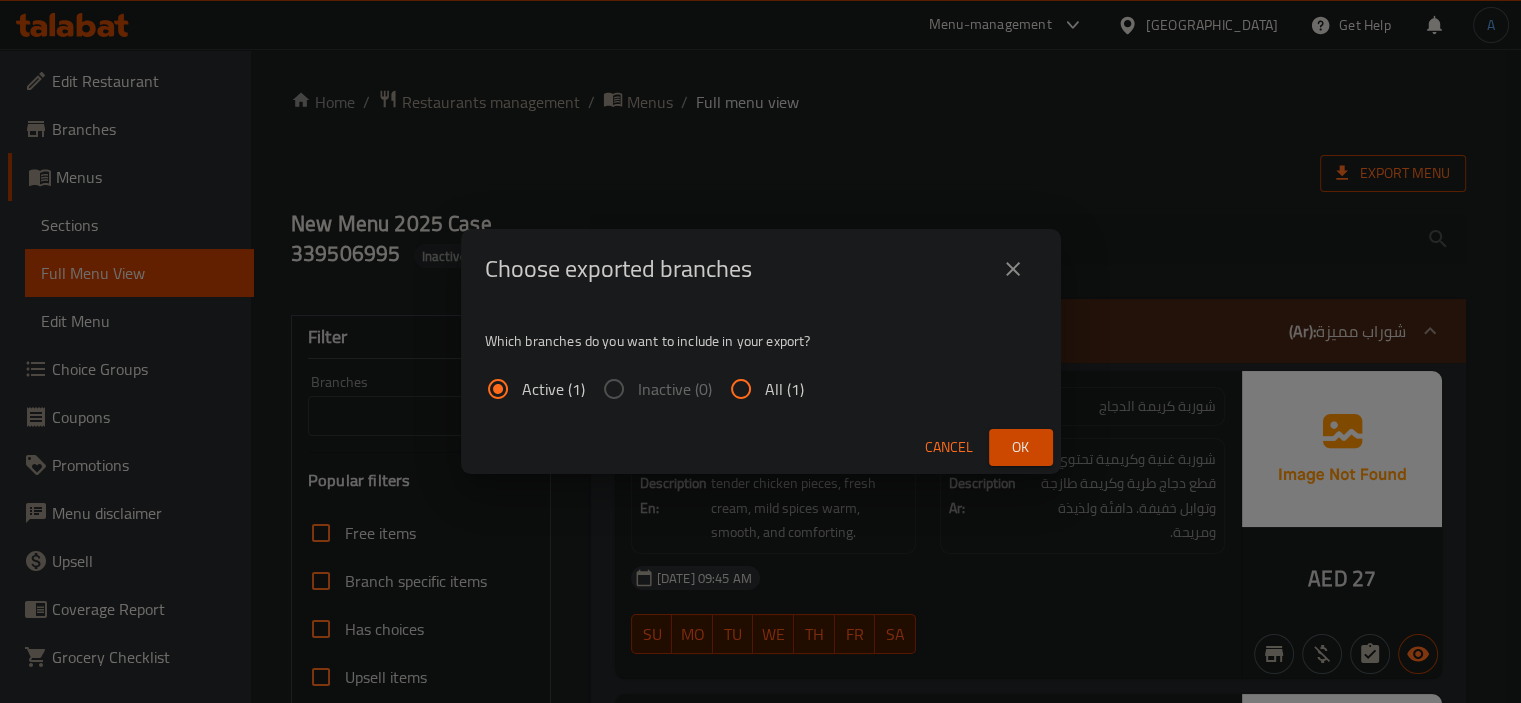 click on "All (1)" at bounding box center (784, 389) 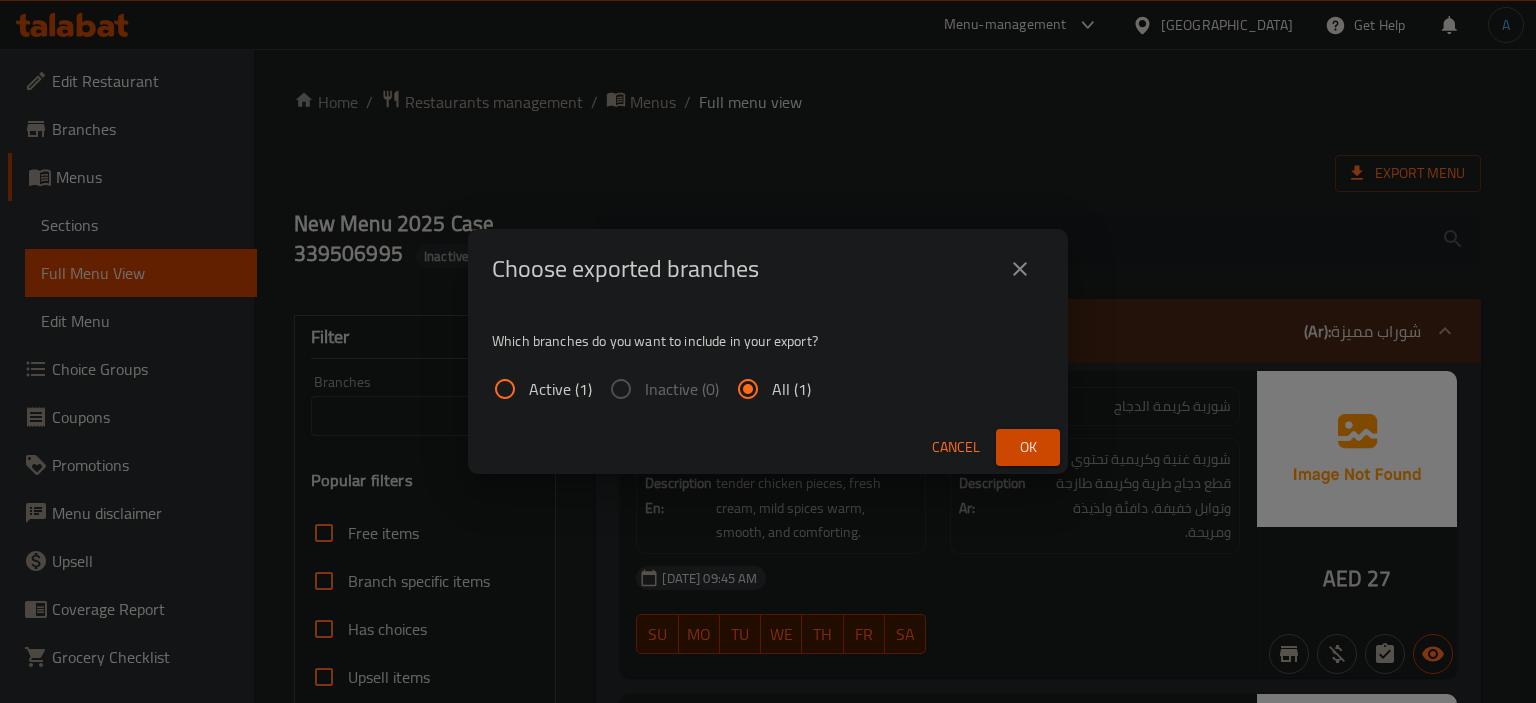 click on "Ok" at bounding box center (1028, 447) 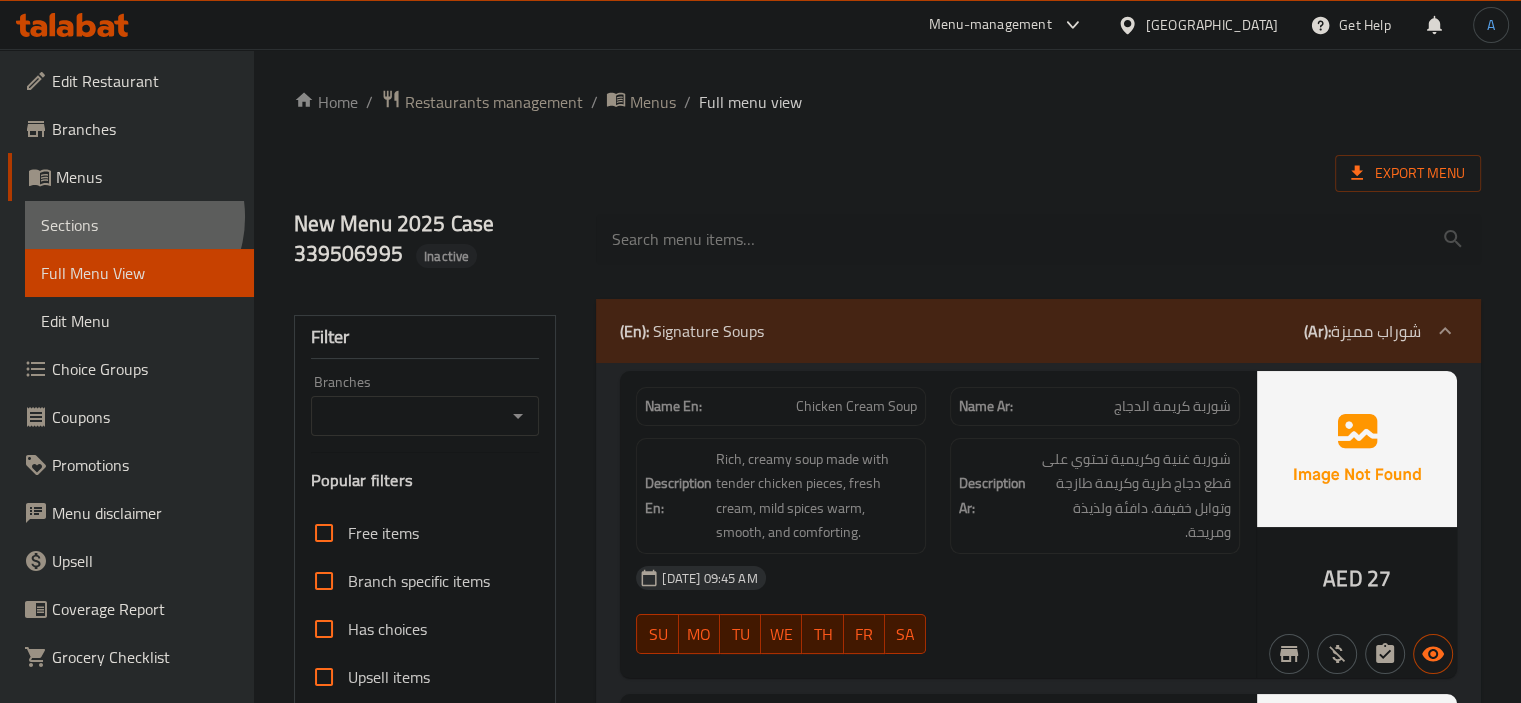 click on "Sections" at bounding box center [139, 225] 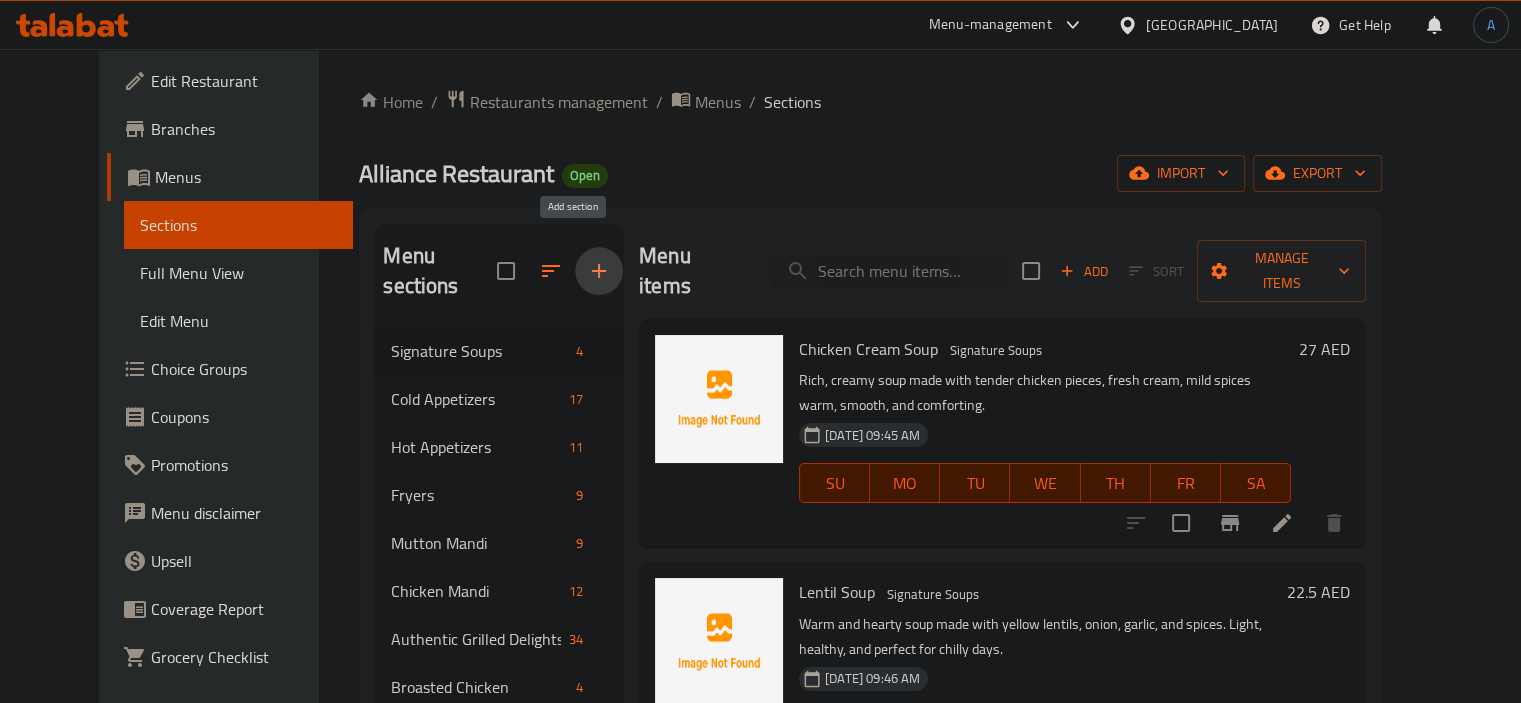 click 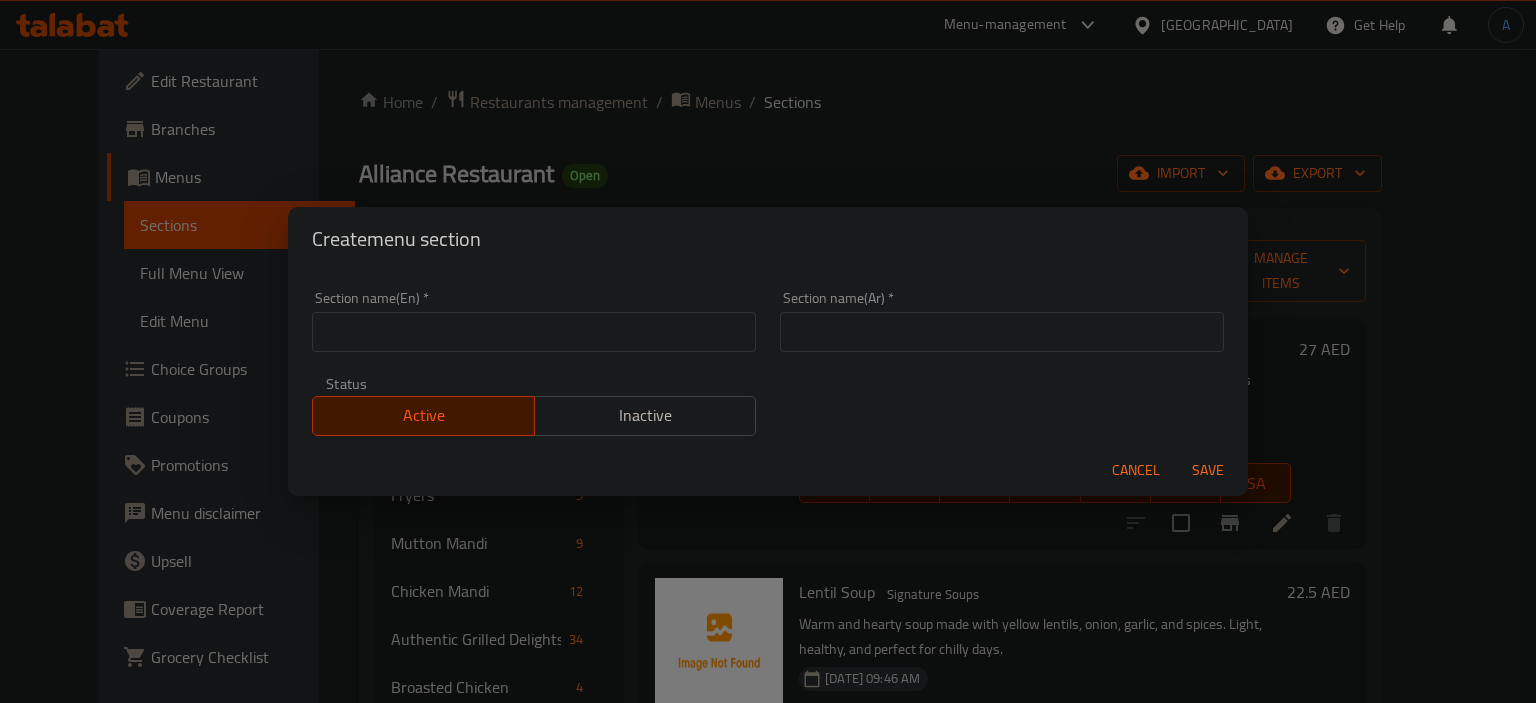 click at bounding box center [534, 332] 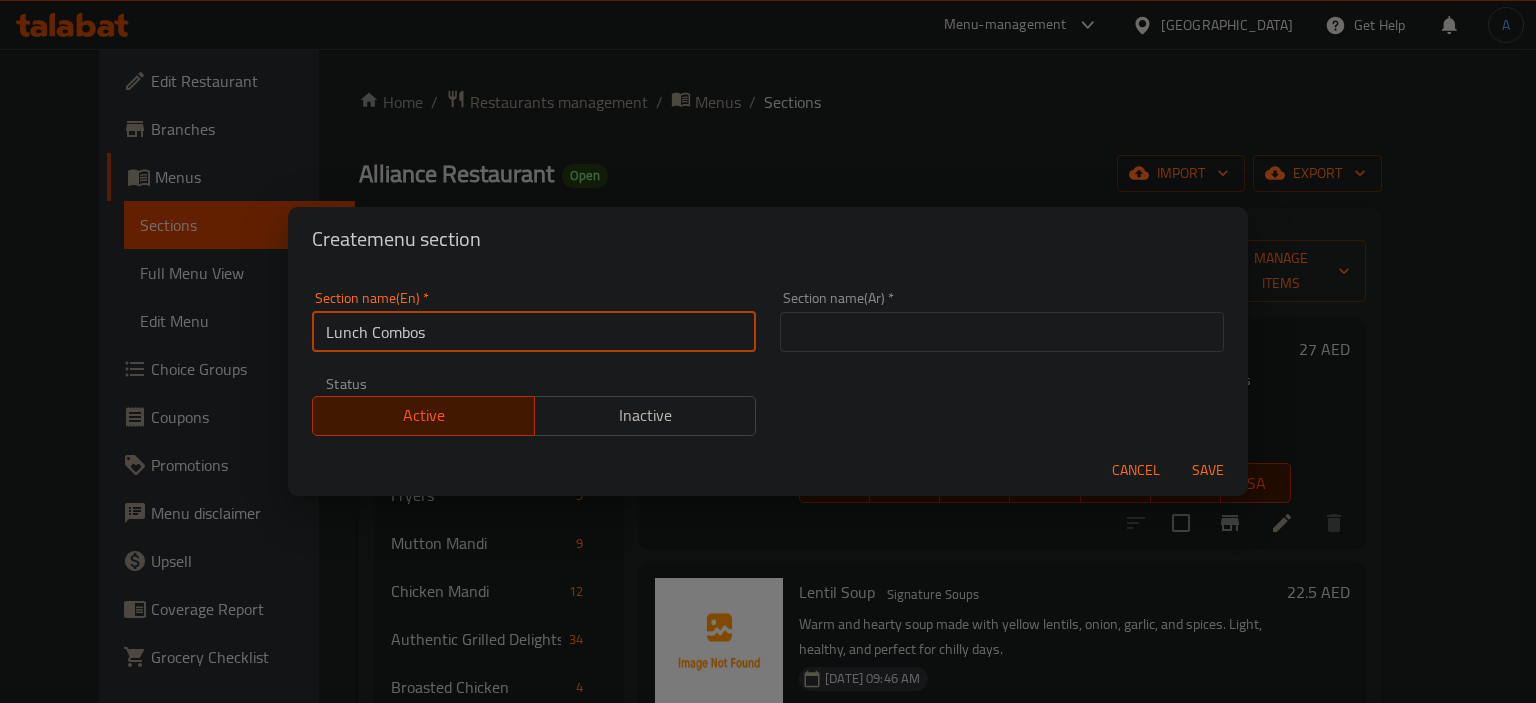 type on "Lunch Combos" 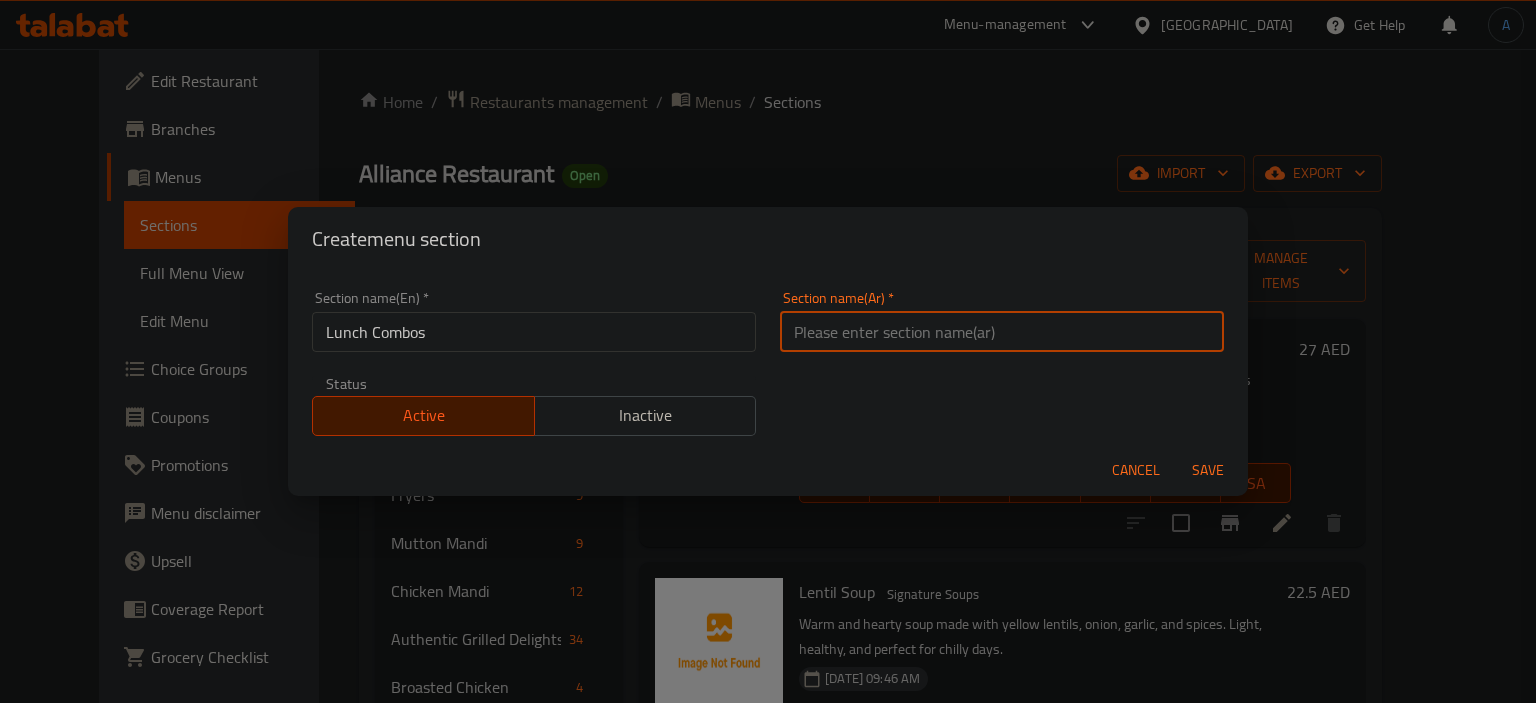 click at bounding box center [1002, 332] 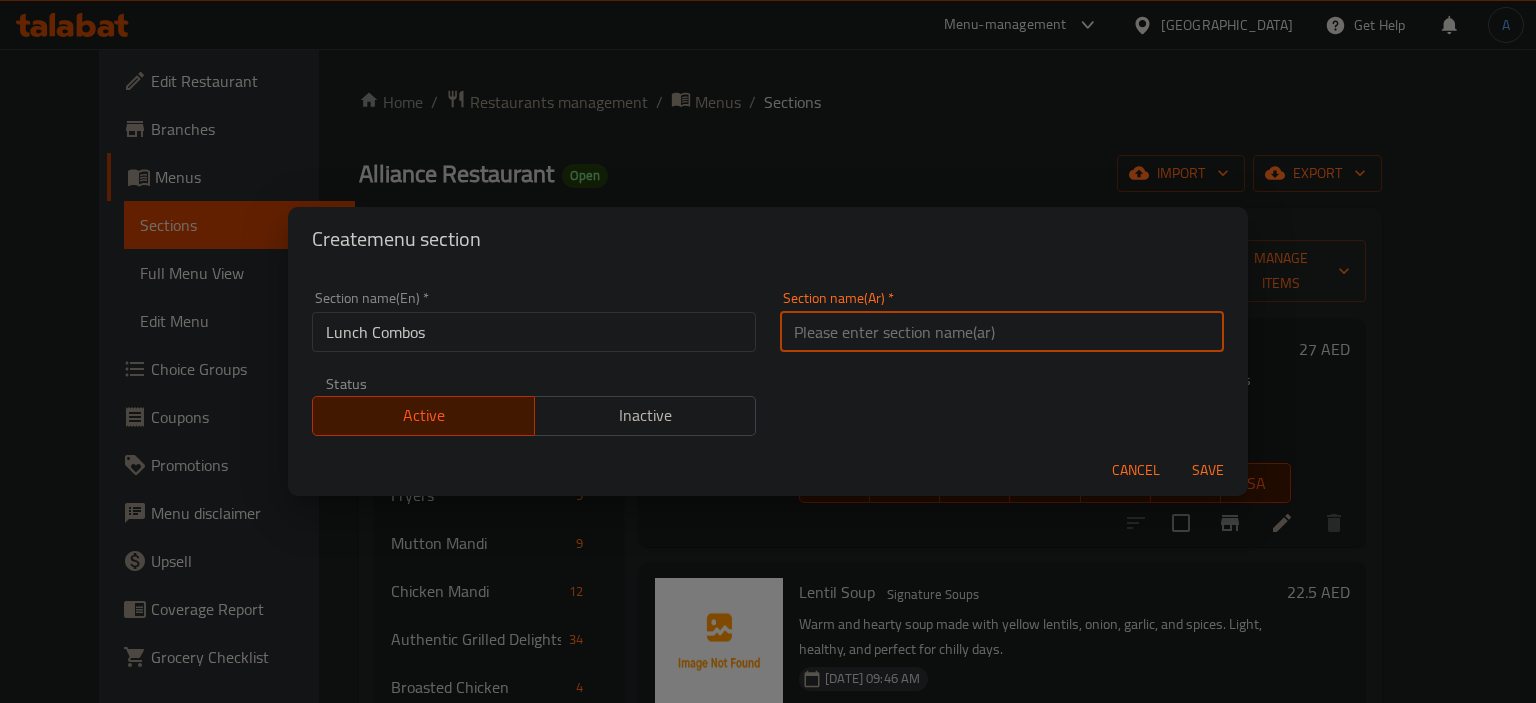 paste on "مجموعات الغداء" 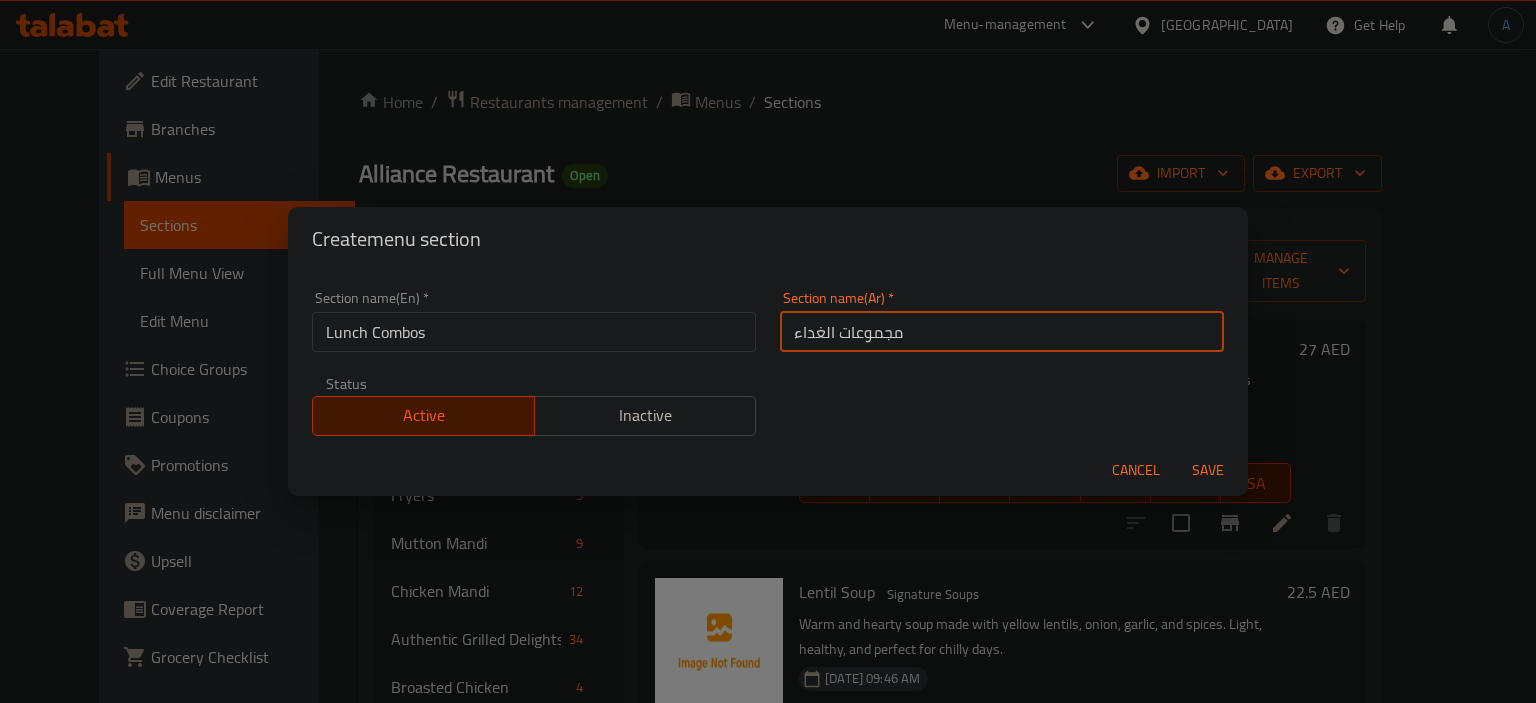 click on "مجموعات الغداء" at bounding box center [1002, 332] 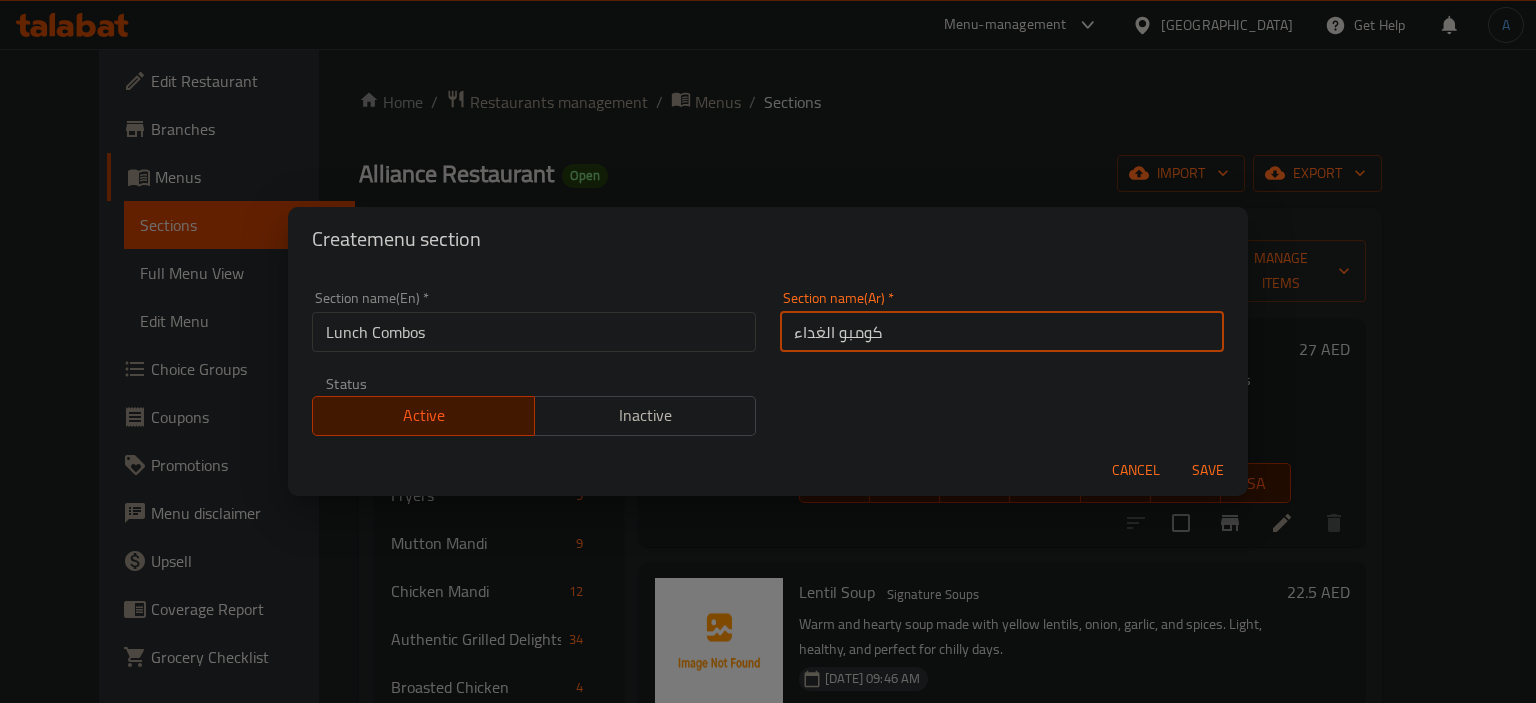 type on "كومبو الغداء" 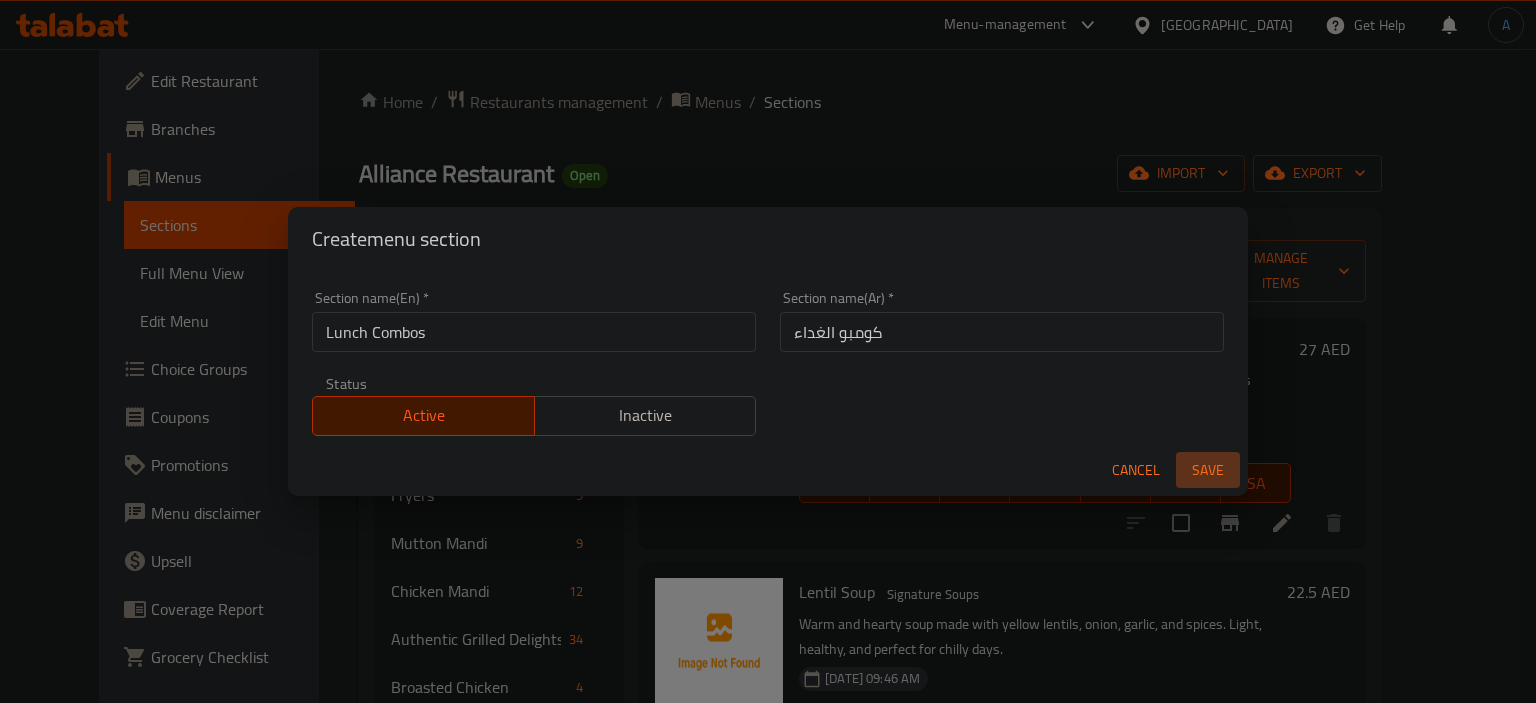 click on "Save" at bounding box center [1208, 470] 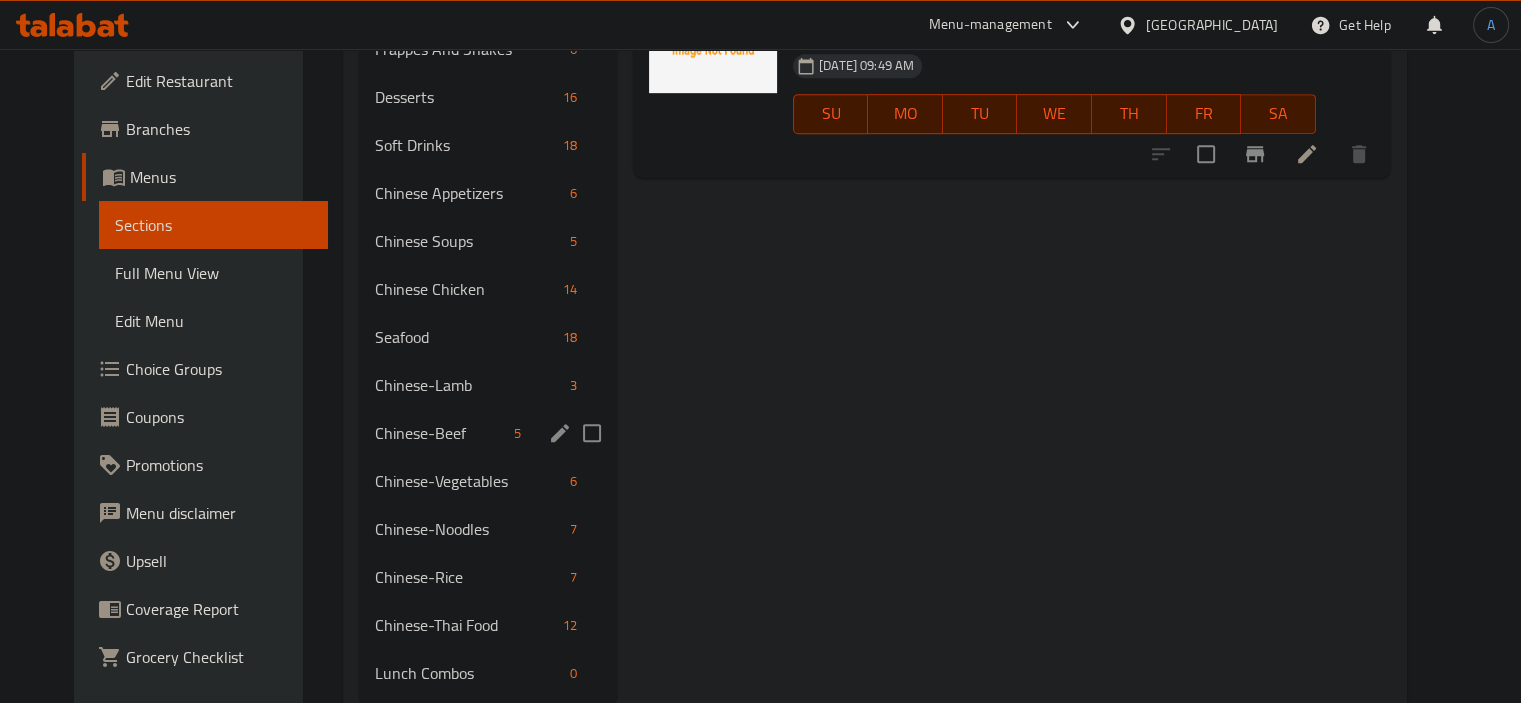scroll, scrollTop: 1097, scrollLeft: 0, axis: vertical 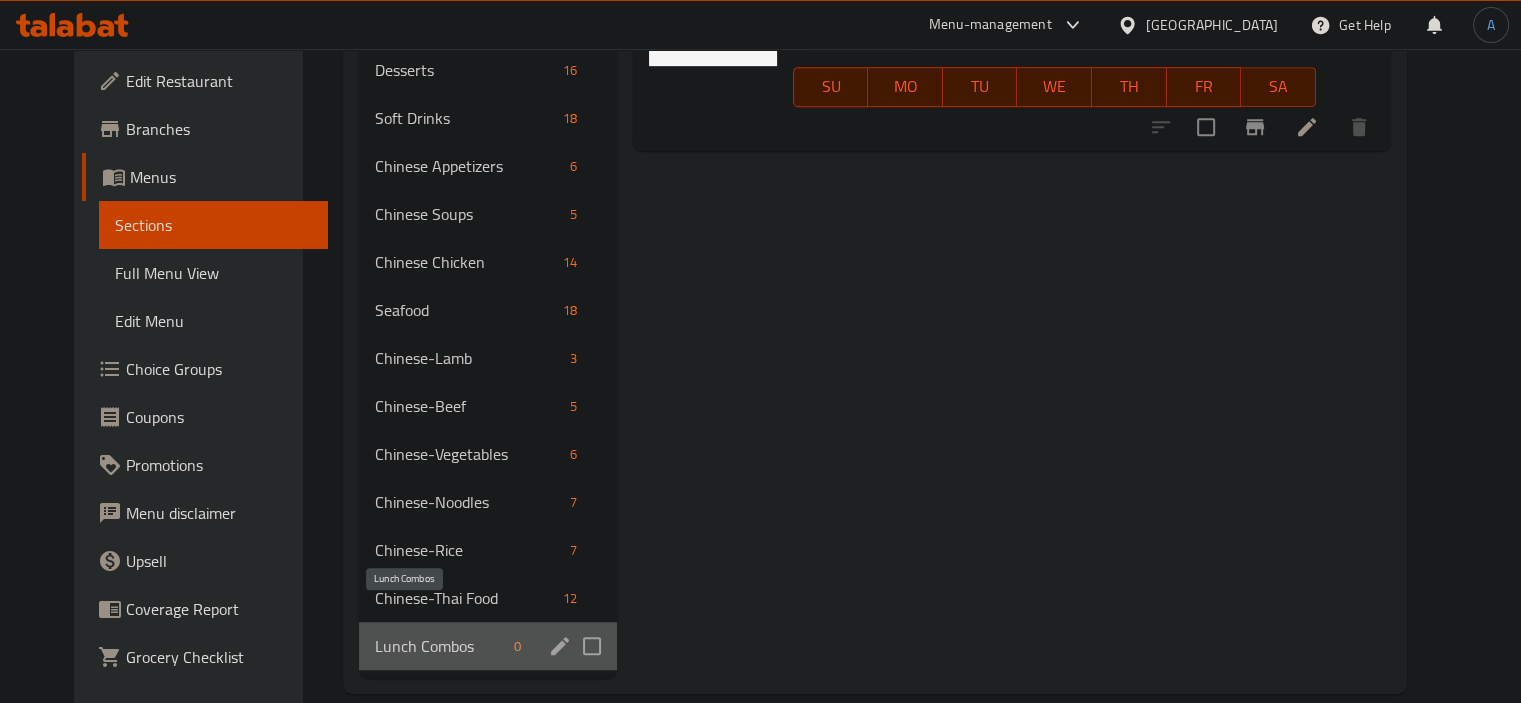 click on "Lunch Combos" at bounding box center [440, 646] 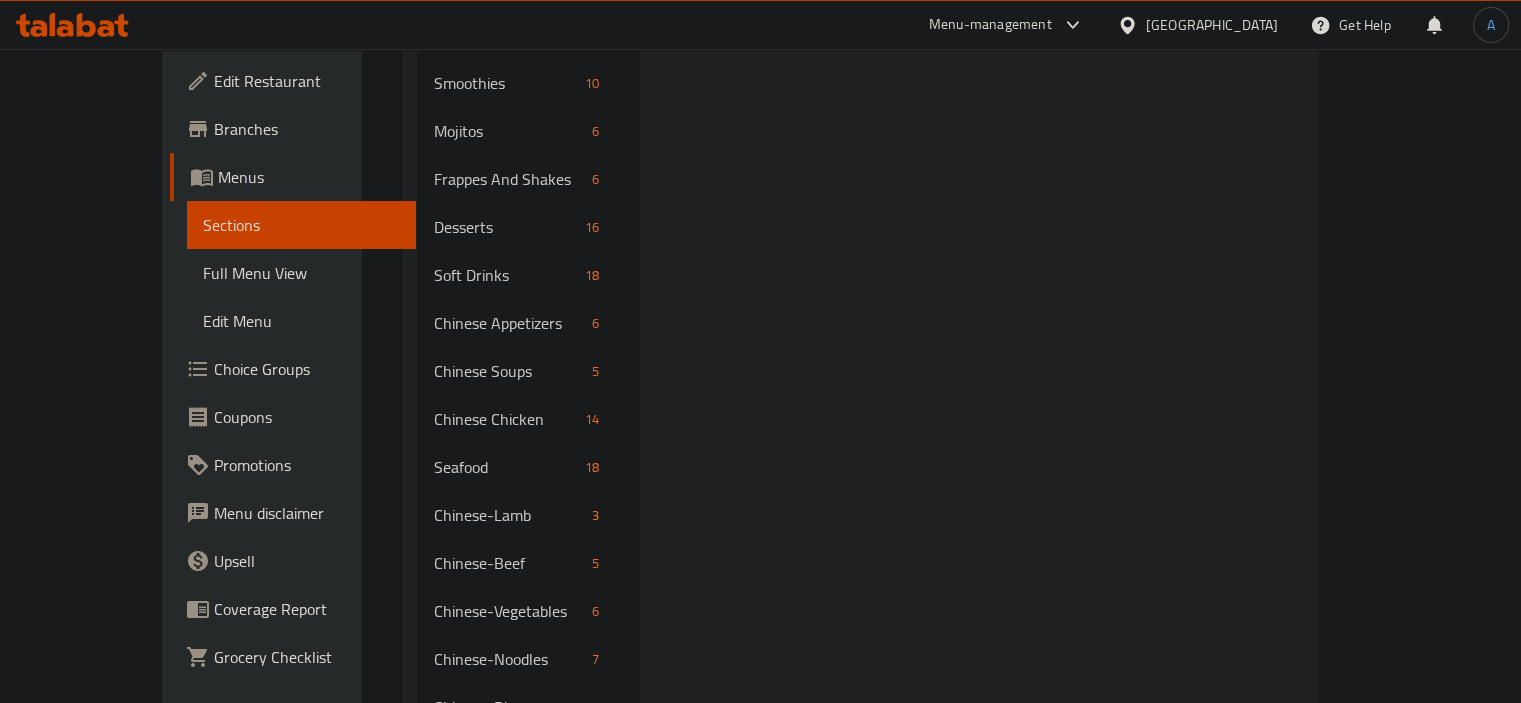 scroll, scrollTop: 1097, scrollLeft: 0, axis: vertical 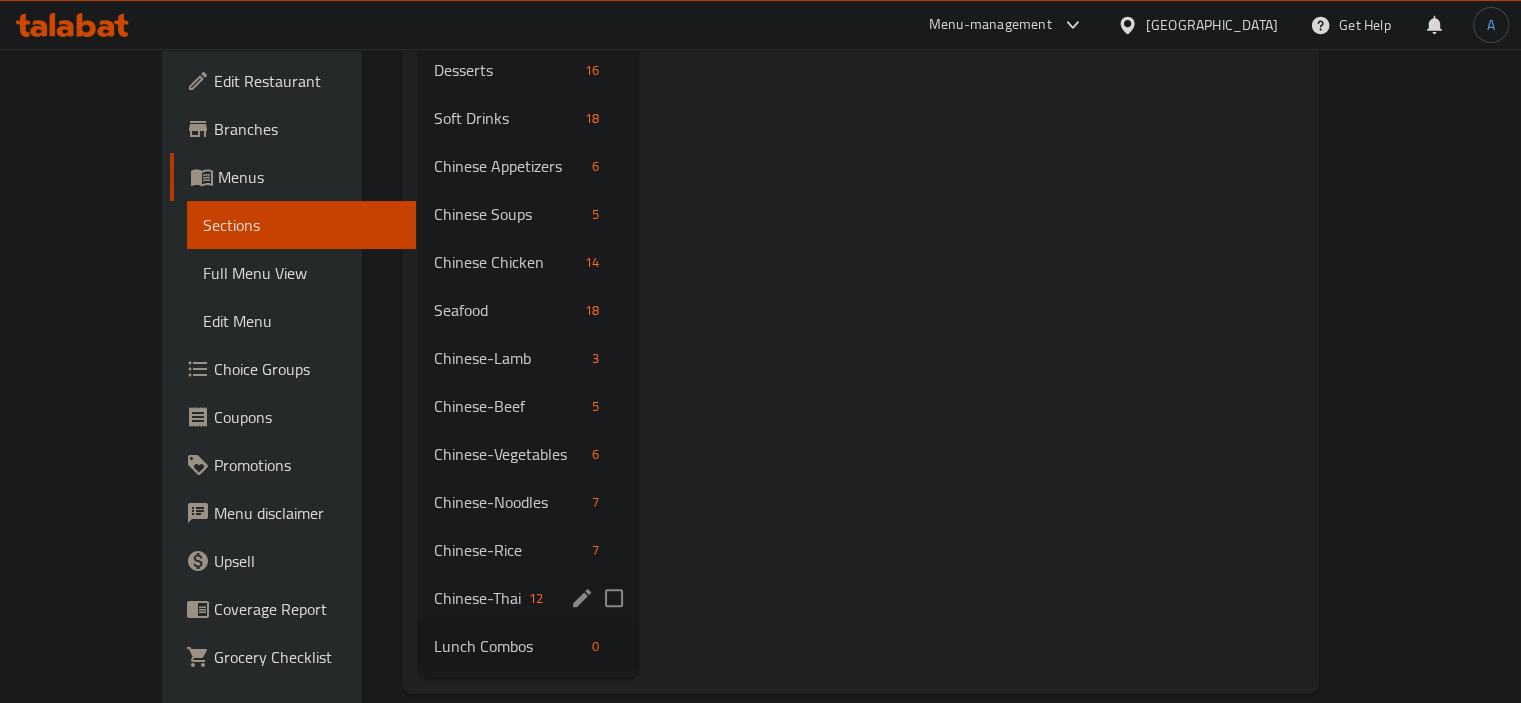 click on "Chinese-Thai Food 12" at bounding box center (528, 598) 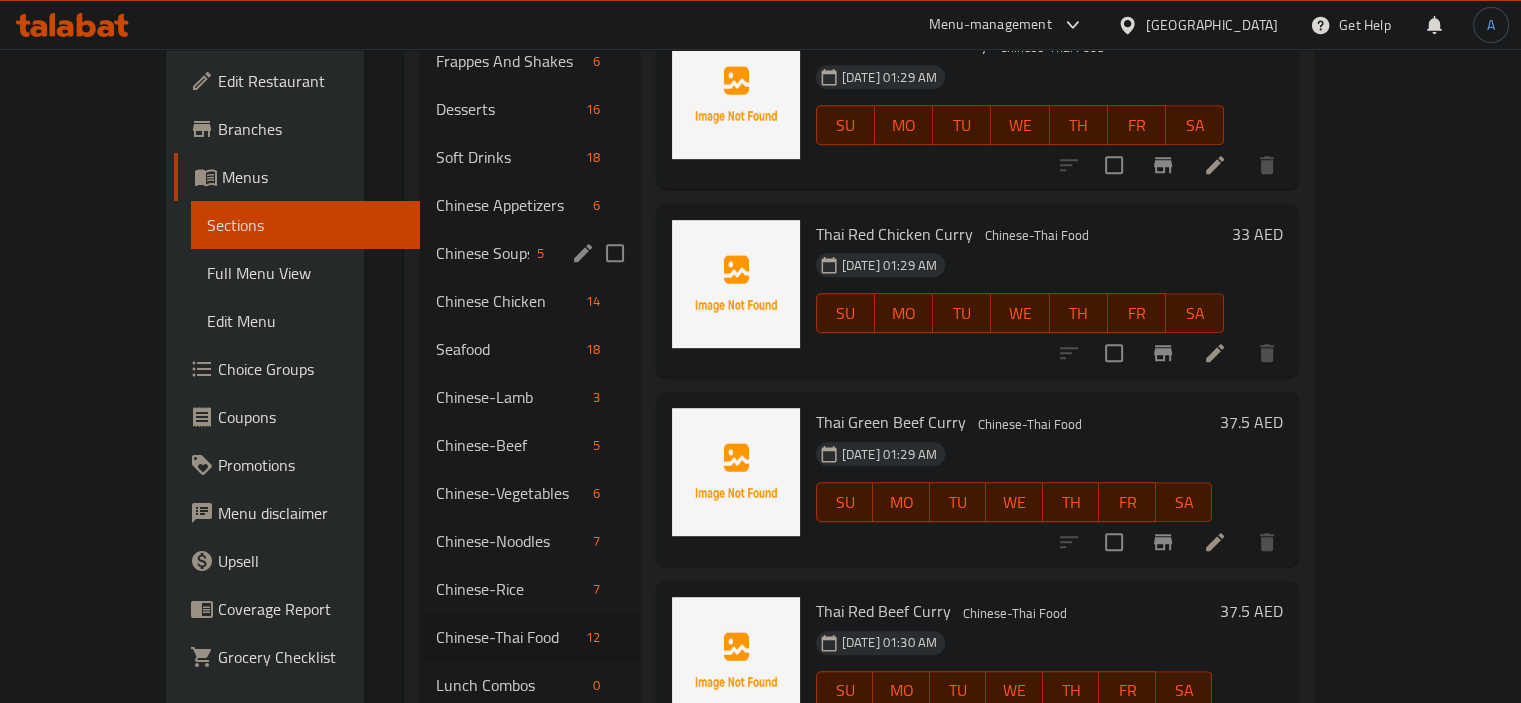 scroll, scrollTop: 1097, scrollLeft: 0, axis: vertical 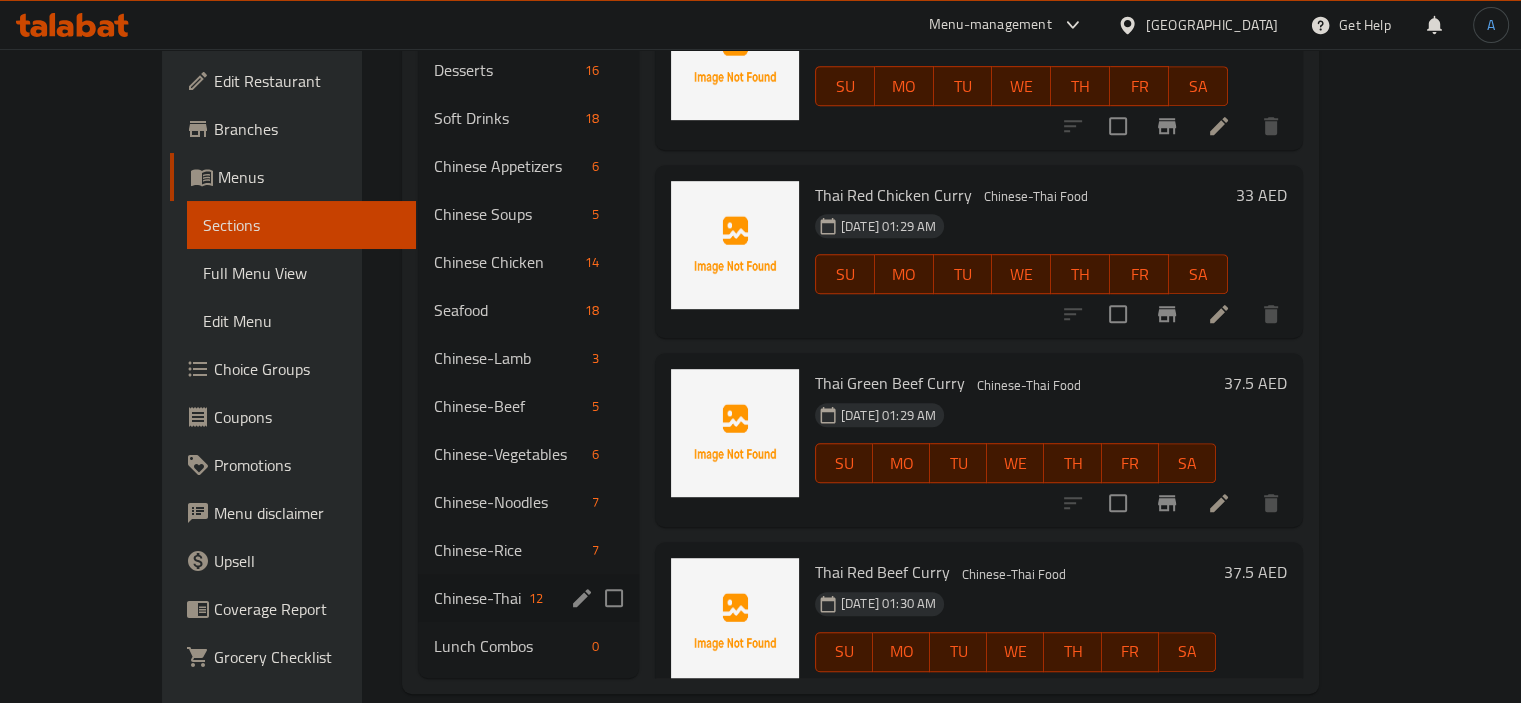click at bounding box center (614, 598) 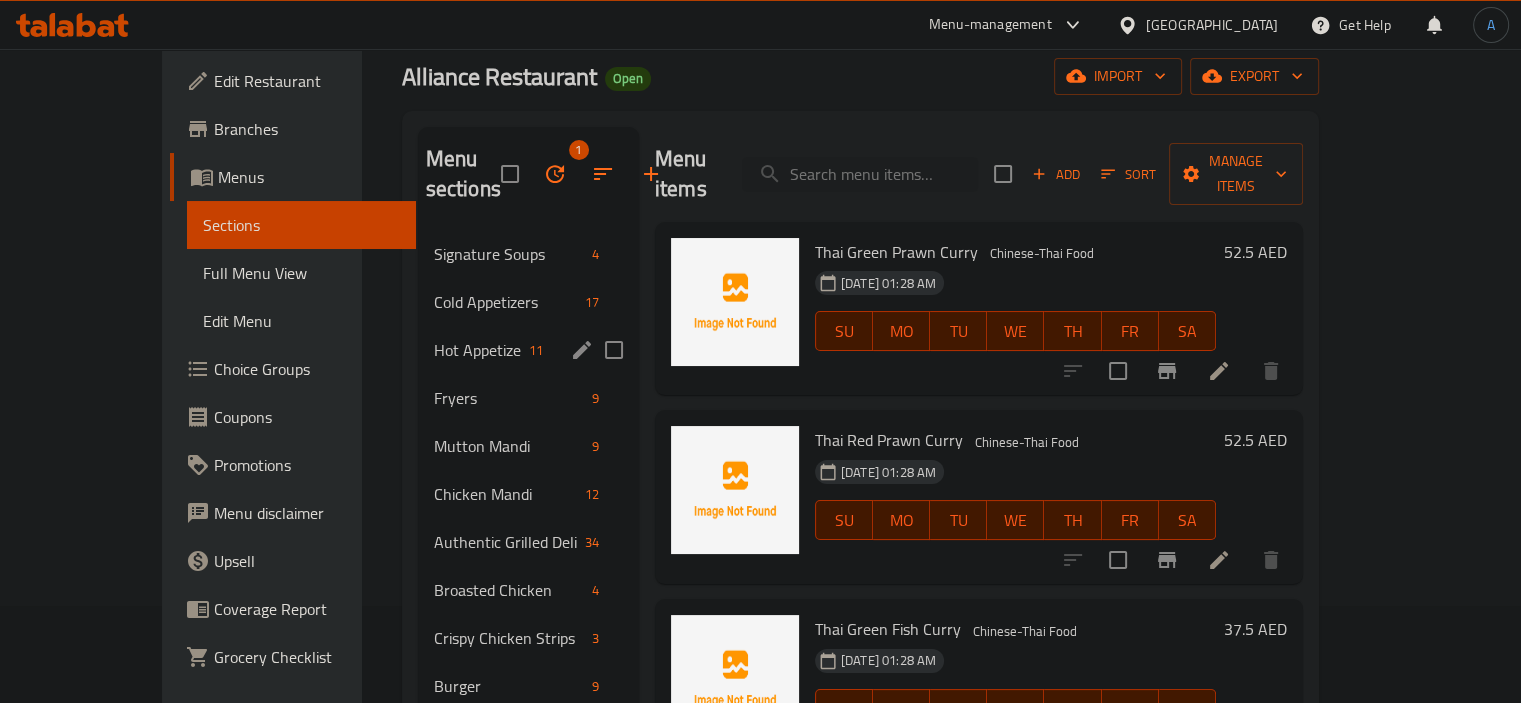 scroll, scrollTop: 0, scrollLeft: 0, axis: both 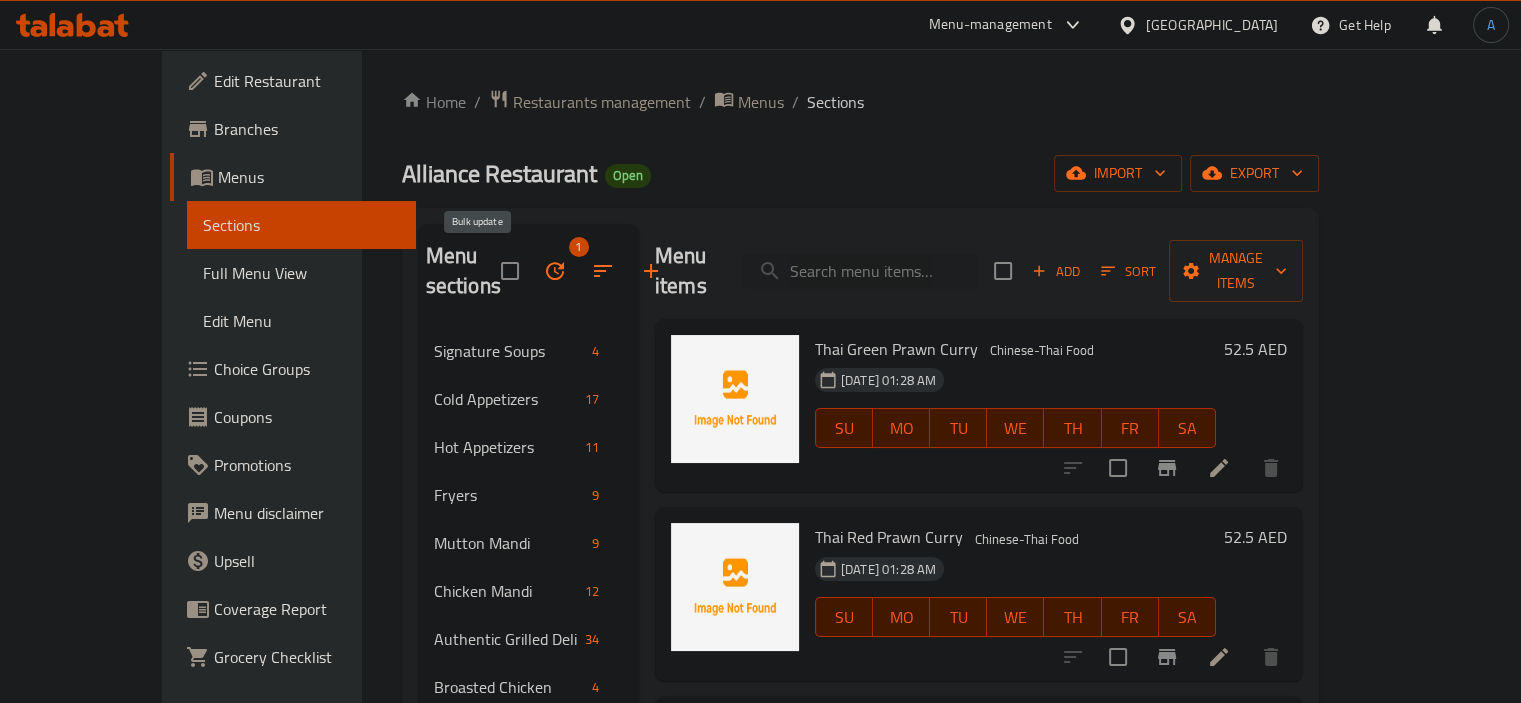 click 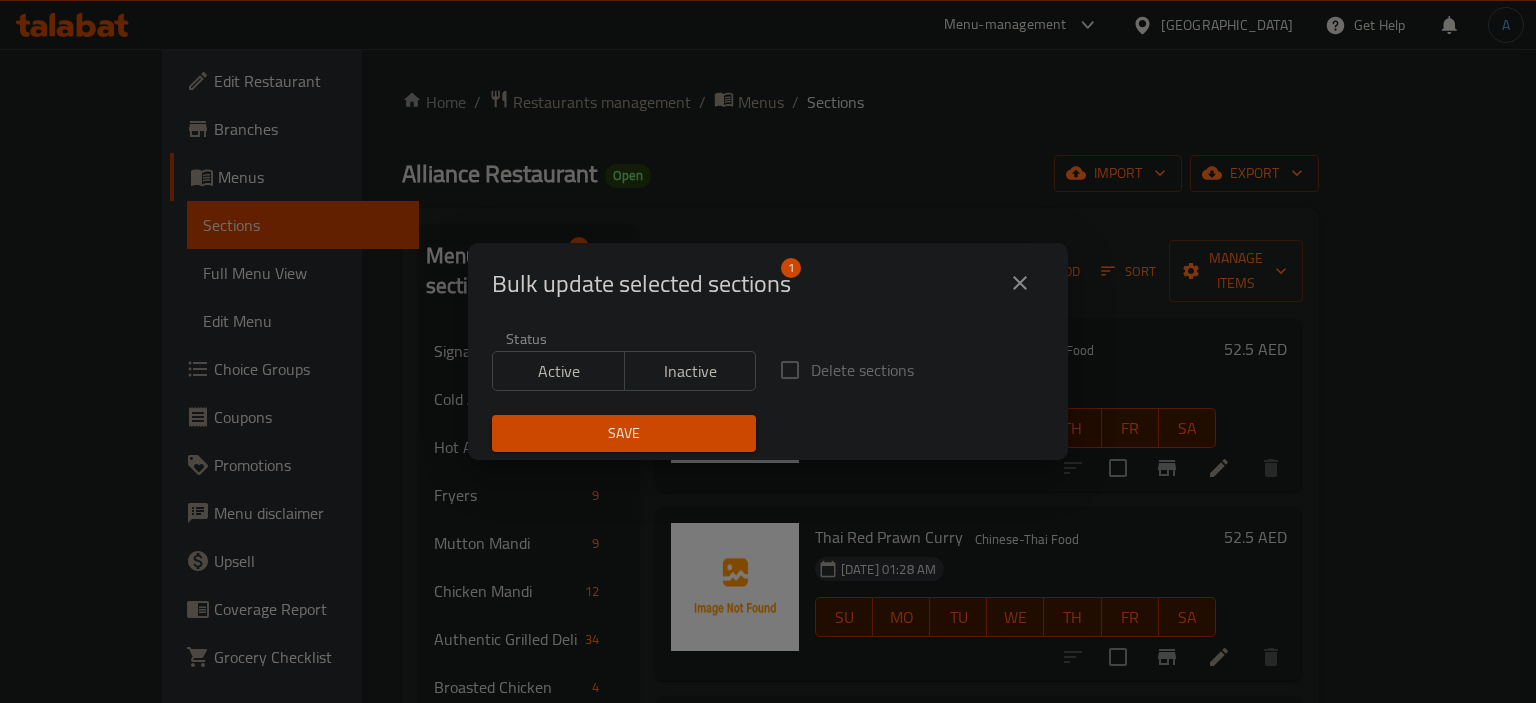 click 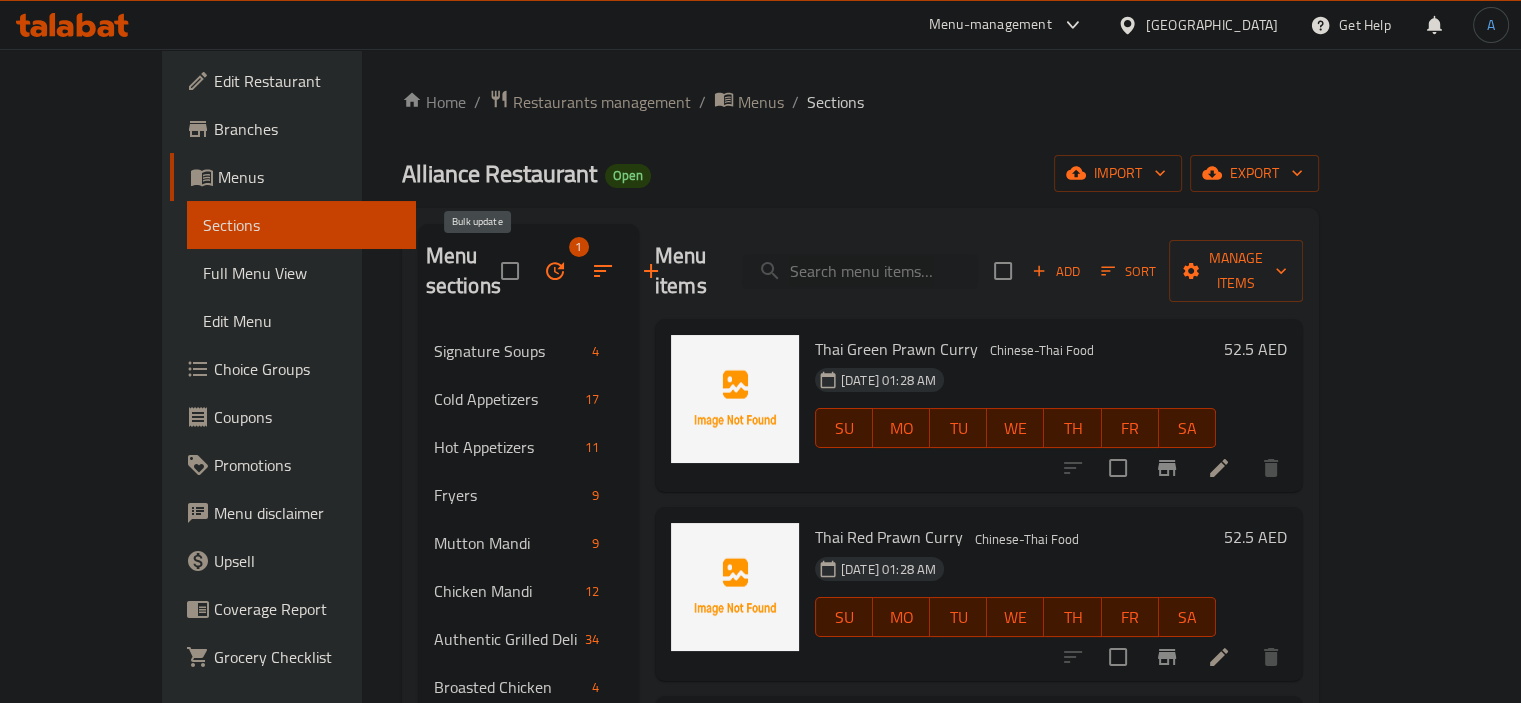 click at bounding box center [555, 271] 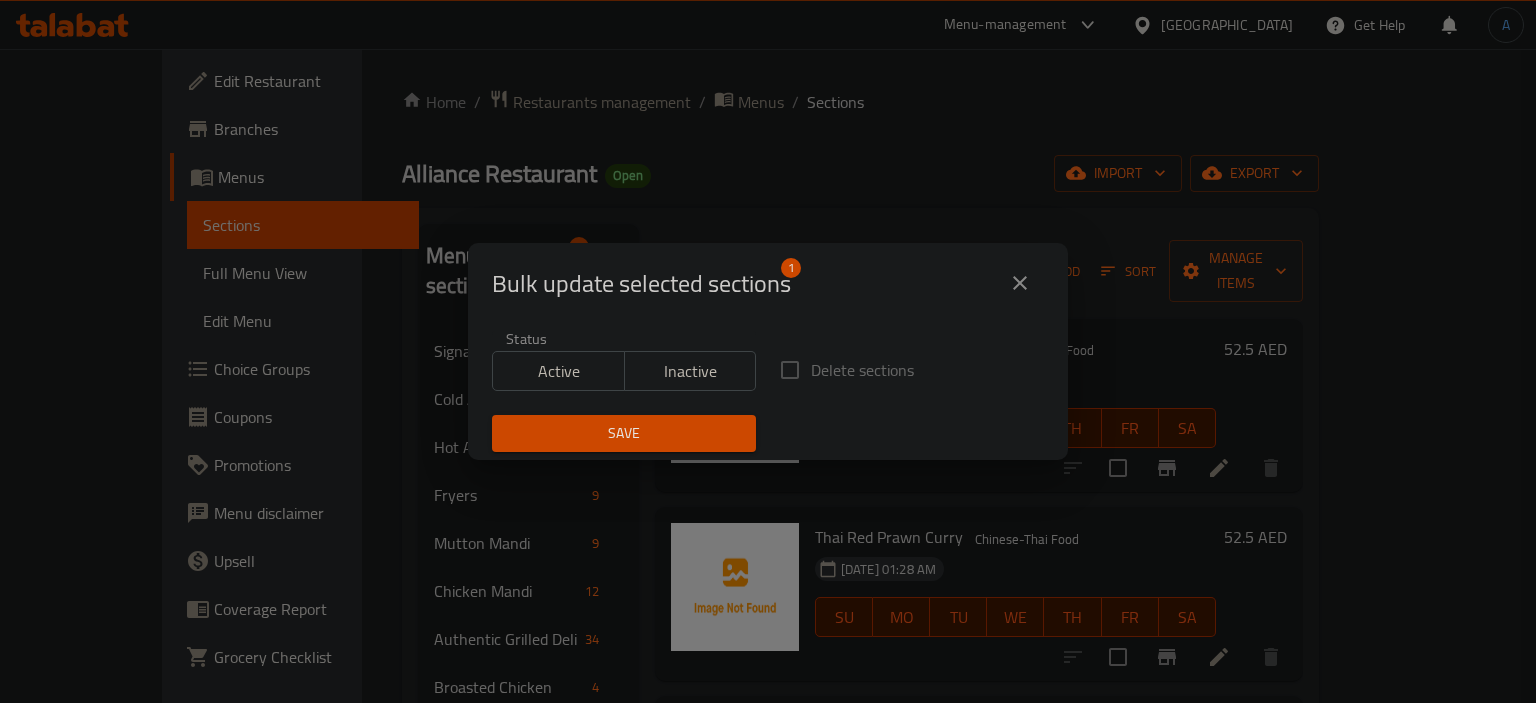 click at bounding box center (1020, 283) 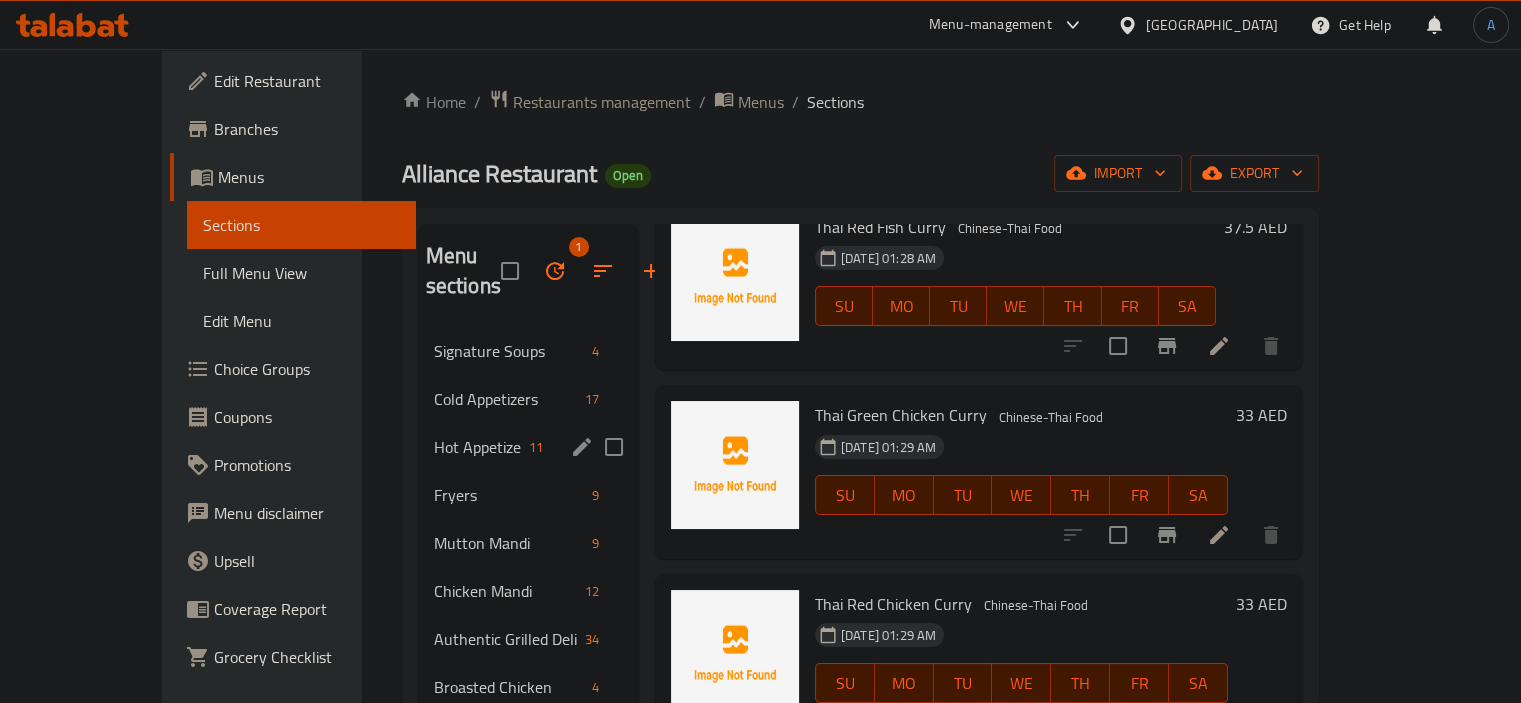 scroll, scrollTop: 761, scrollLeft: 0, axis: vertical 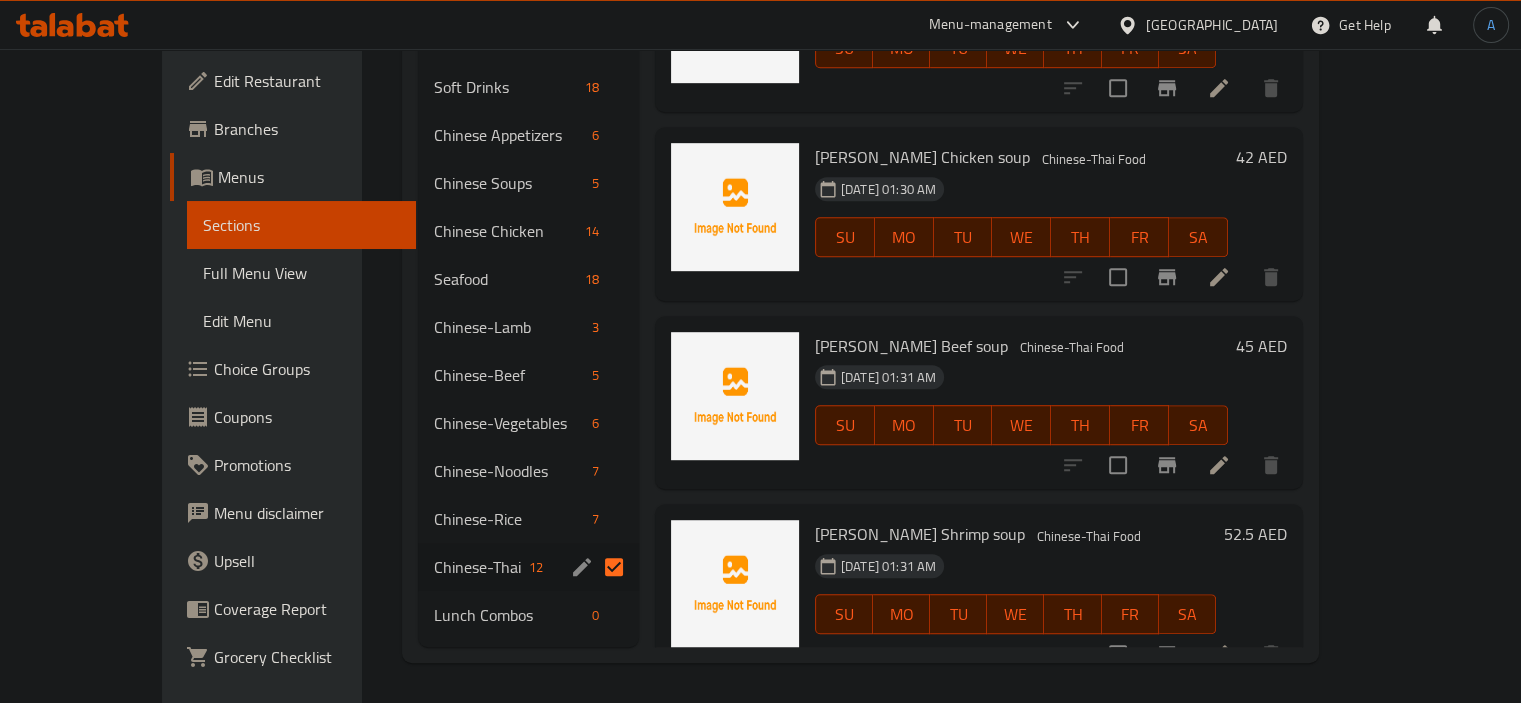 click at bounding box center [614, 567] 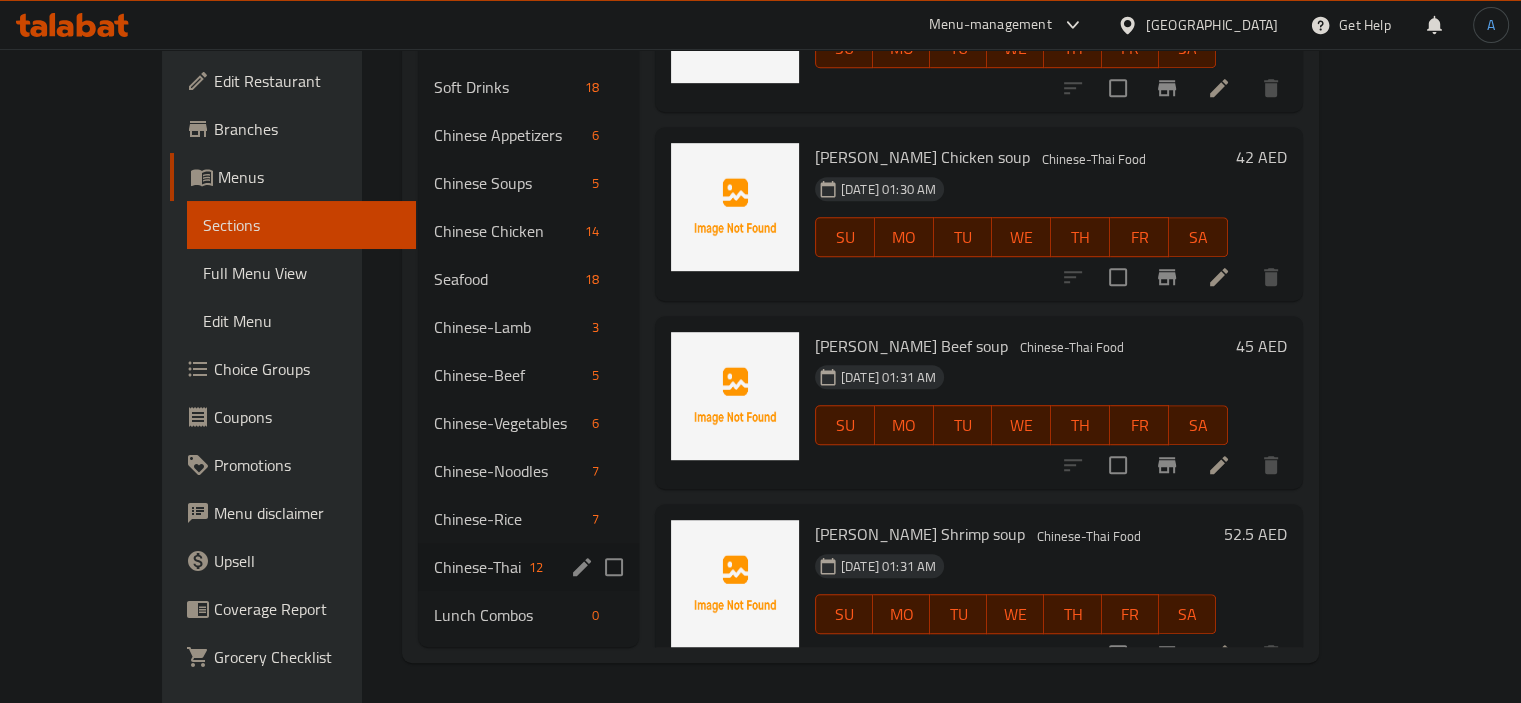 scroll, scrollTop: 1097, scrollLeft: 0, axis: vertical 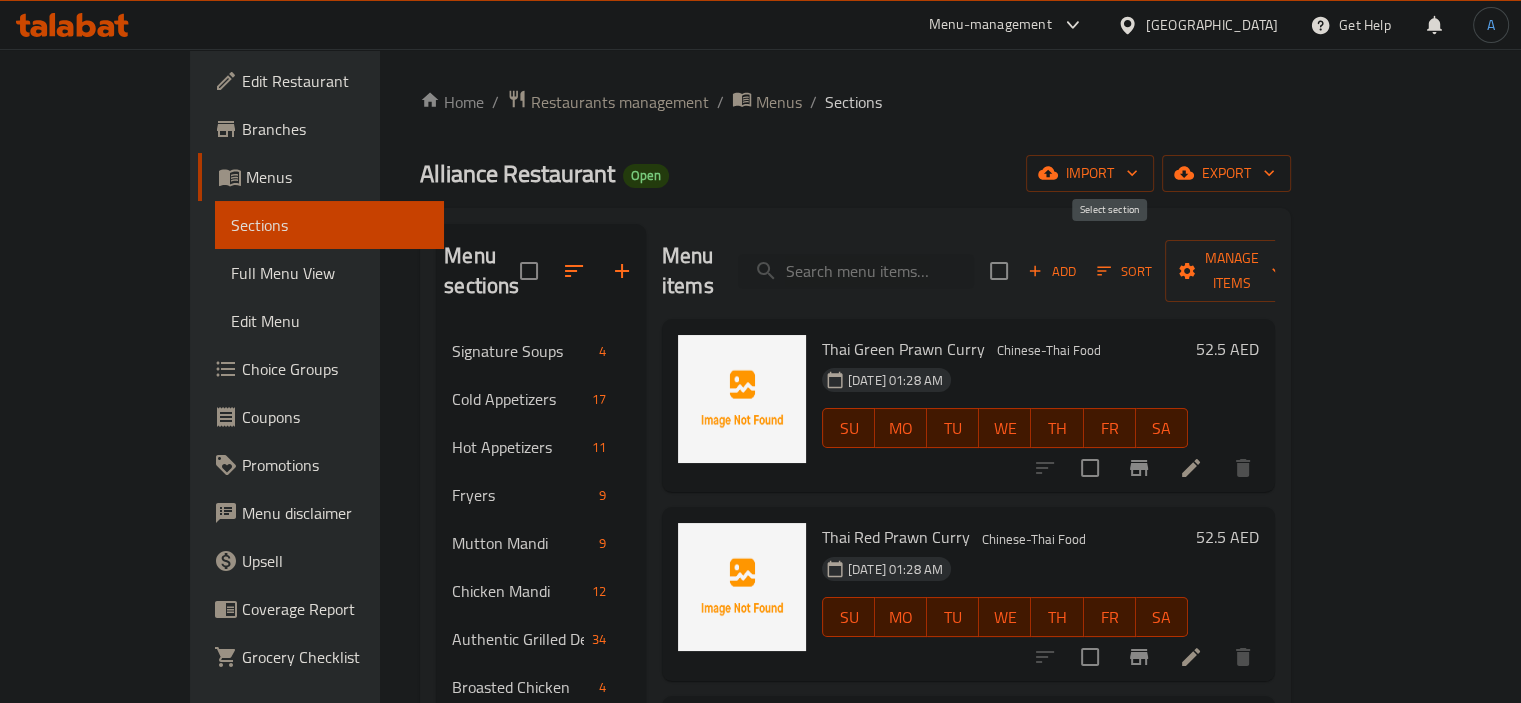 click at bounding box center (999, 271) 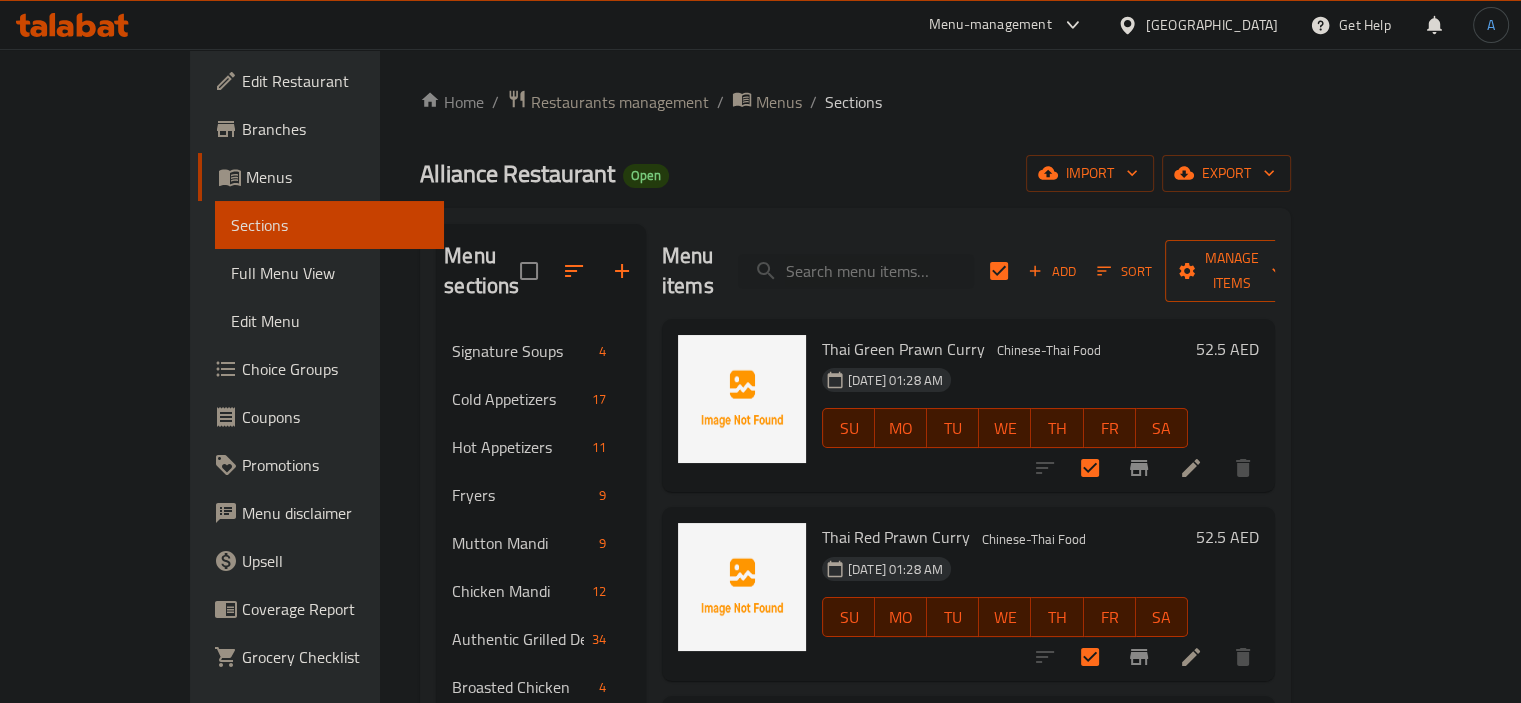 click on "Manage items" at bounding box center [1232, 271] 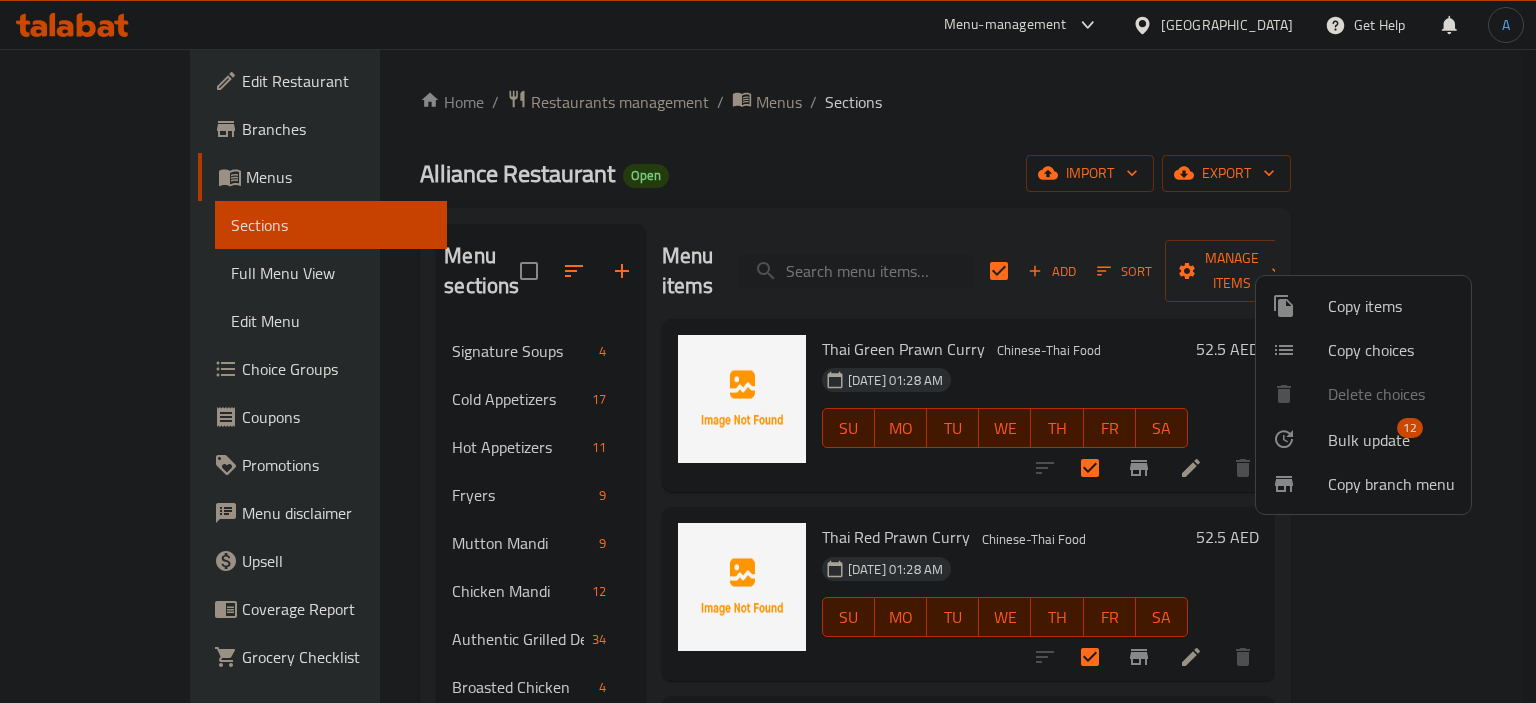 click on "Bulk update" at bounding box center (1369, 440) 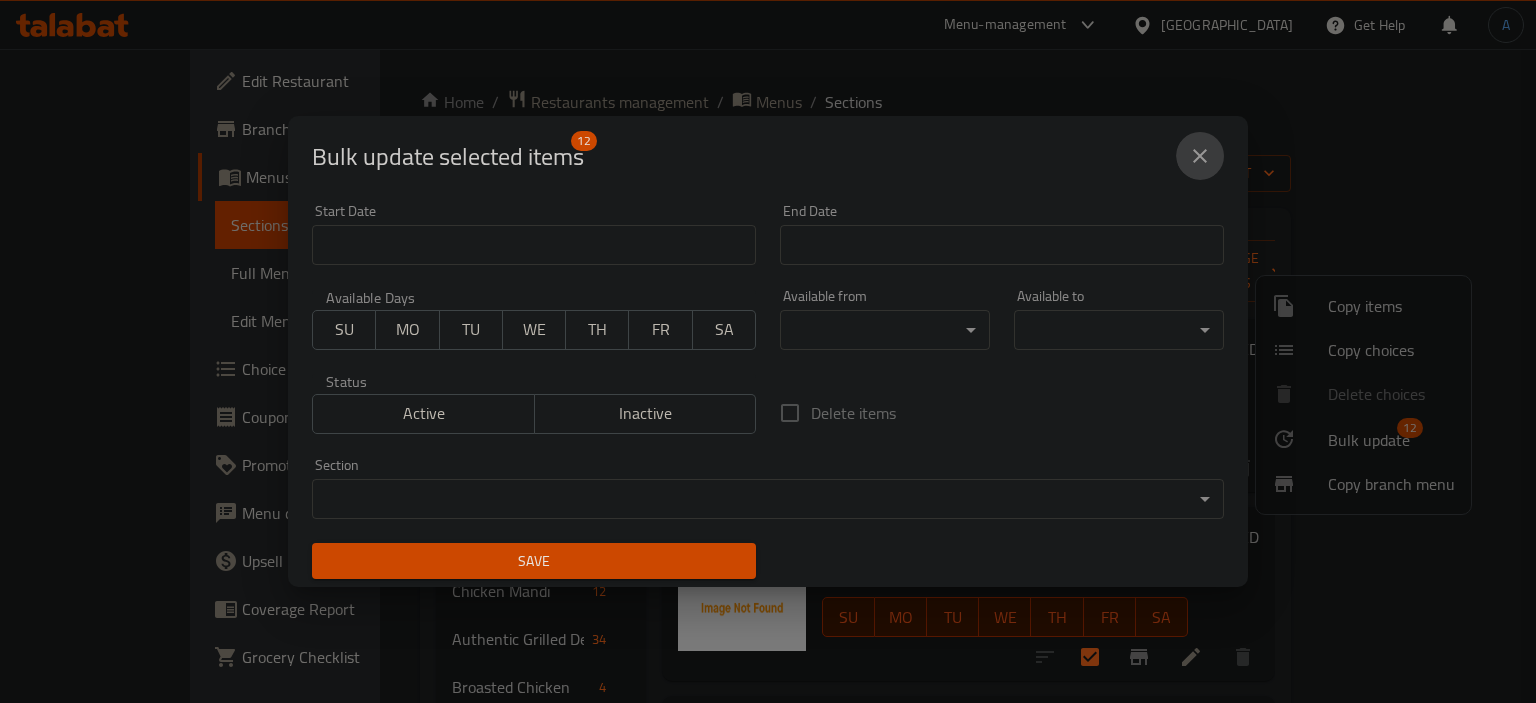 click 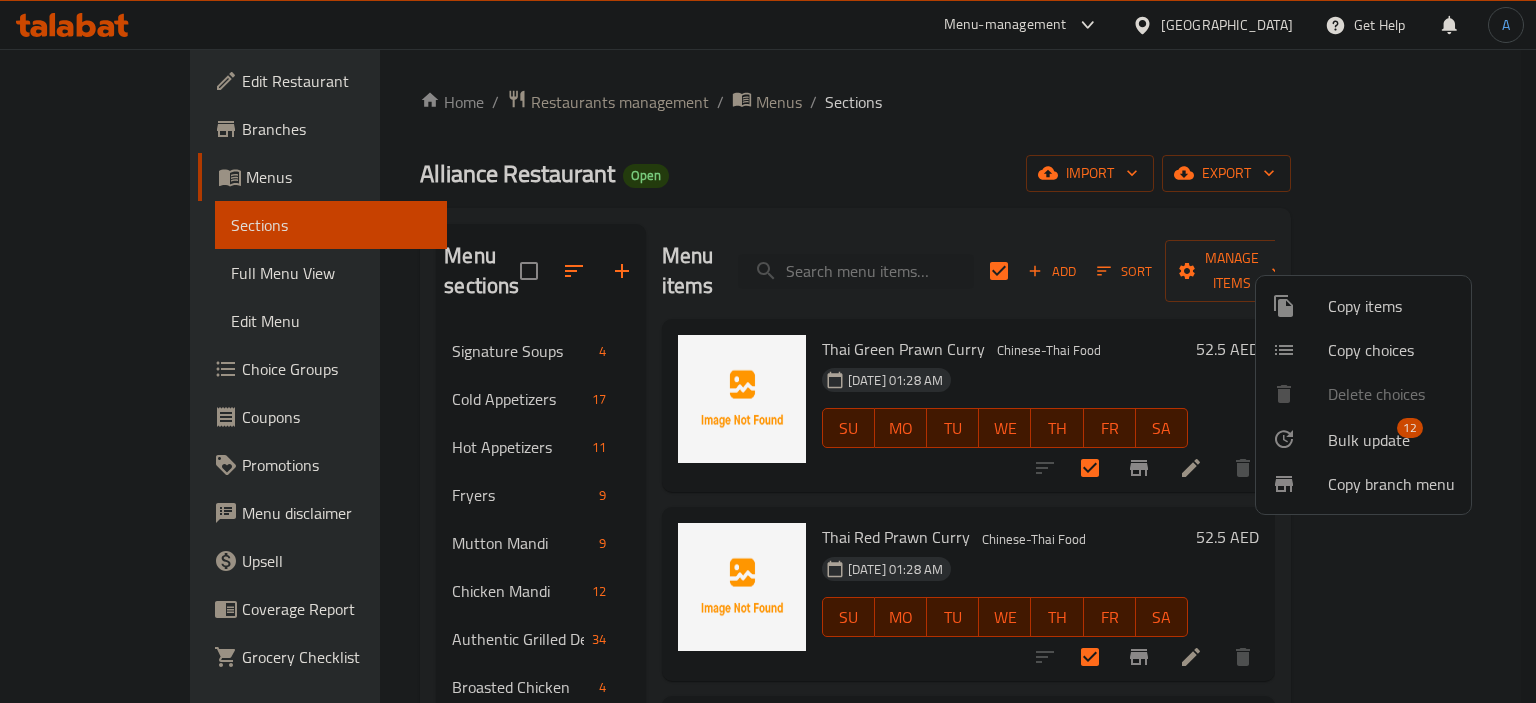 click at bounding box center (768, 351) 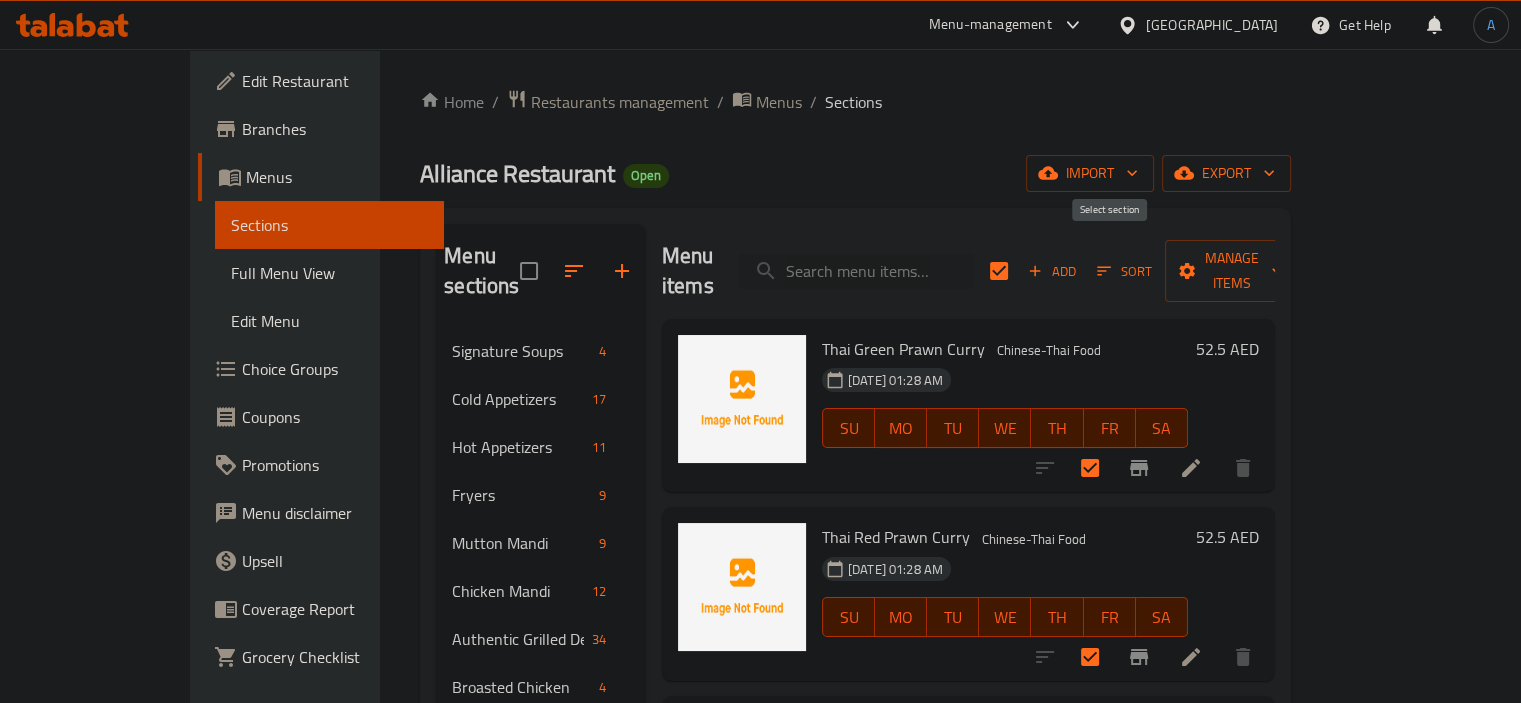 click at bounding box center [999, 271] 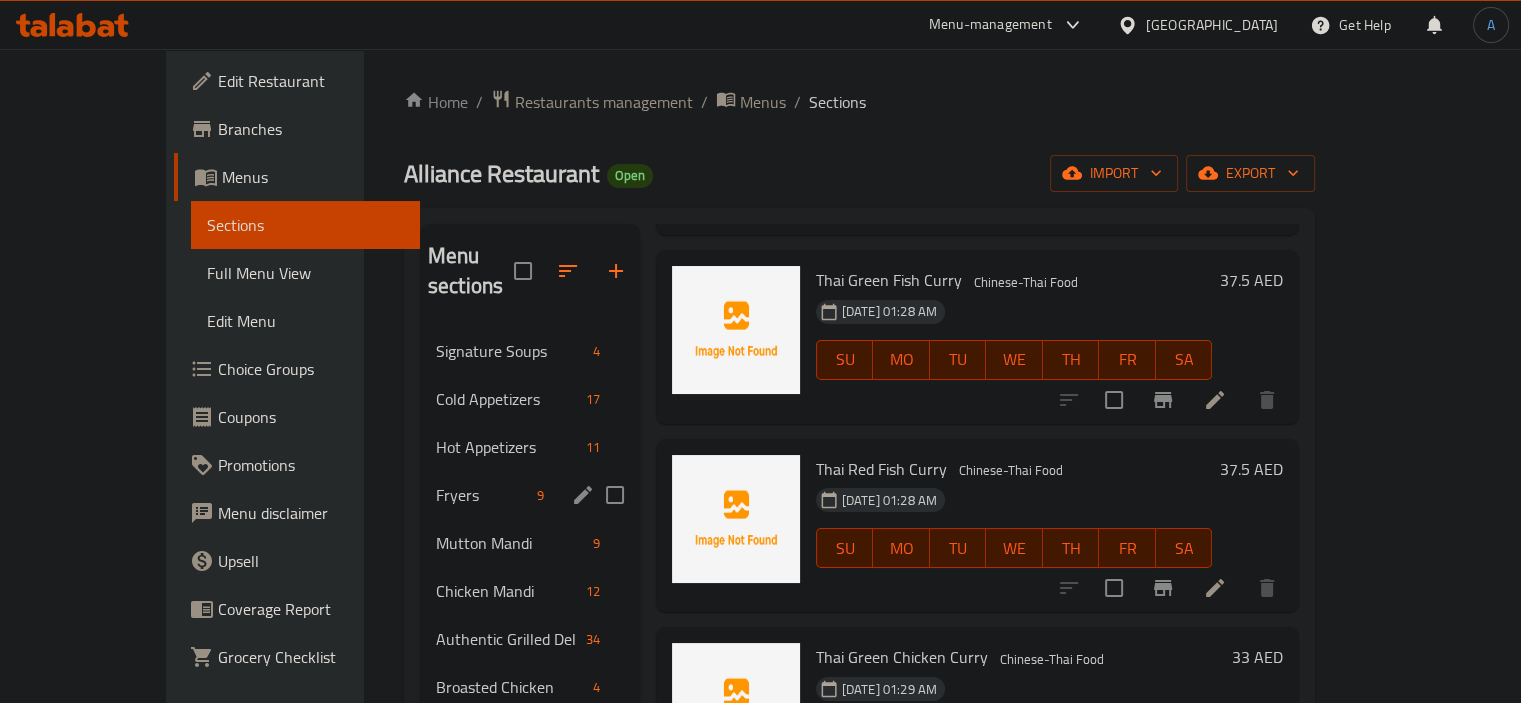 scroll, scrollTop: 500, scrollLeft: 0, axis: vertical 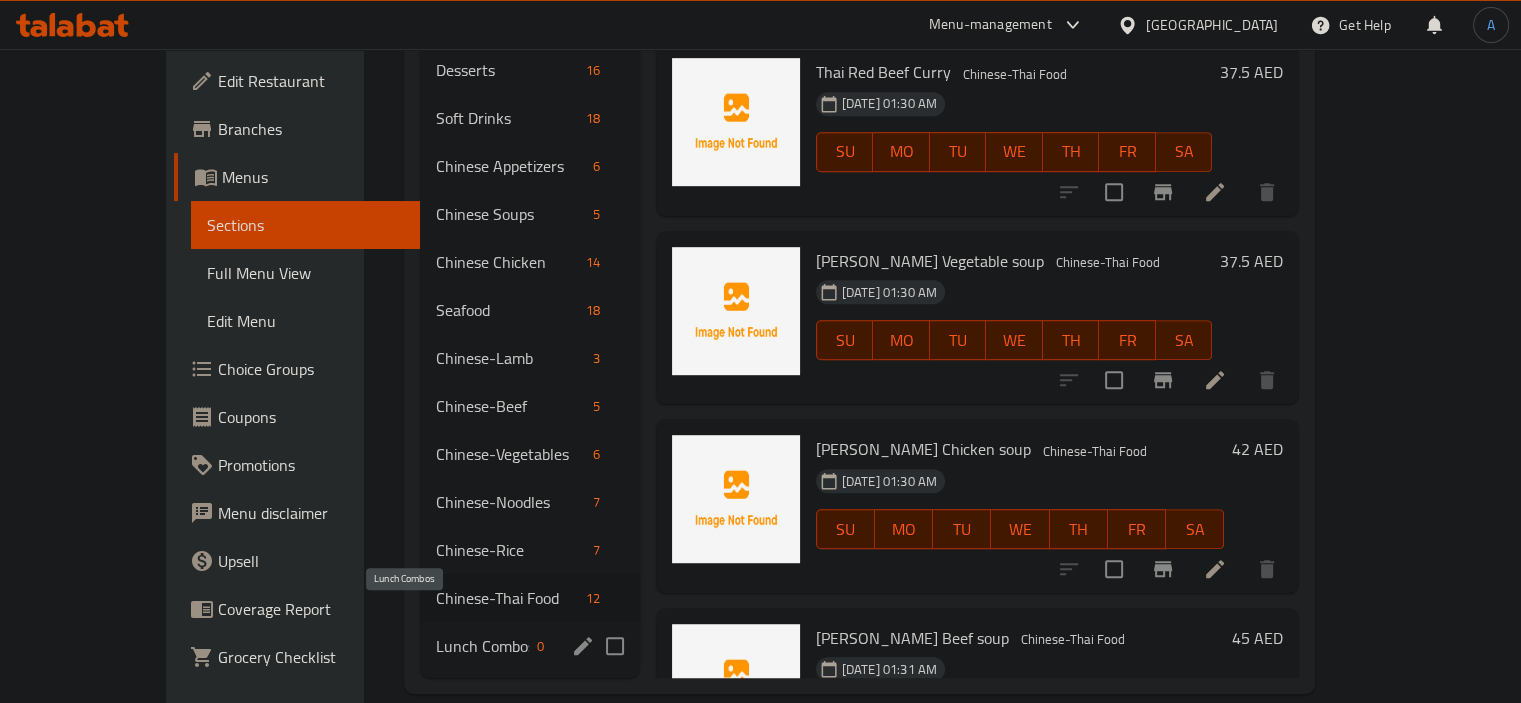 click on "Lunch Combos" at bounding box center (482, 646) 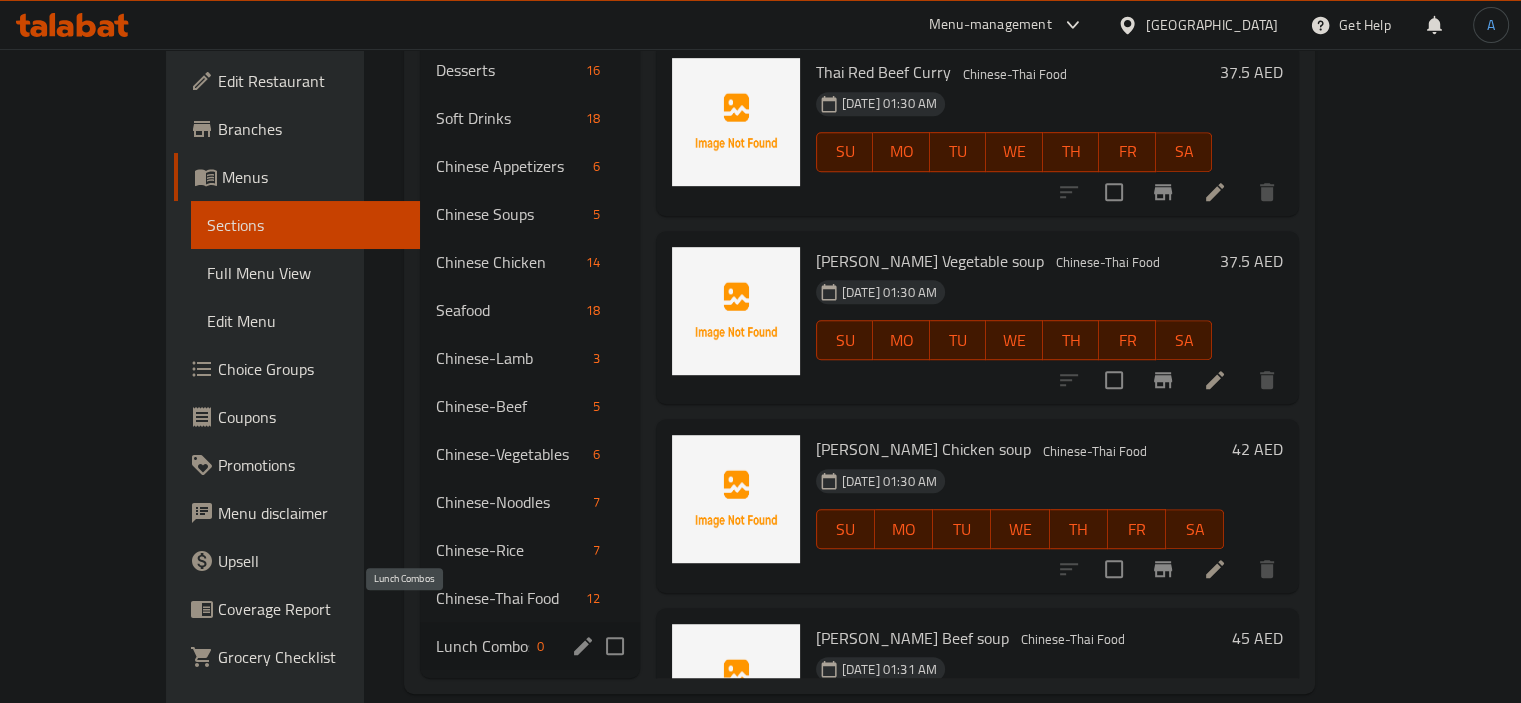 scroll, scrollTop: 0, scrollLeft: 0, axis: both 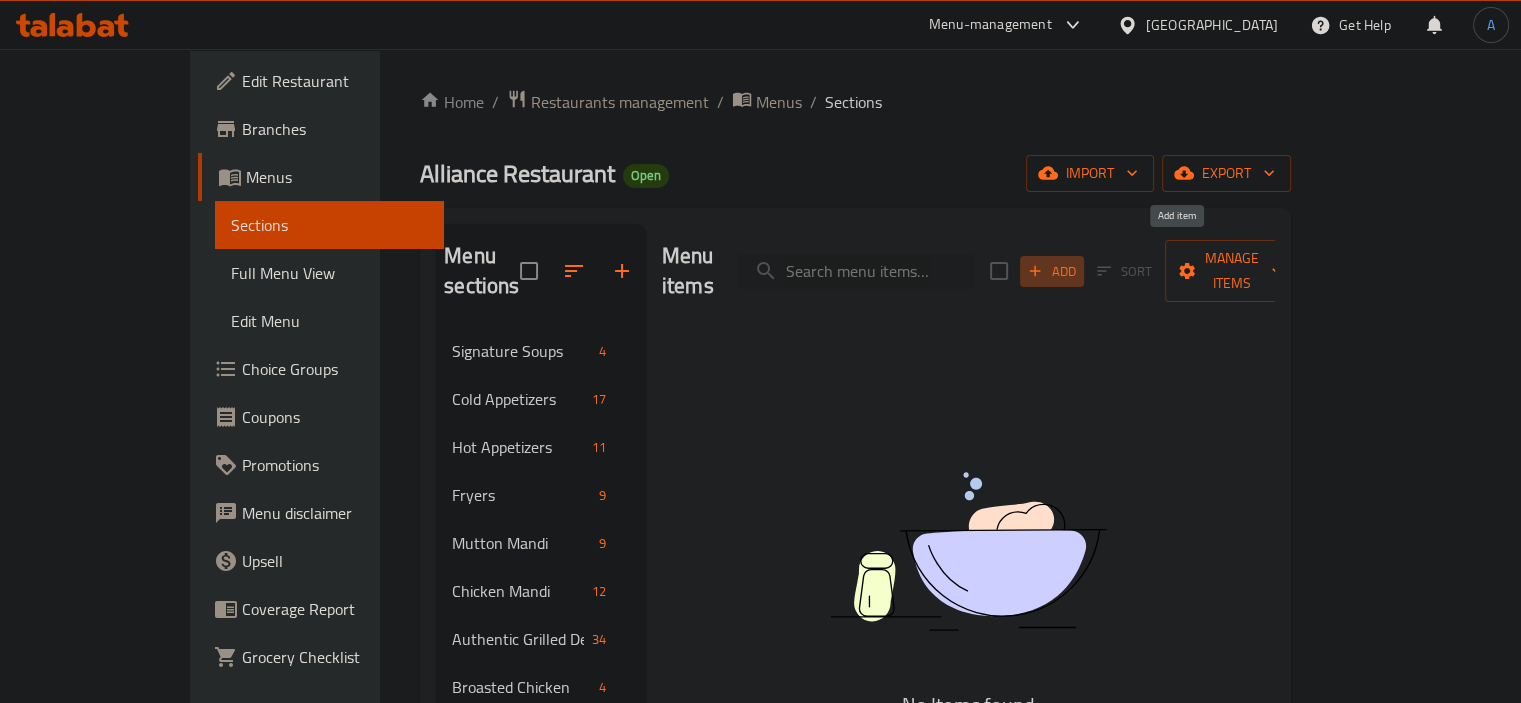 click 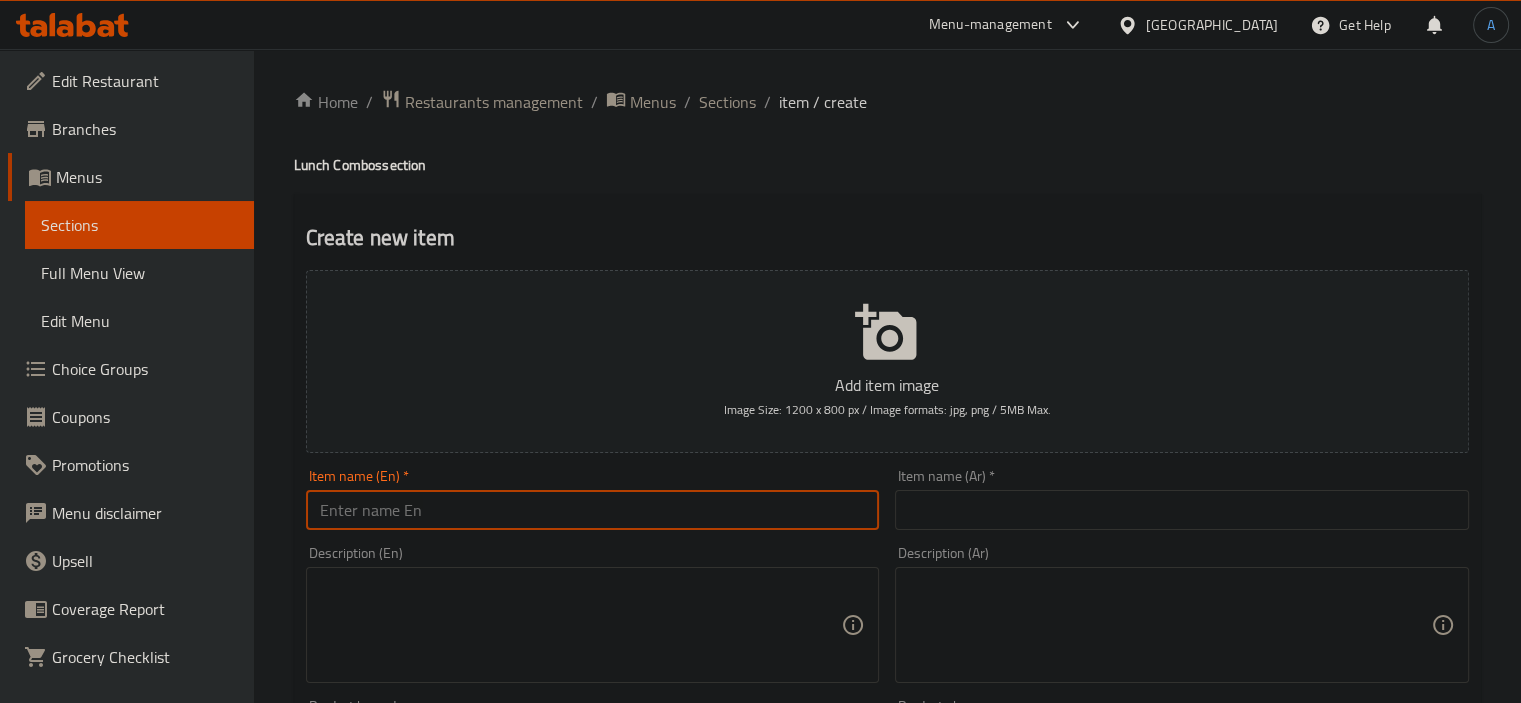 click at bounding box center [593, 510] 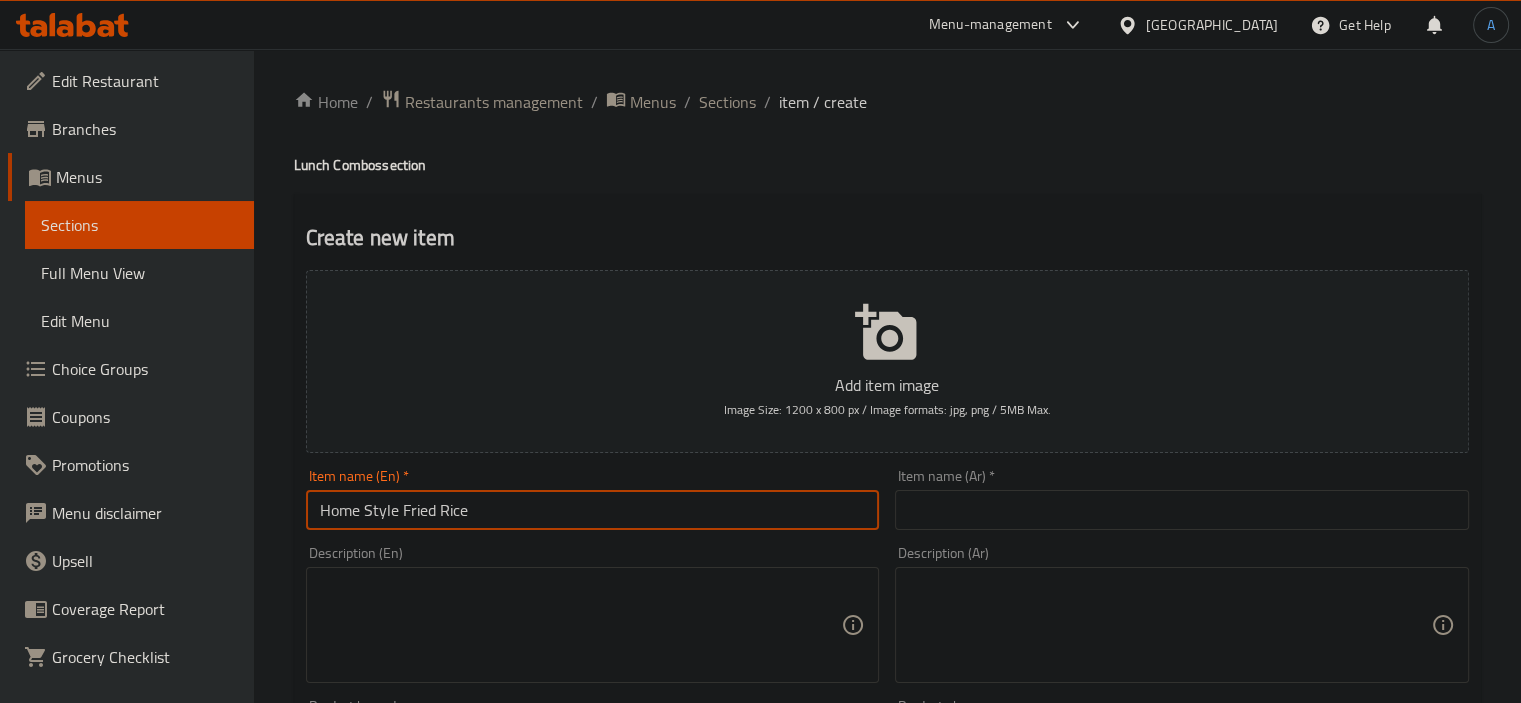 type on "Home Style Fried Rice" 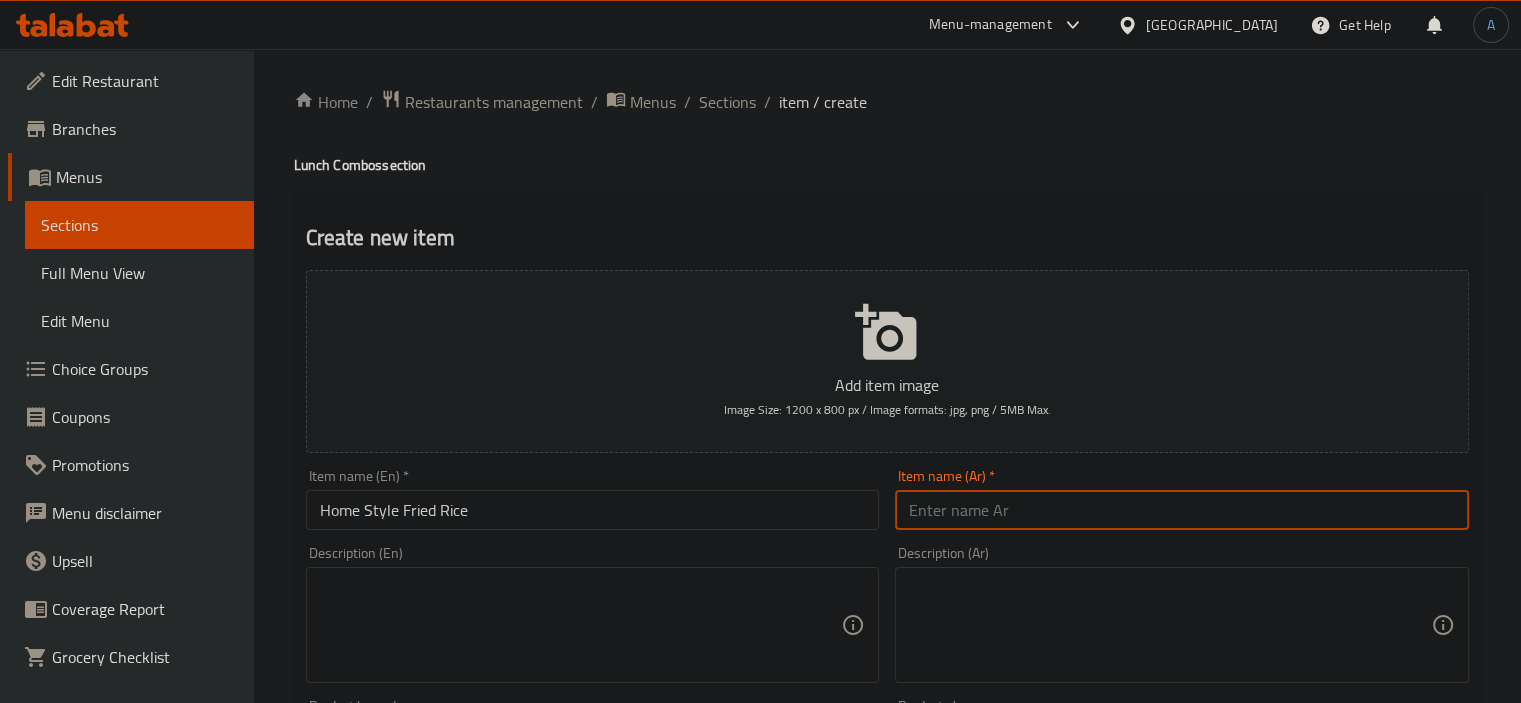 click at bounding box center [1182, 510] 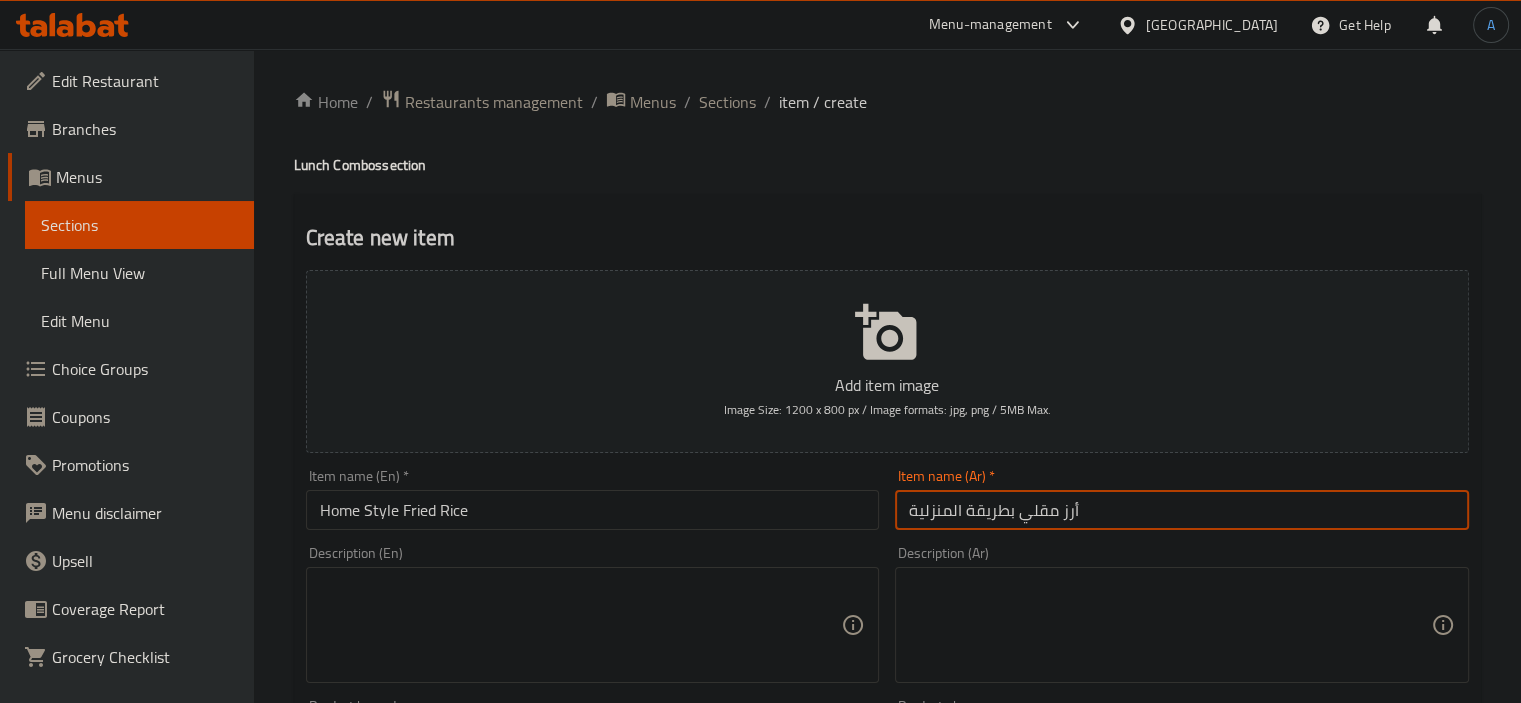 type on "أرز مقلي بطريقة المنزلية" 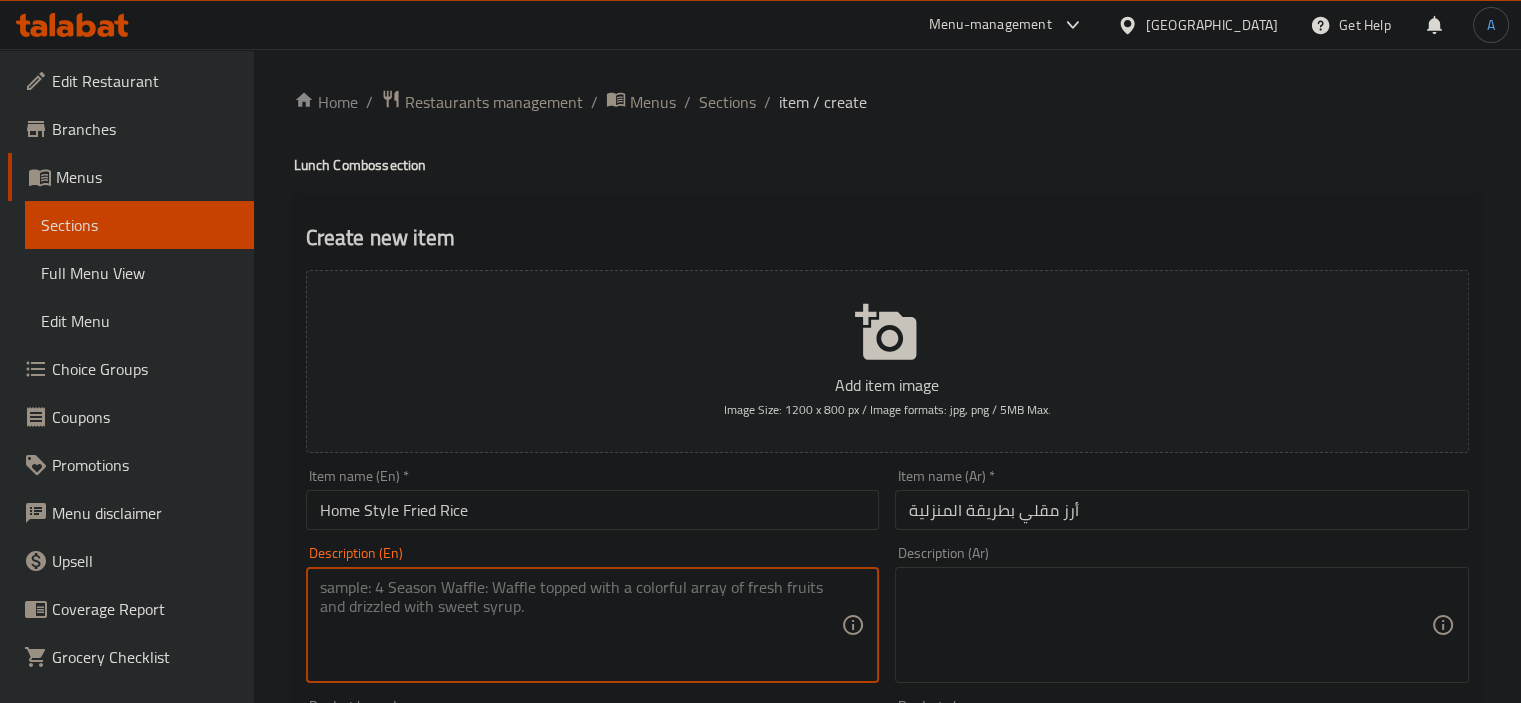click at bounding box center (581, 625) 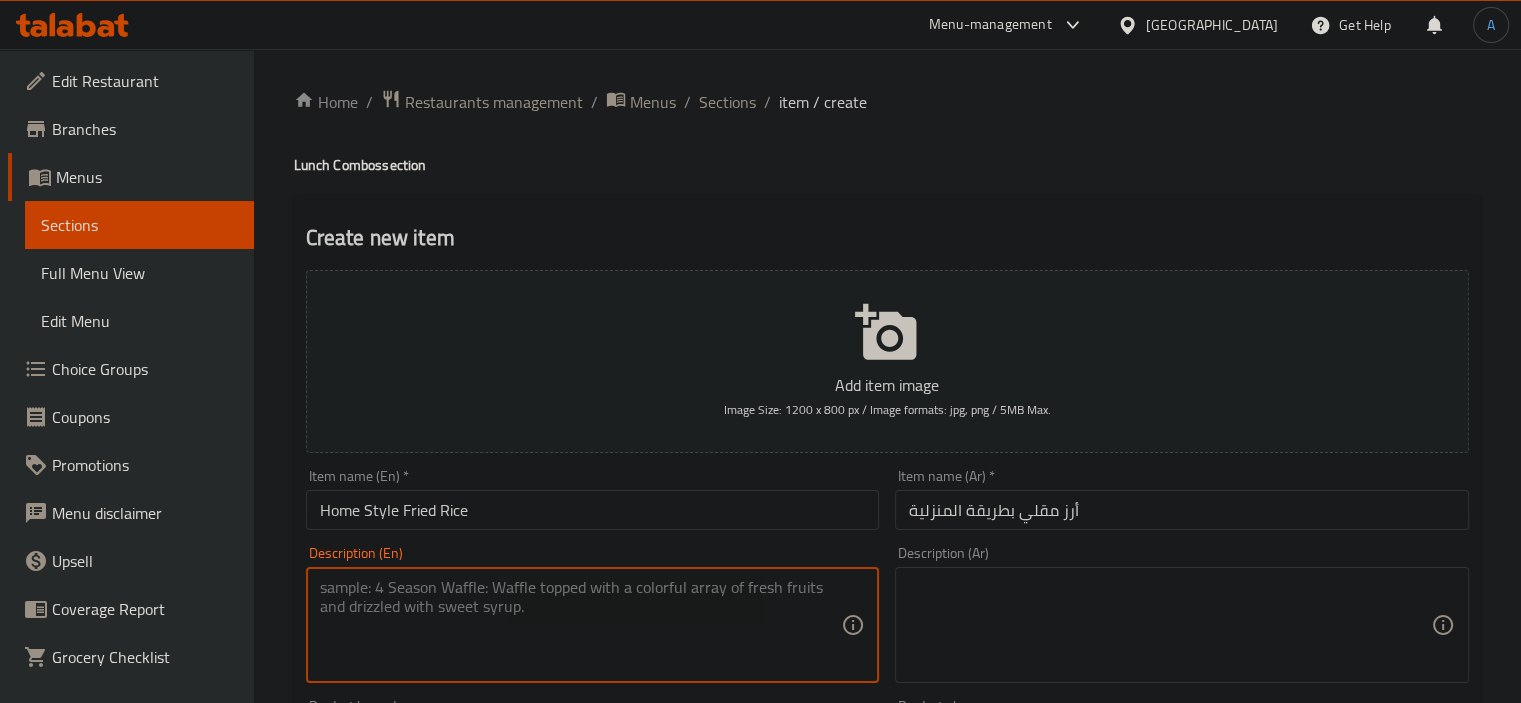 paste on "A comforting and flavorful dish made with perfectly cooked rice stir-fried with fresh vegetables, eggs, and your choice of chicken, shrimp, or beef. Seasoned with soy sauce and a blend of traditional spices, this classic home-style fried rice is both satisfying and delicious—perfect for a quick meal or a hearty side dish." 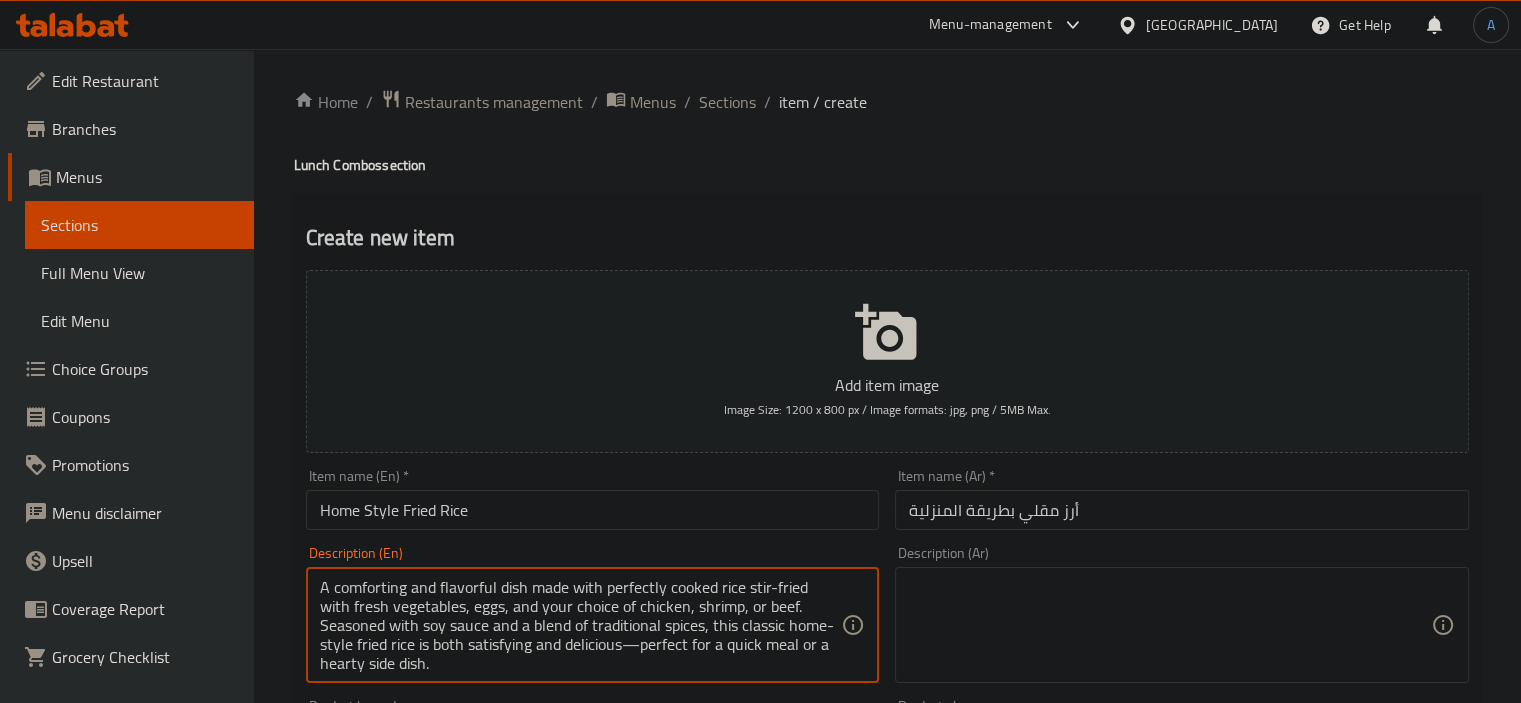 scroll, scrollTop: 4, scrollLeft: 0, axis: vertical 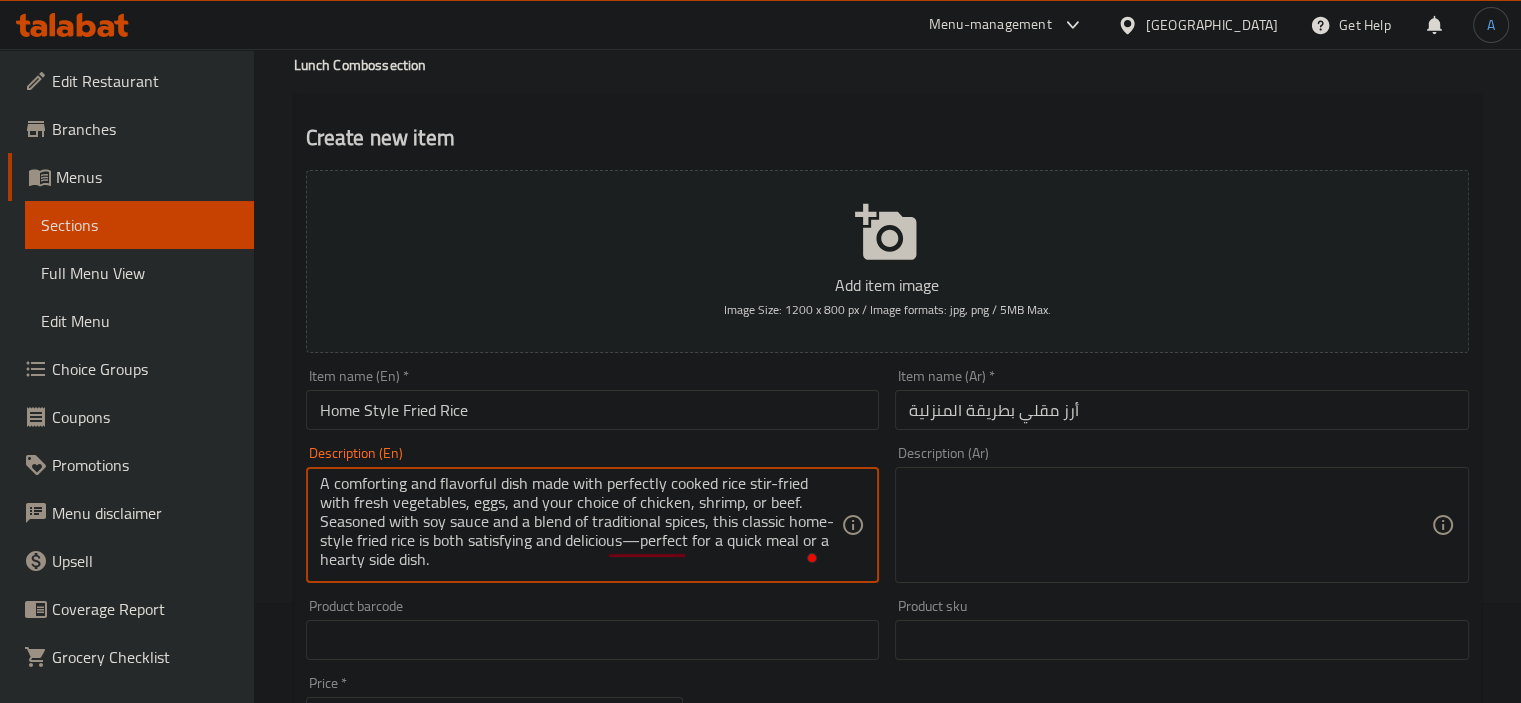 type on "A comforting and flavorful dish made with perfectly cooked rice stir-fried with fresh vegetables, eggs, and your choice of chicken, shrimp, or beef. Seasoned with soy sauce and a blend of traditional spices, this classic home-style fried rice is both satisfying and delicious—perfect for a quick meal or a hearty side dish." 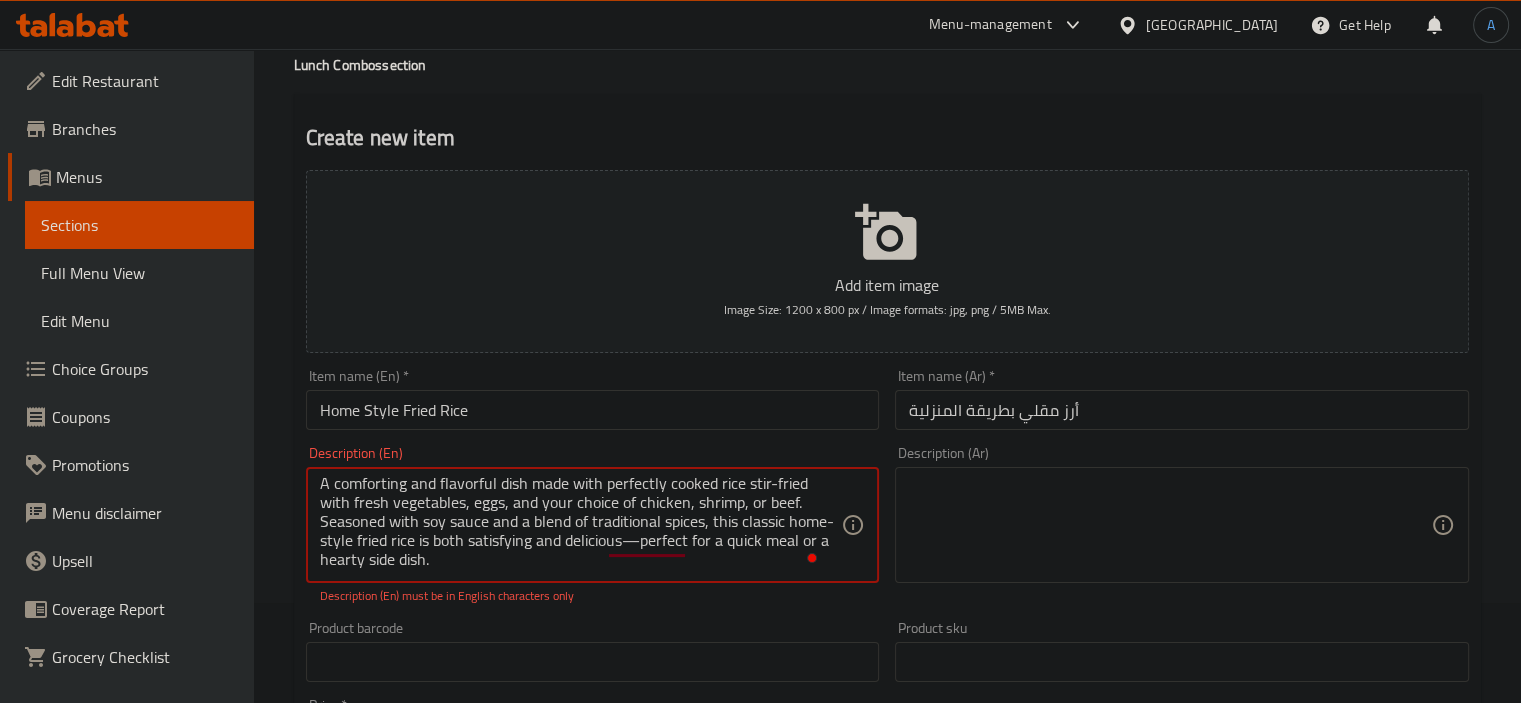 click at bounding box center (1170, 525) 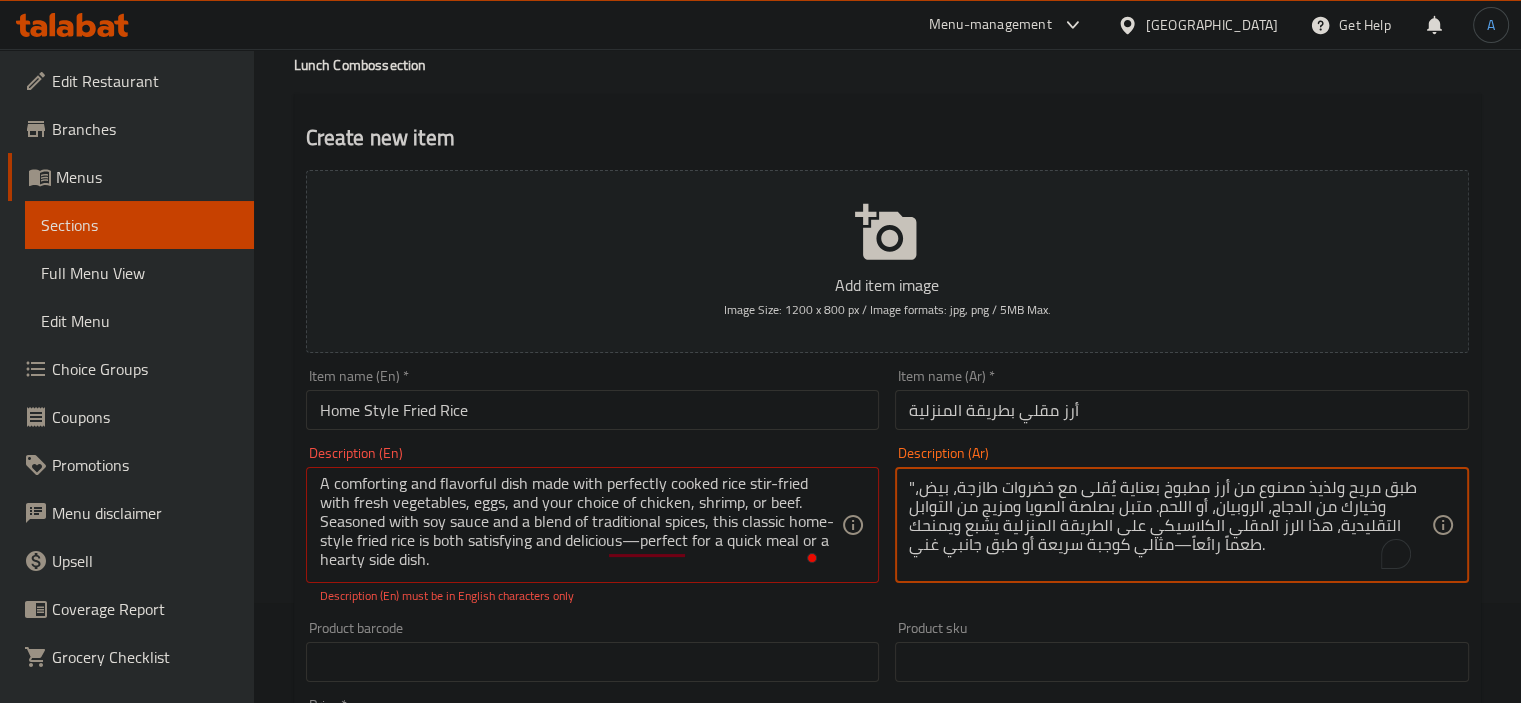 scroll, scrollTop: 24, scrollLeft: 0, axis: vertical 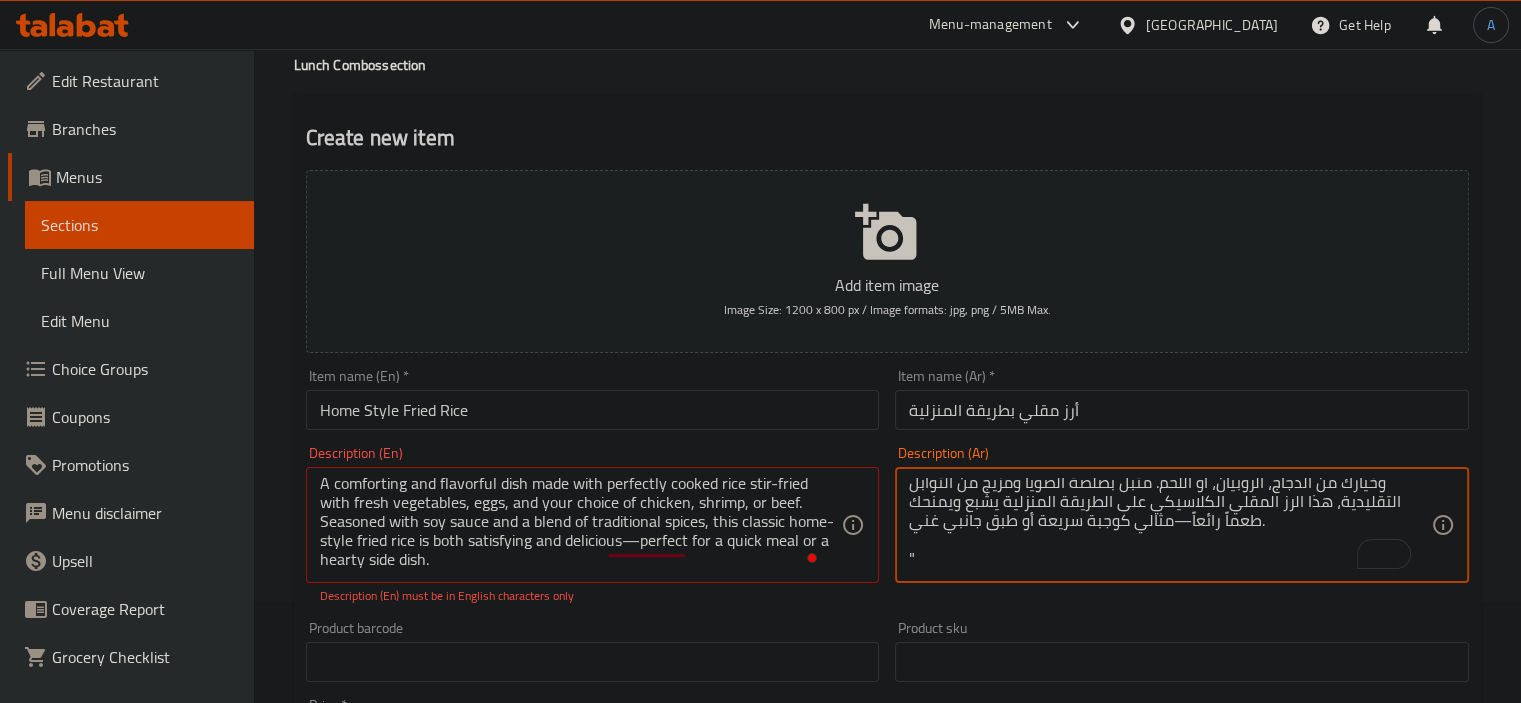 type on ""طبق مريح ولذيذ مصنوع من أرز مطبوخ بعناية يُقلى مع خضروات طازجة، بيض، وخيارك من الدجاج، الروبيان، أو اللحم. متبل بصلصة الصويا ومزيج من التوابل التقليدية، هذا الرز المقلي الكلاسيكي على الطريقة المنزلية يشبع ويمنحك طعماً رائعاً—مثالي كوجبة سريعة أو طبق جانبي غني.
"" 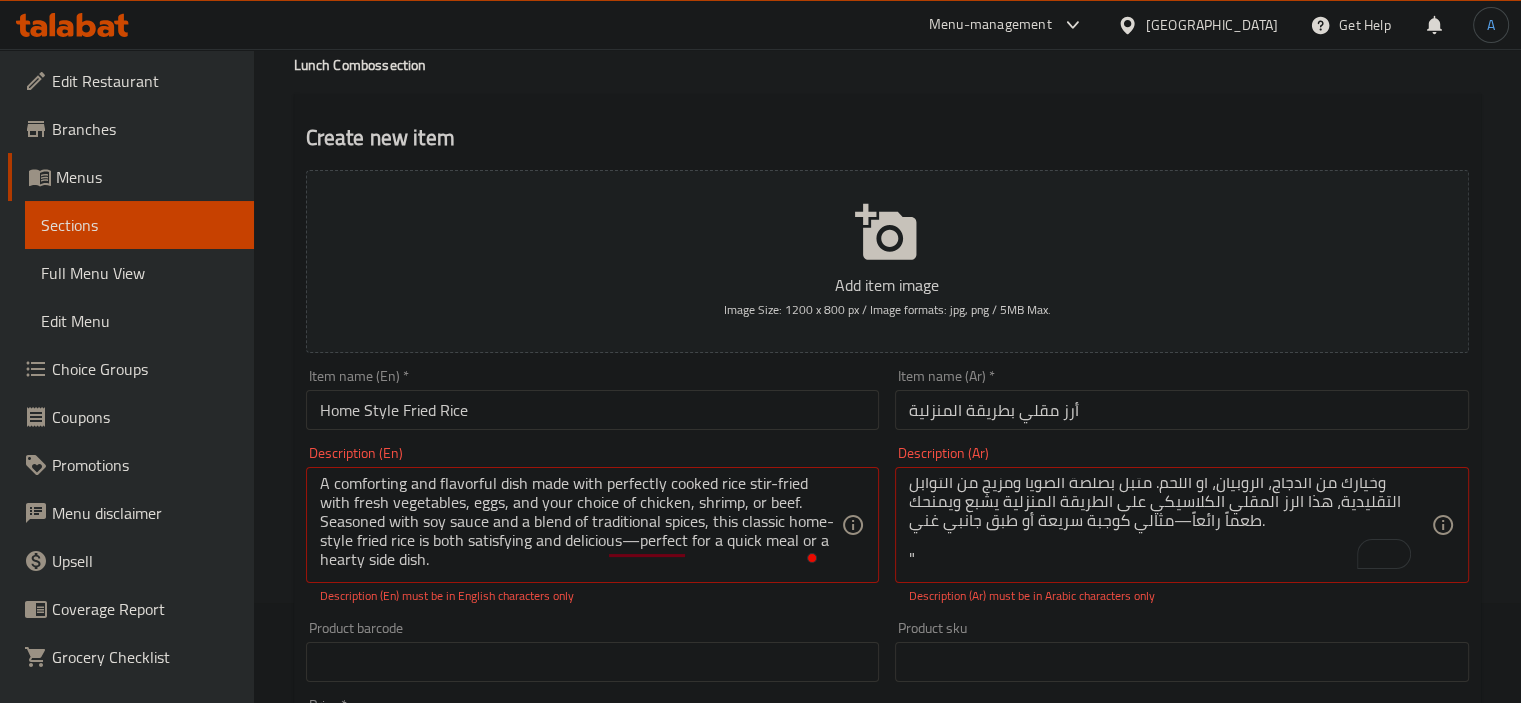click on "Product barcode Product barcode" at bounding box center [593, 651] 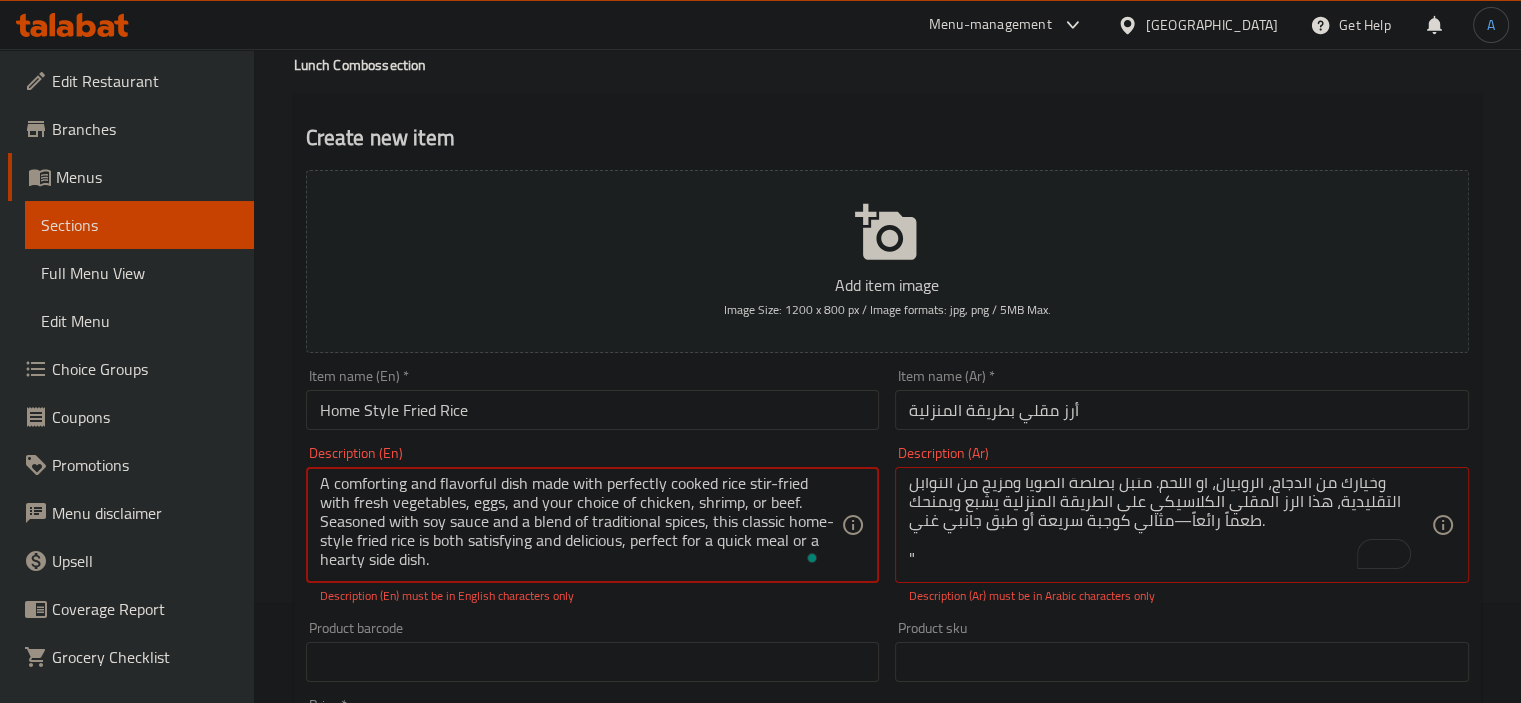 type on "A comforting and flavorful dish made with perfectly cooked rice stir-fried with fresh vegetables, eggs, and your choice of chicken, shrimp, or beef. Seasoned with soy sauce and a blend of traditional spices, this classic home-style fried rice is both satisfying and delicious, perfect for a quick meal or a hearty side dish." 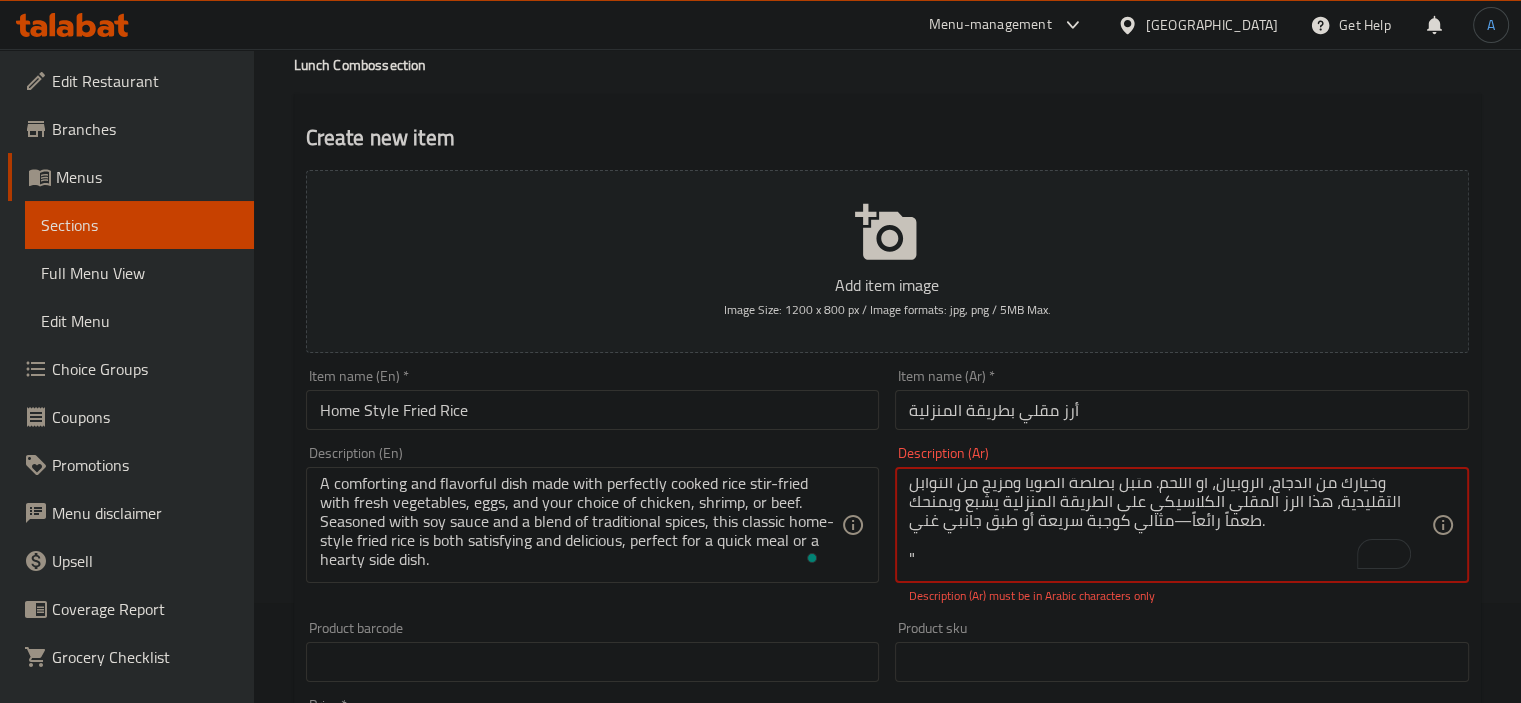 click on ""طبق مريح ولذيذ مصنوع من أرز مطبوخ بعناية يُقلى مع خضروات طازجة، بيض، وخيارك من الدجاج، الروبيان، أو اللحم. متبل بصلصة الصويا ومزيج من التوابل التقليدية، هذا الرز المقلي الكلاسيكي على الطريقة المنزلية يشبع ويمنحك طعماً رائعاً—مثالي كوجبة سريعة أو طبق جانبي غني.
"" at bounding box center [1170, 525] 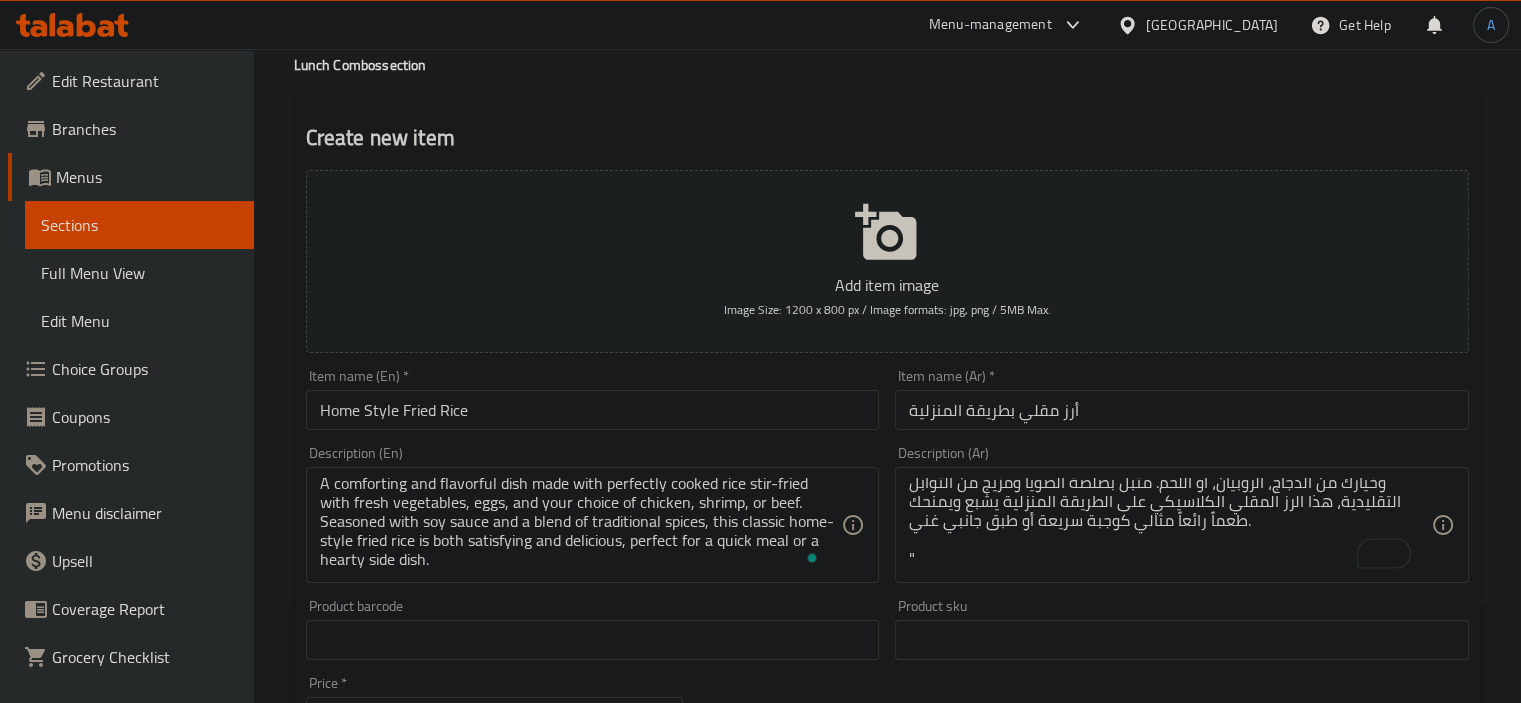 click on "Description (En) A comforting and flavorful dish made with perfectly cooked rice stir-fried with fresh vegetables, eggs, and your choice of chicken, shrimp, or beef. Seasoned with soy sauce and a blend of traditional spices, this classic home-style fried rice is both satisfying and delicious, perfect for a quick meal or a hearty side dish. Description (En)" at bounding box center (593, 514) 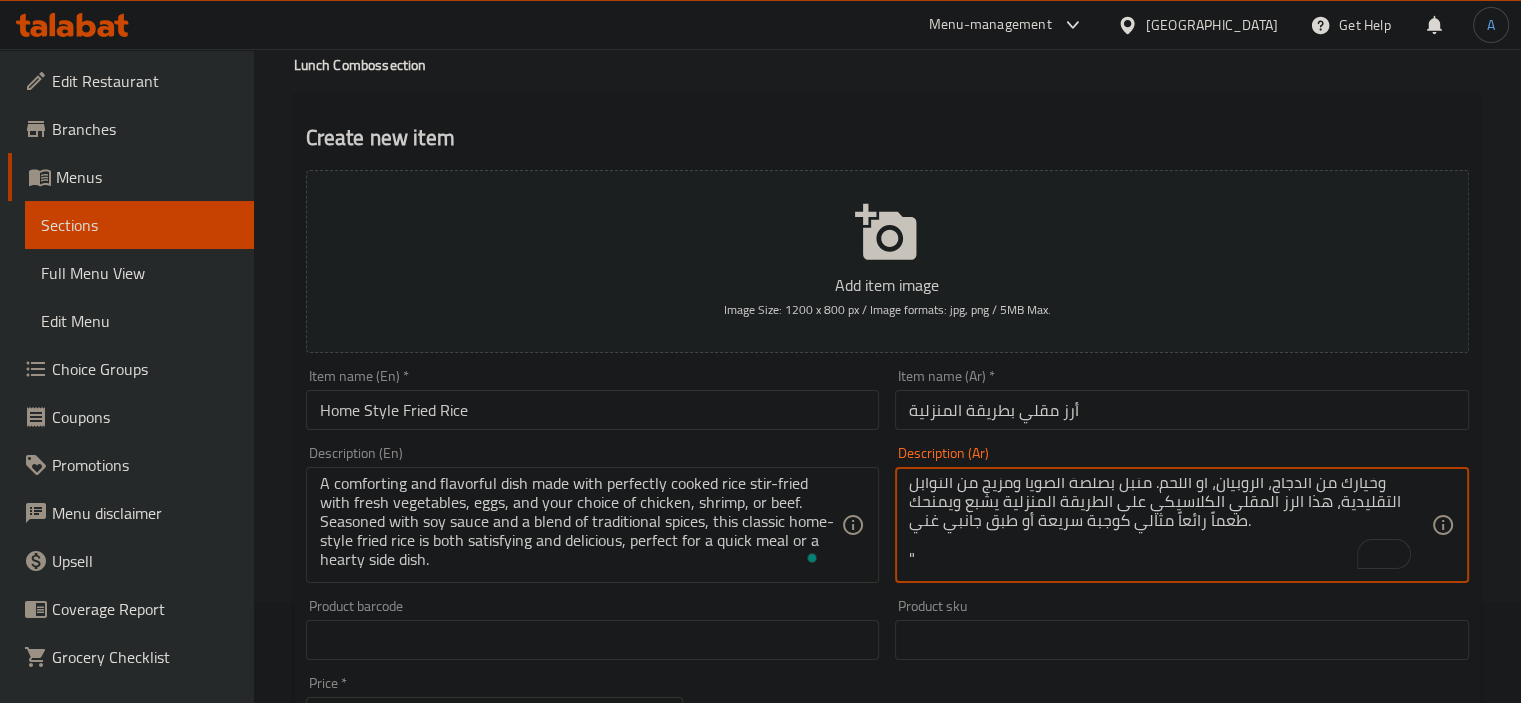 drag, startPoint x: 934, startPoint y: 547, endPoint x: 905, endPoint y: 551, distance: 29.274563 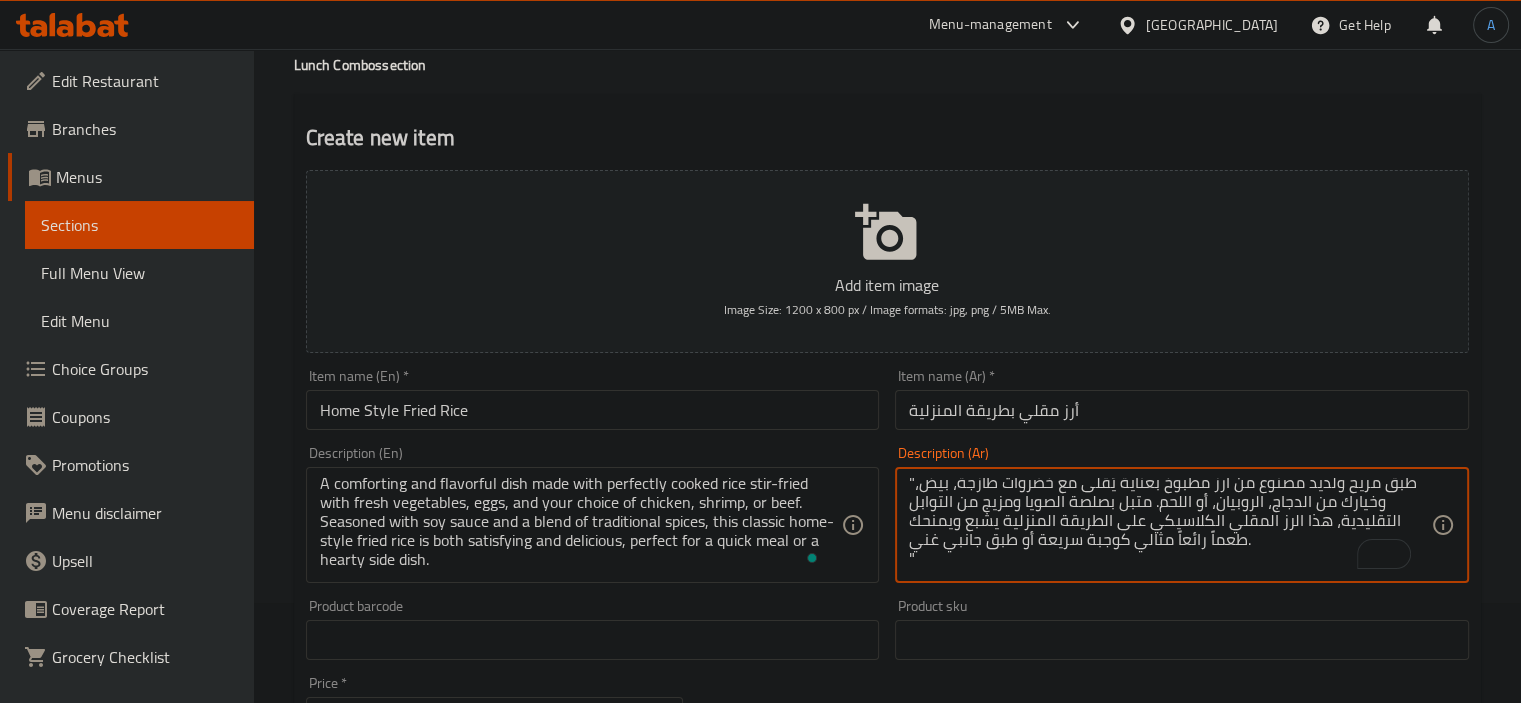 scroll, scrollTop: 4, scrollLeft: 0, axis: vertical 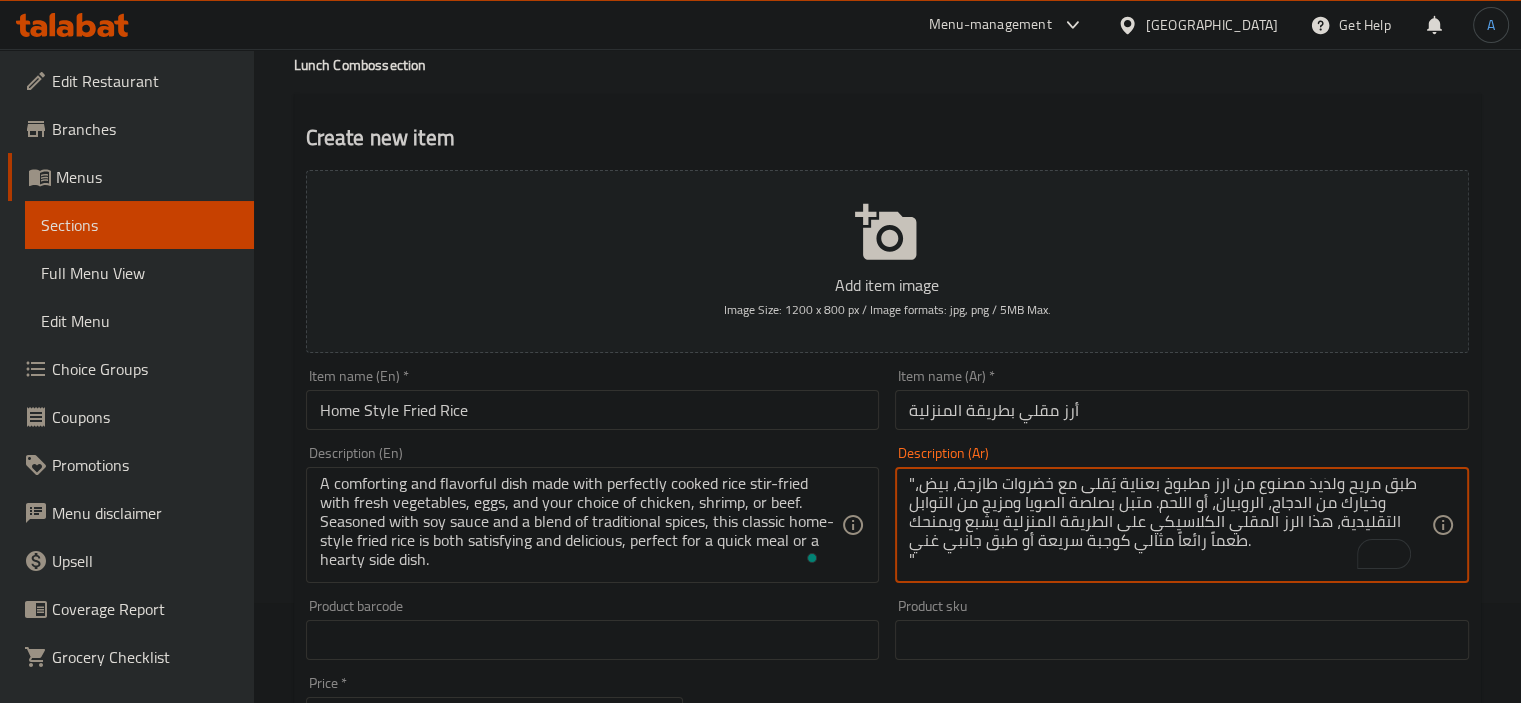 type on ""طبق مريح ولذيذ مصنوع من أرز مطبوخ بعناية يُقلى مع خضروات طازجة، بيض، وخيارك من الدجاج، الروبيان، أو اللحم. متبل بصلصة الصويا ومزيج من التوابل التقليدية، هذا الرز المقلي الكلاسيكي على الطريقة المنزلية يشبع ويمنحك طعماً رائعاً مثالي كوجبة سريعة أو طبق جانبي غني.
"" 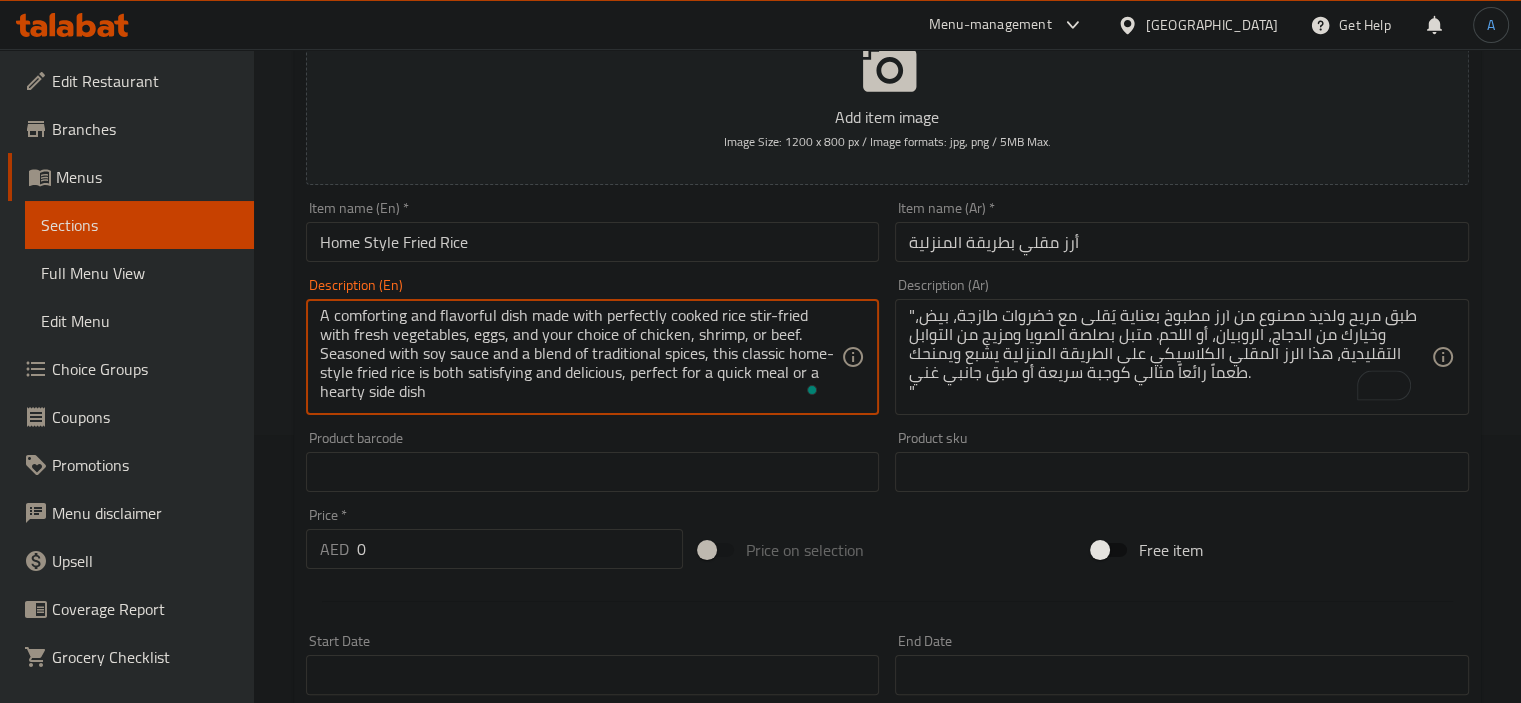 scroll, scrollTop: 300, scrollLeft: 0, axis: vertical 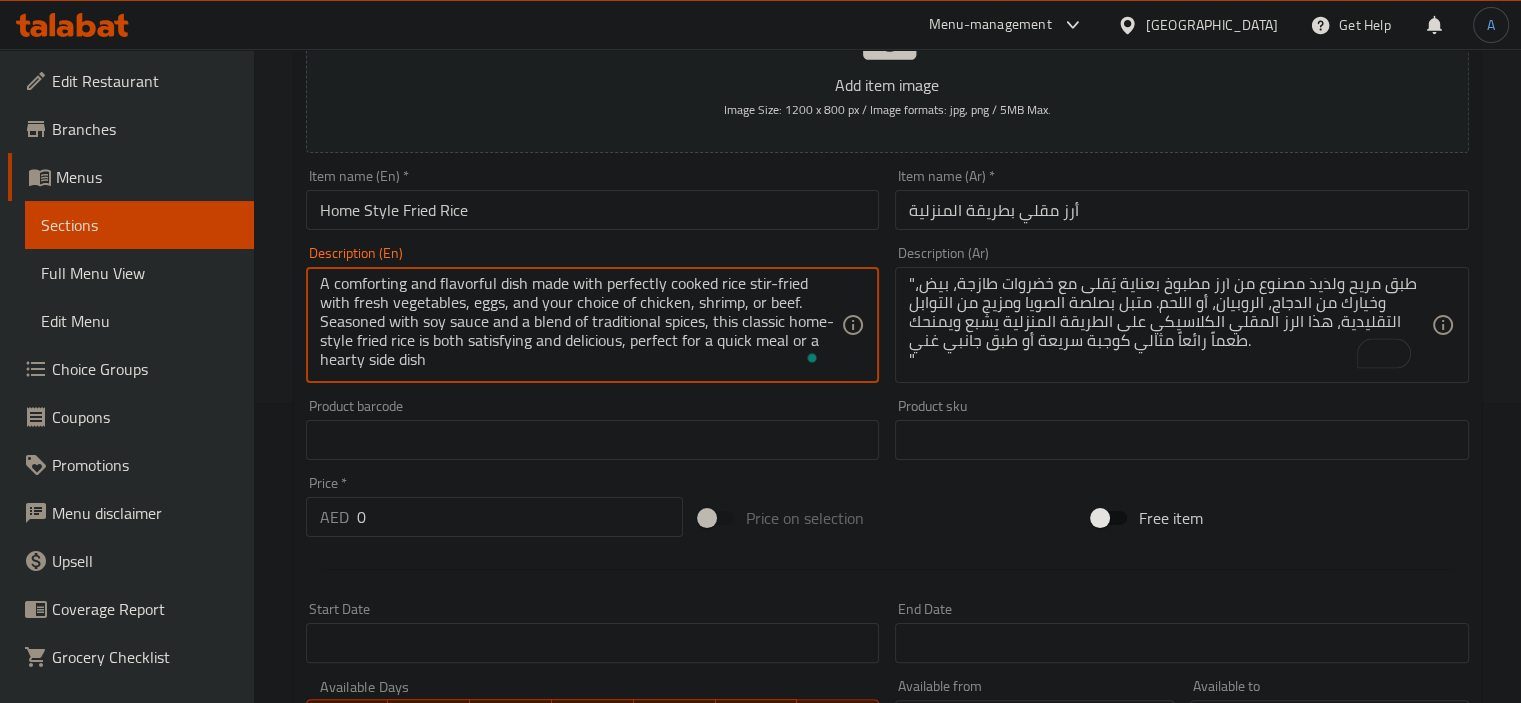 type on "A comforting and flavorful dish made with perfectly cooked rice stir-fried with fresh vegetables, eggs, and your choice of chicken, shrimp, or beef. Seasoned with soy sauce and a blend of traditional spices, this classic home-style fried rice is both satisfying and delicious, perfect for a quick meal or a hearty side dish" 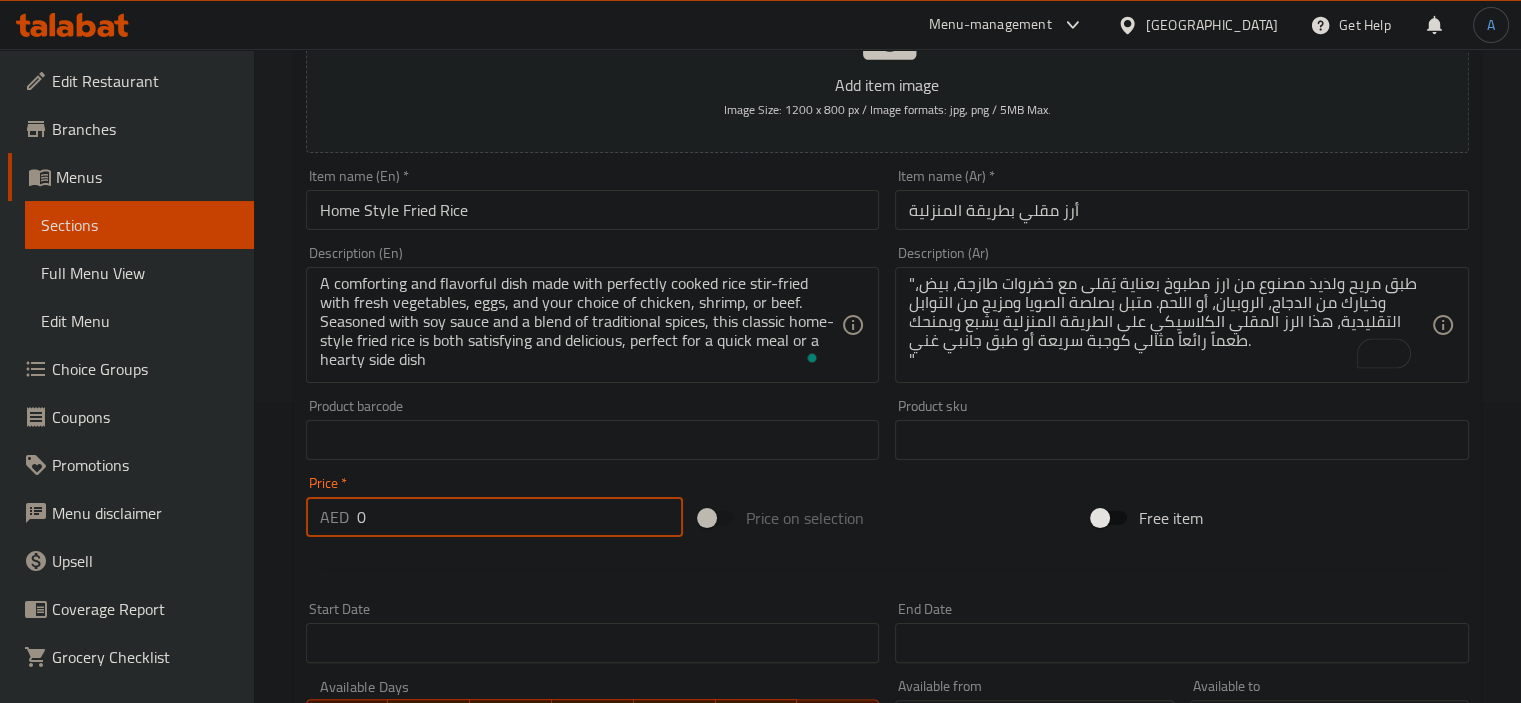 drag, startPoint x: 444, startPoint y: 512, endPoint x: 302, endPoint y: 501, distance: 142.42542 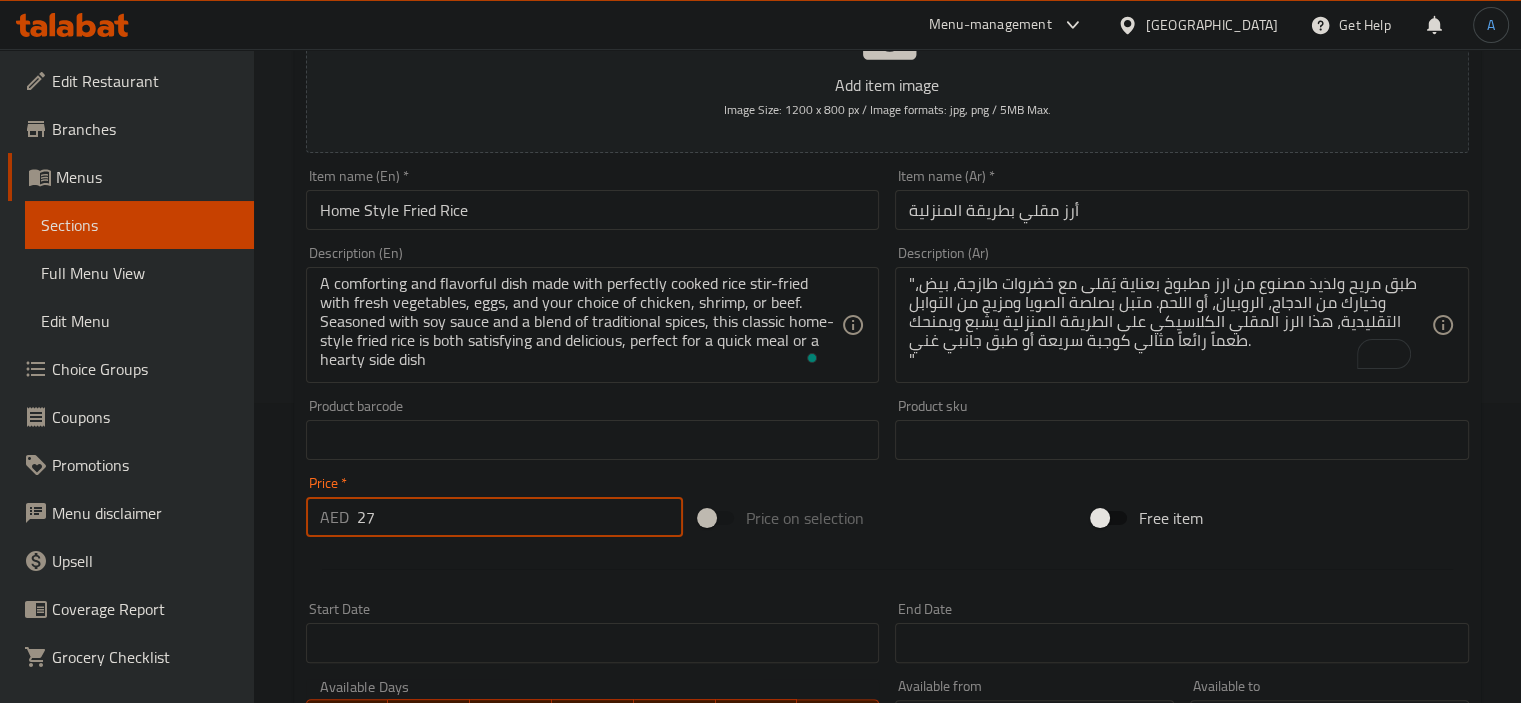 type on "27" 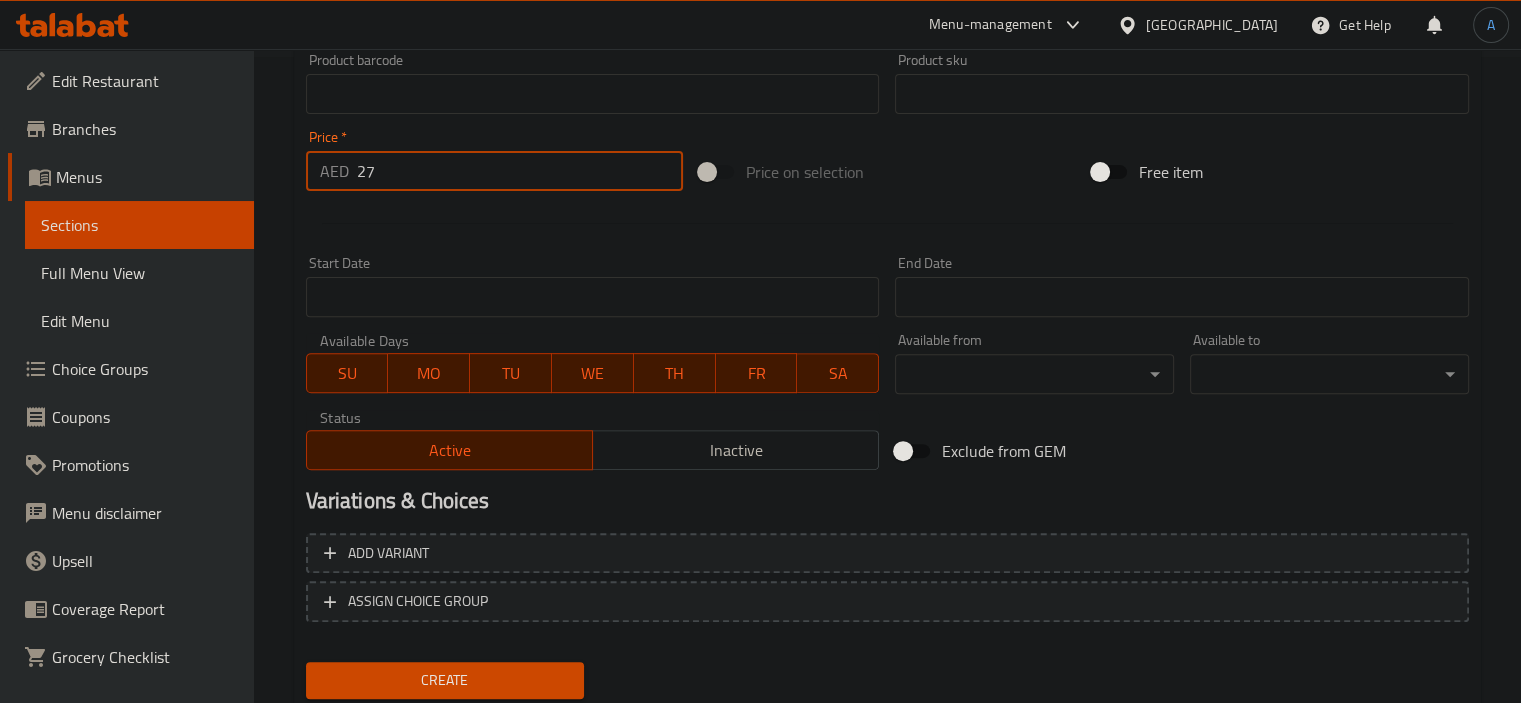scroll, scrollTop: 709, scrollLeft: 0, axis: vertical 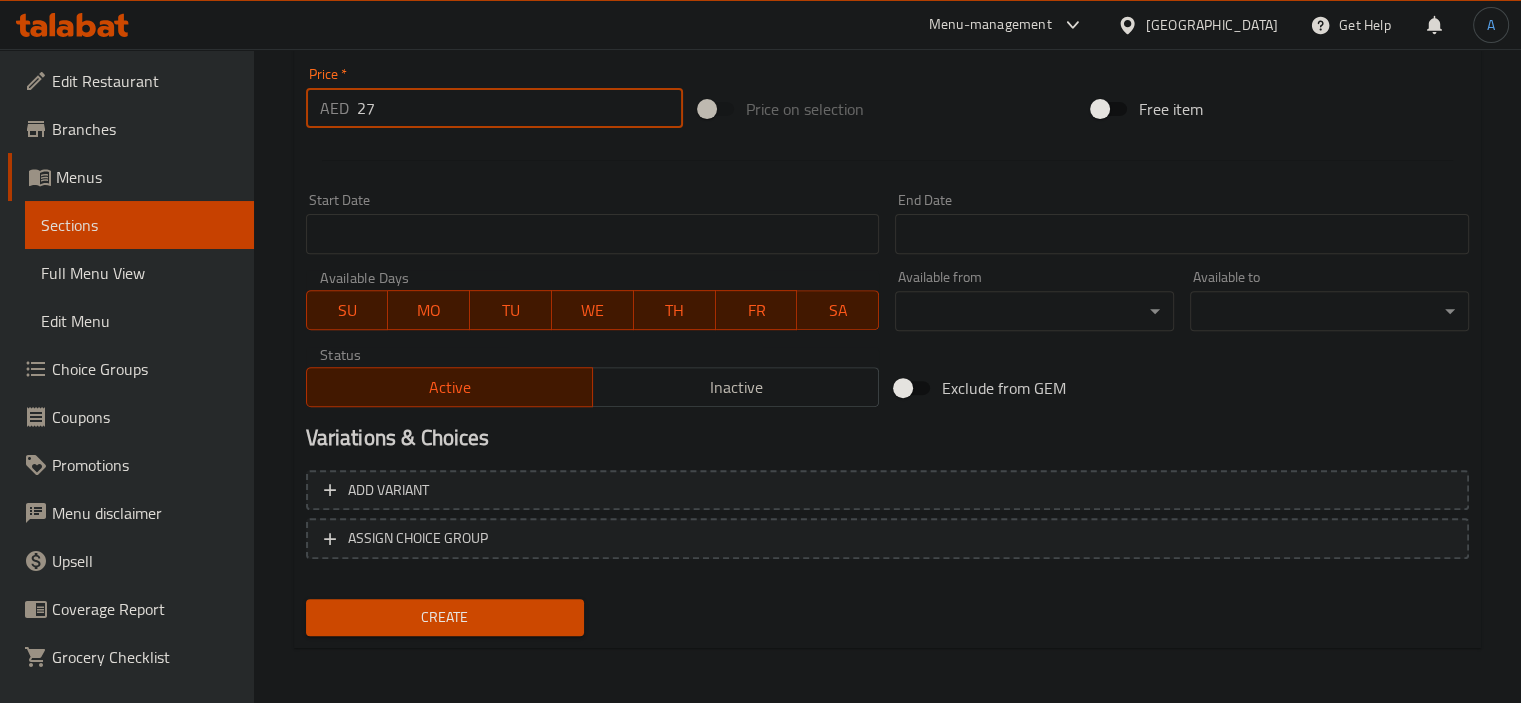 click on "Create" at bounding box center [445, 617] 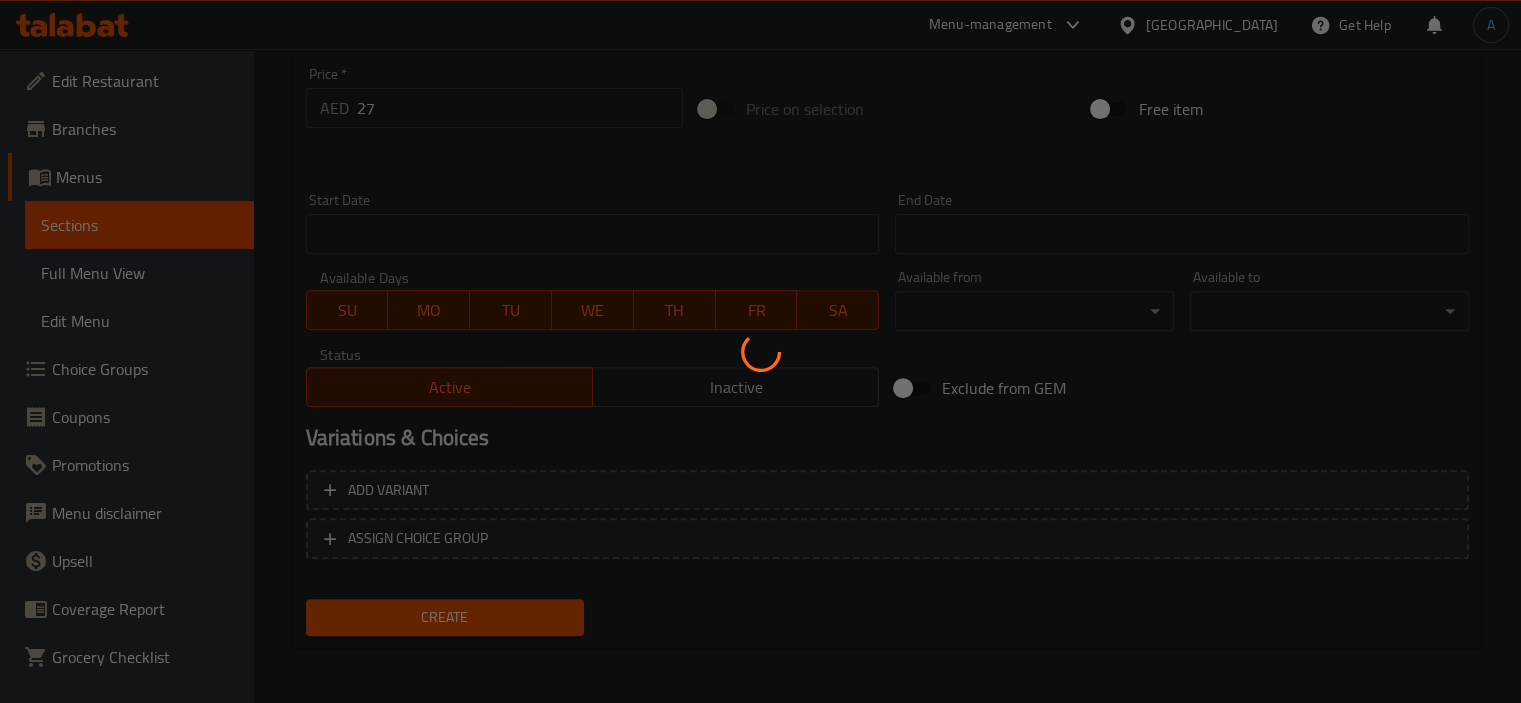 type 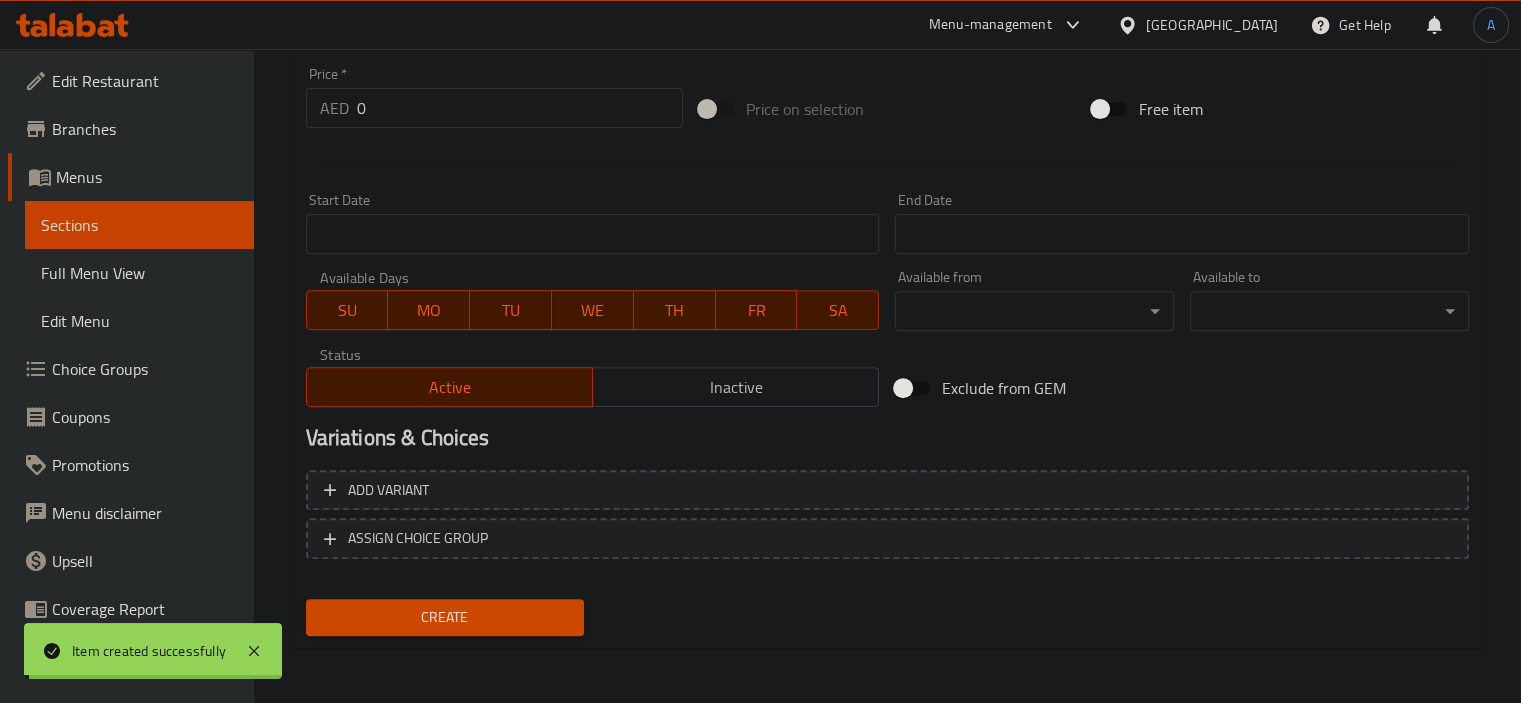 scroll, scrollTop: 0, scrollLeft: 0, axis: both 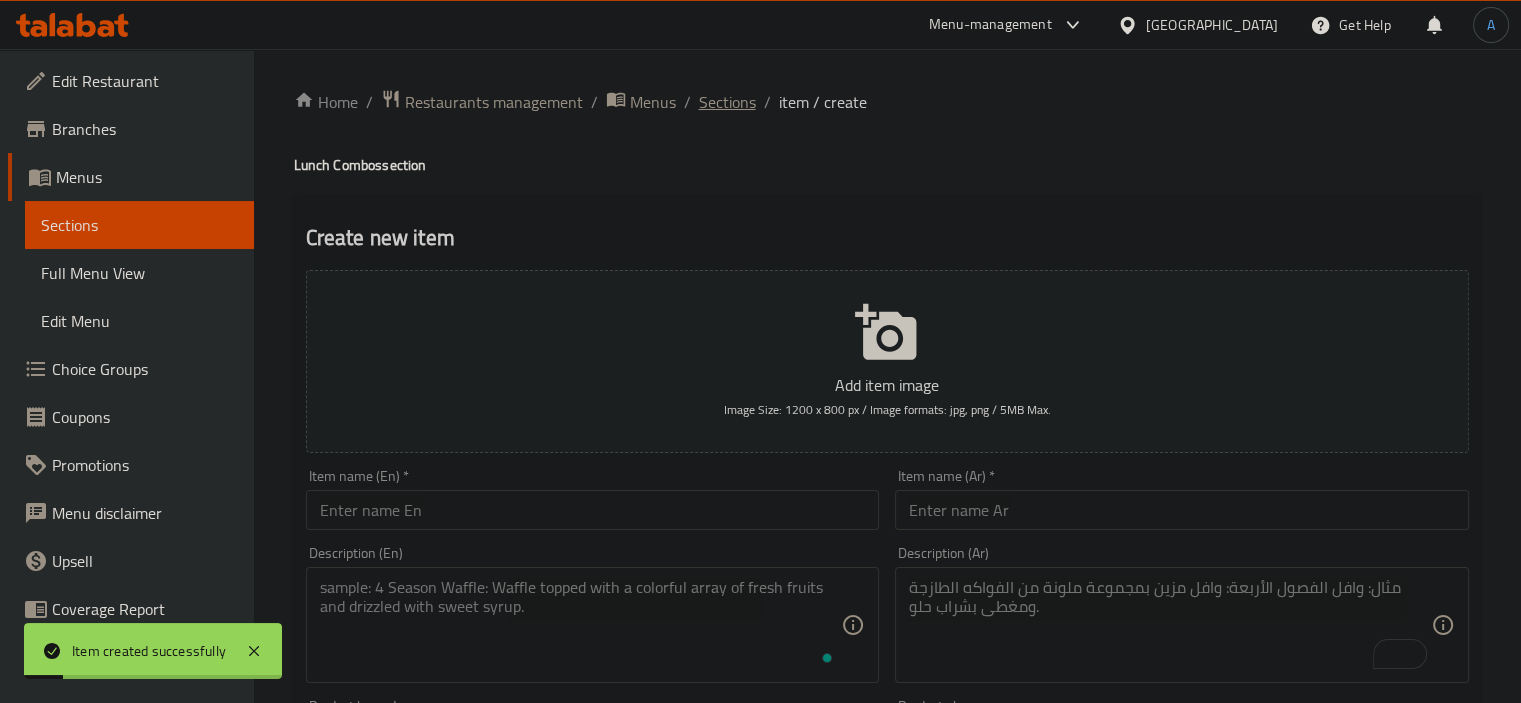 click on "Sections" at bounding box center (727, 102) 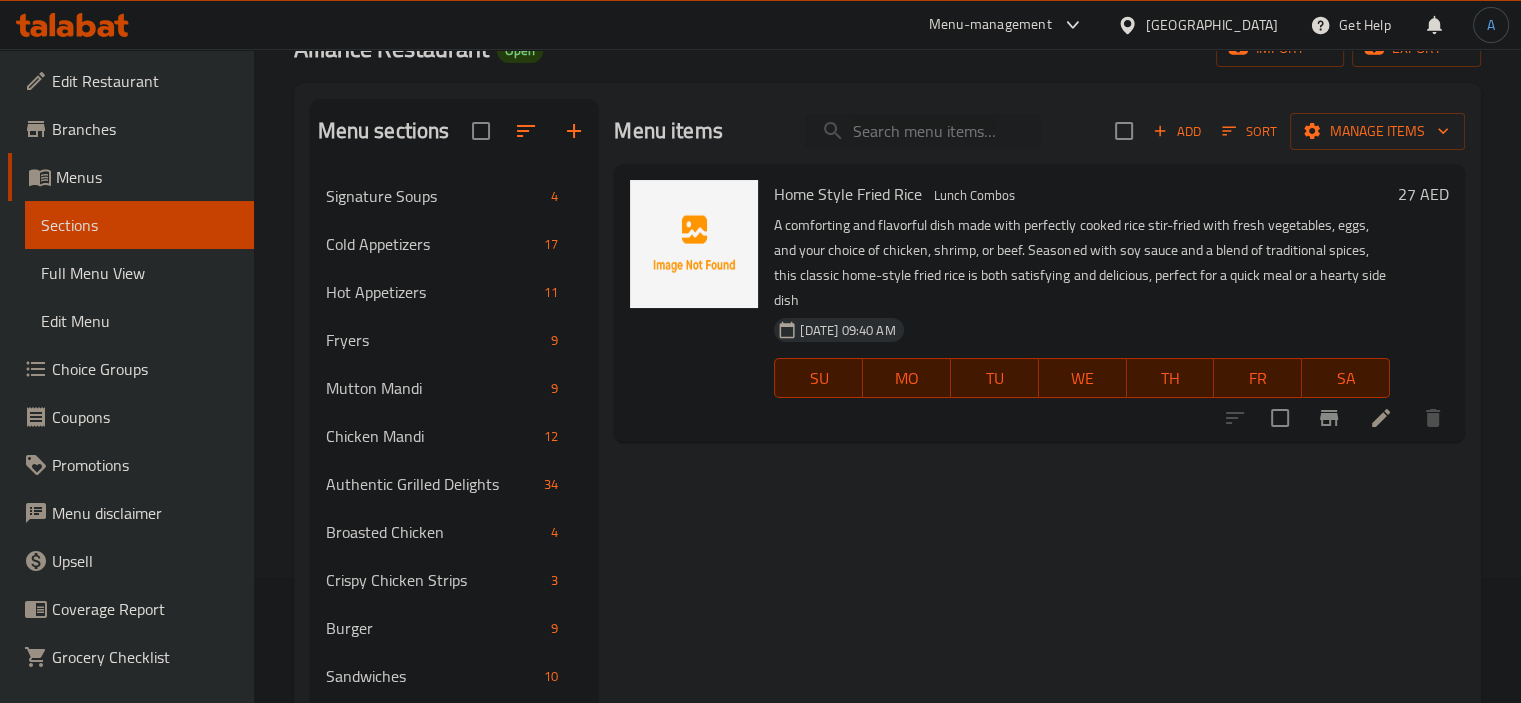 scroll, scrollTop: 97, scrollLeft: 0, axis: vertical 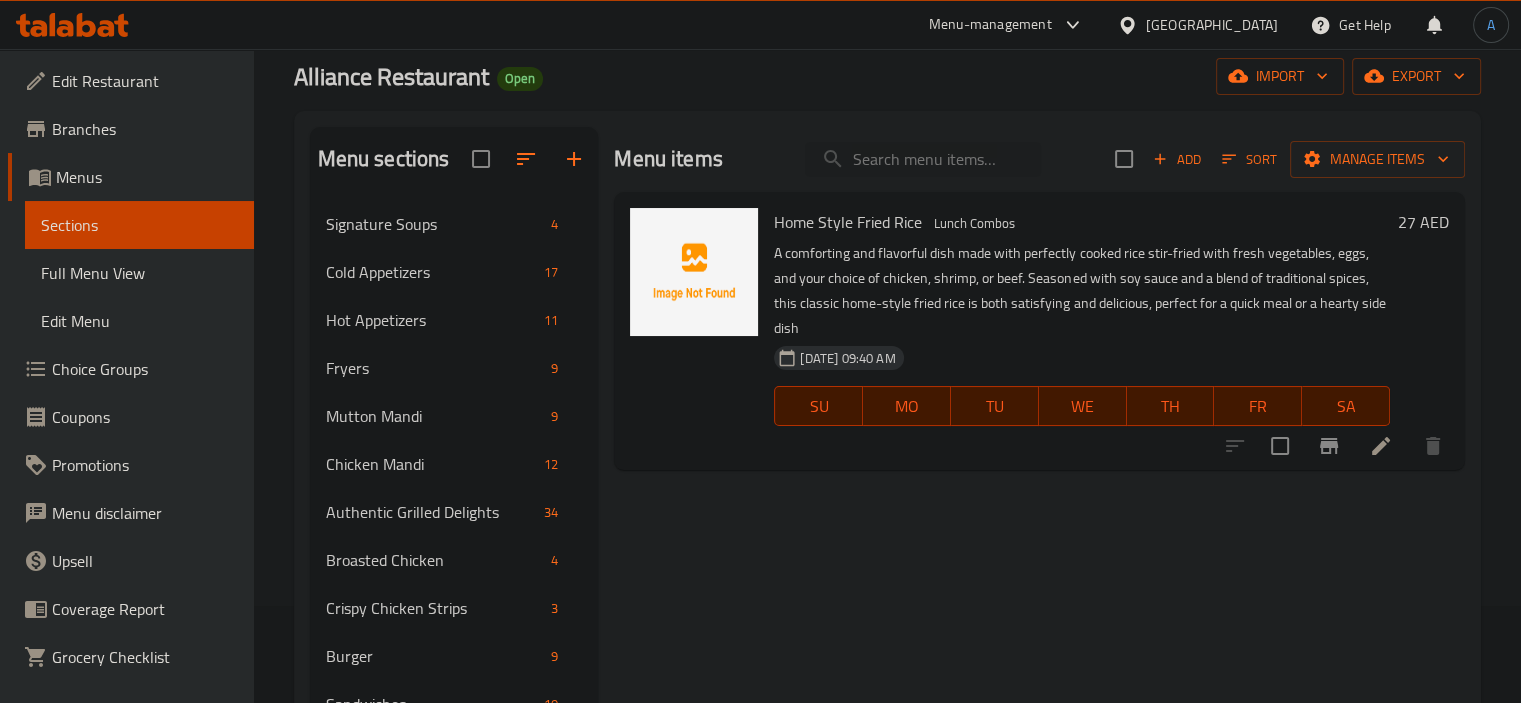 click on "Menu items Add Sort Manage items Home Style Fried Rice   Lunch Combos A comforting and flavorful dish made with perfectly cooked rice stir-fried with fresh vegetables, eggs, and your choice of chicken, shrimp, or beef. Seasoned with soy sauce and a blend of traditional spices, this classic home-style fried rice is both satisfying and delicious, perfect for a quick meal or a hearty side dish [DATE] 09:40 AM SU MO TU WE TH FR SA 27   AED" at bounding box center [1031, 887] 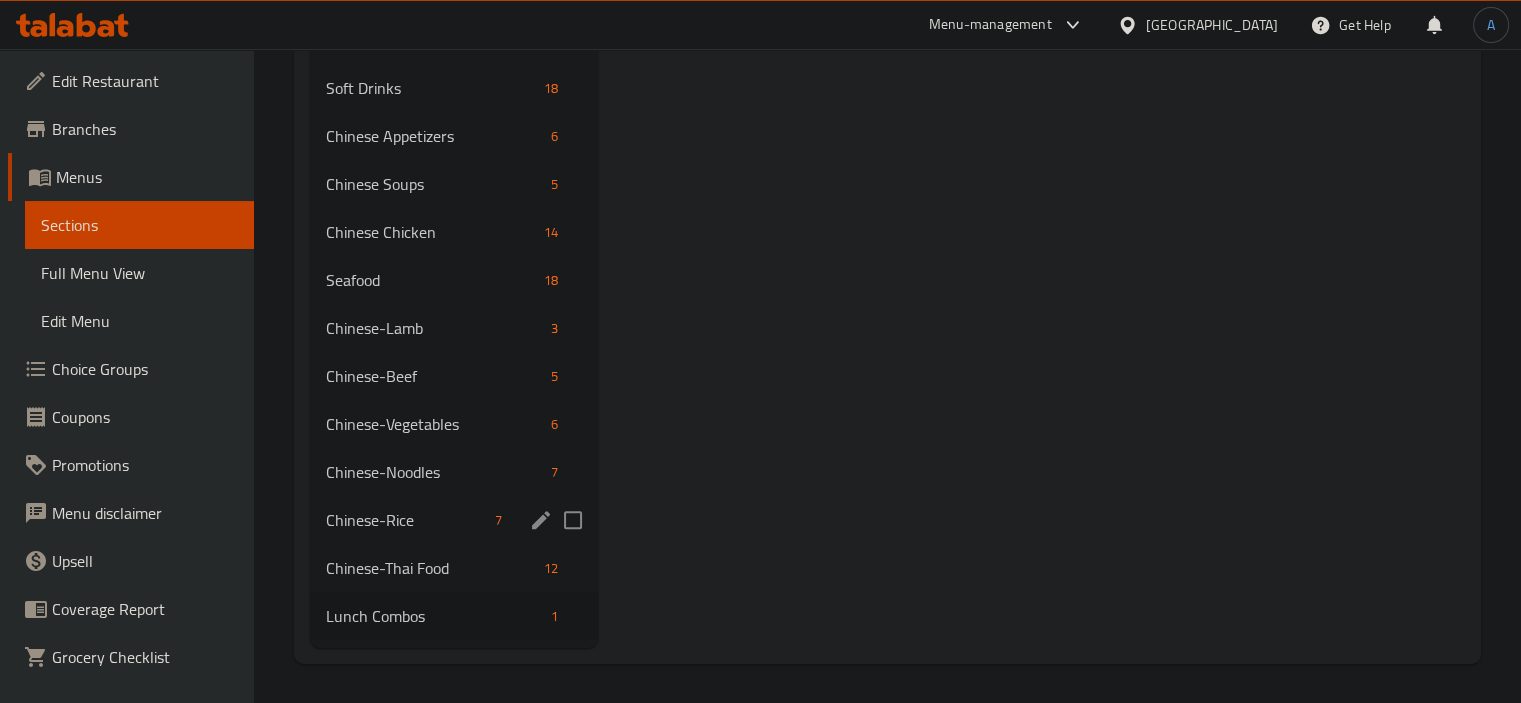 click on "Chinese-Rice" at bounding box center [407, 520] 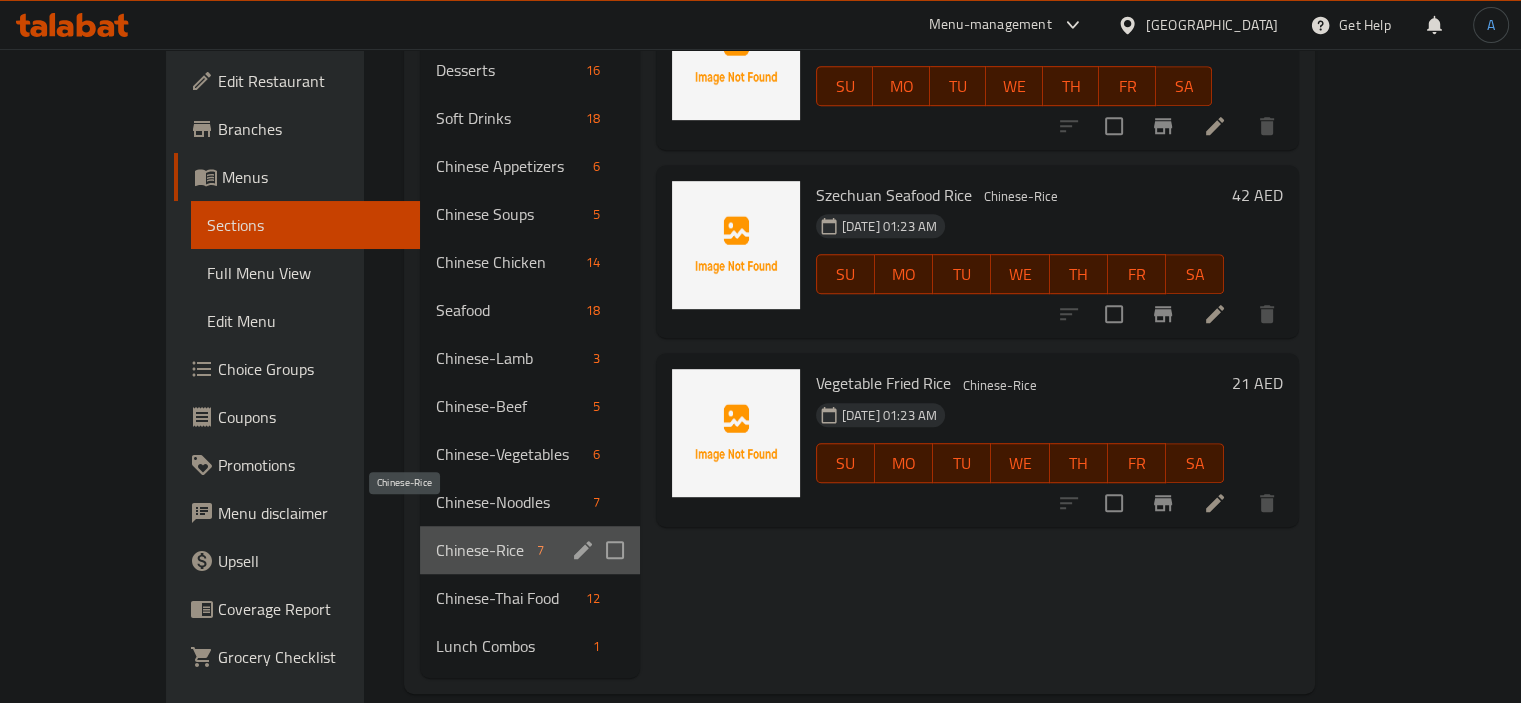 click on "Chinese-Rice" at bounding box center (482, 550) 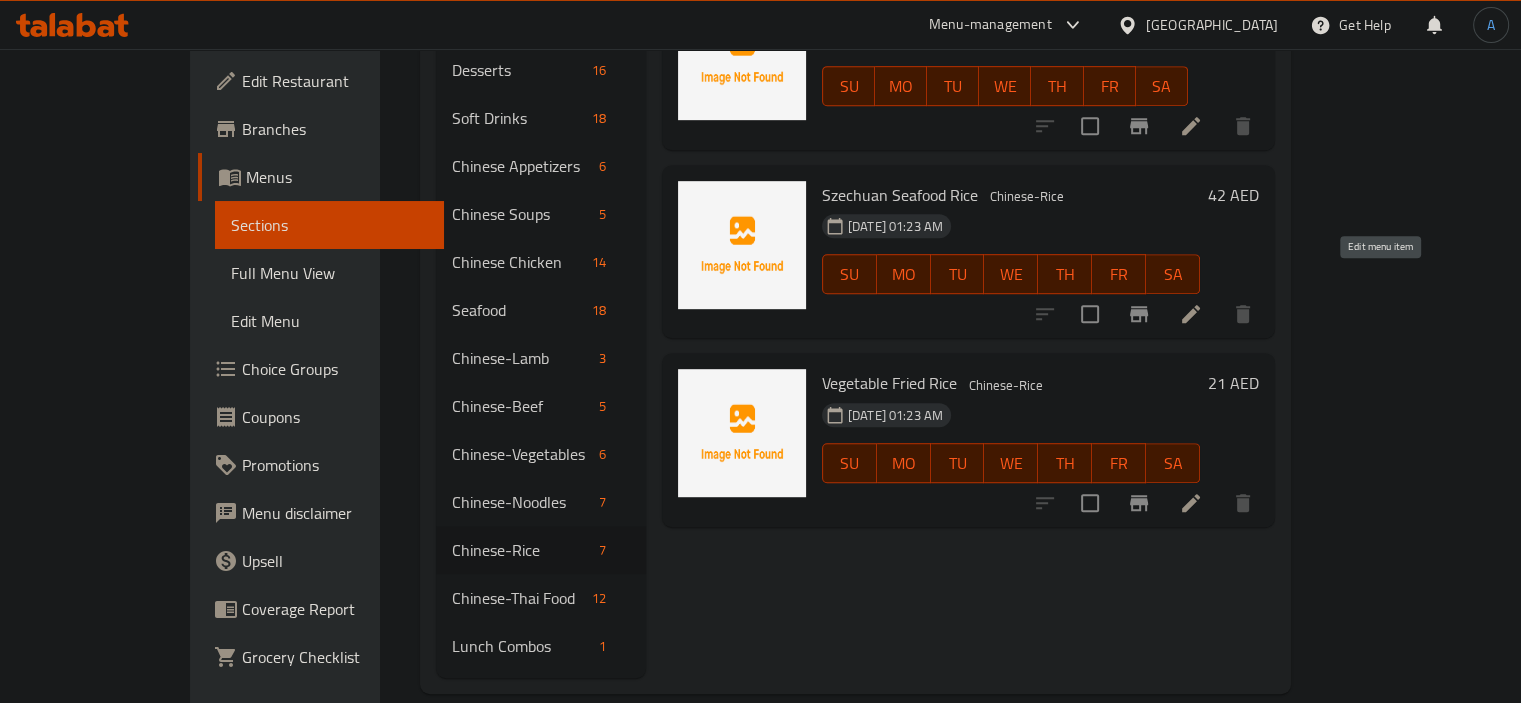 click 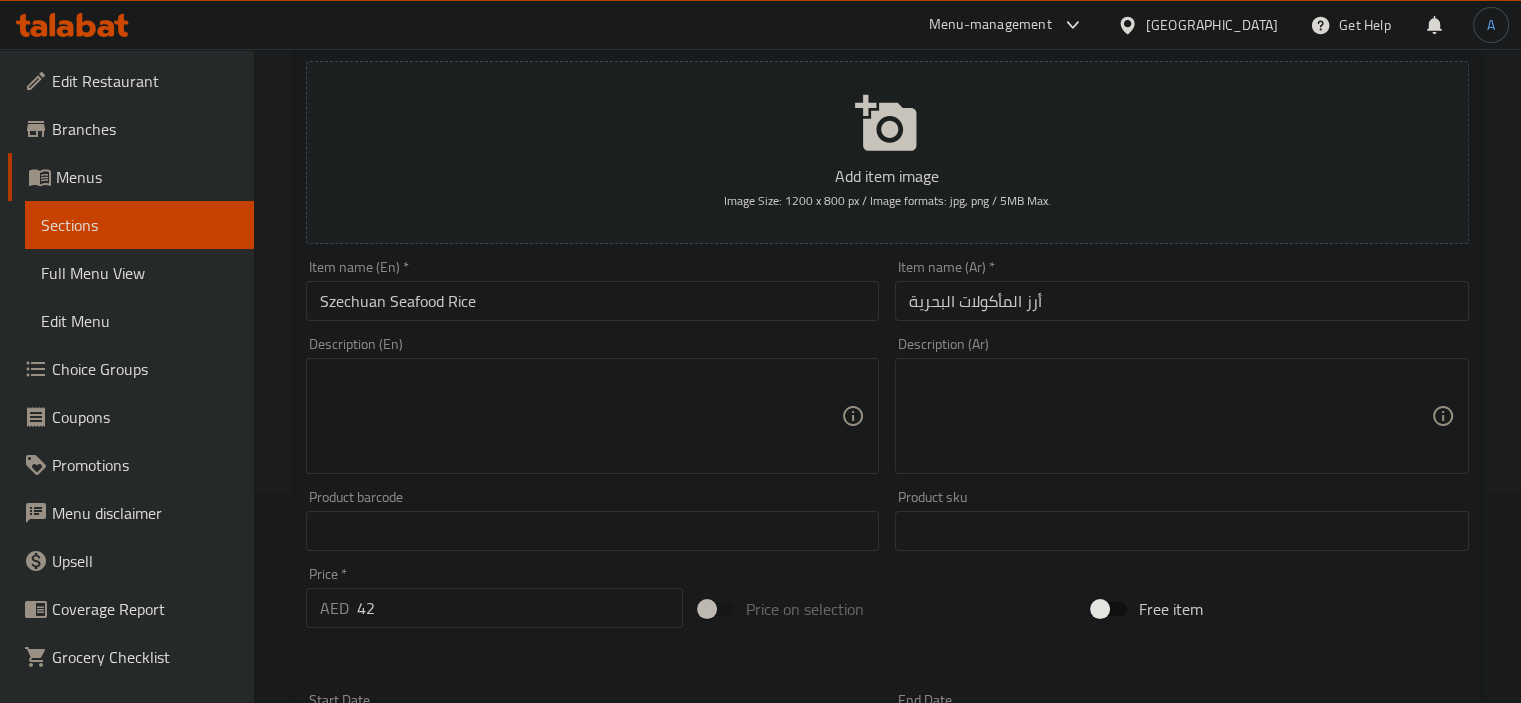 scroll, scrollTop: 0, scrollLeft: 0, axis: both 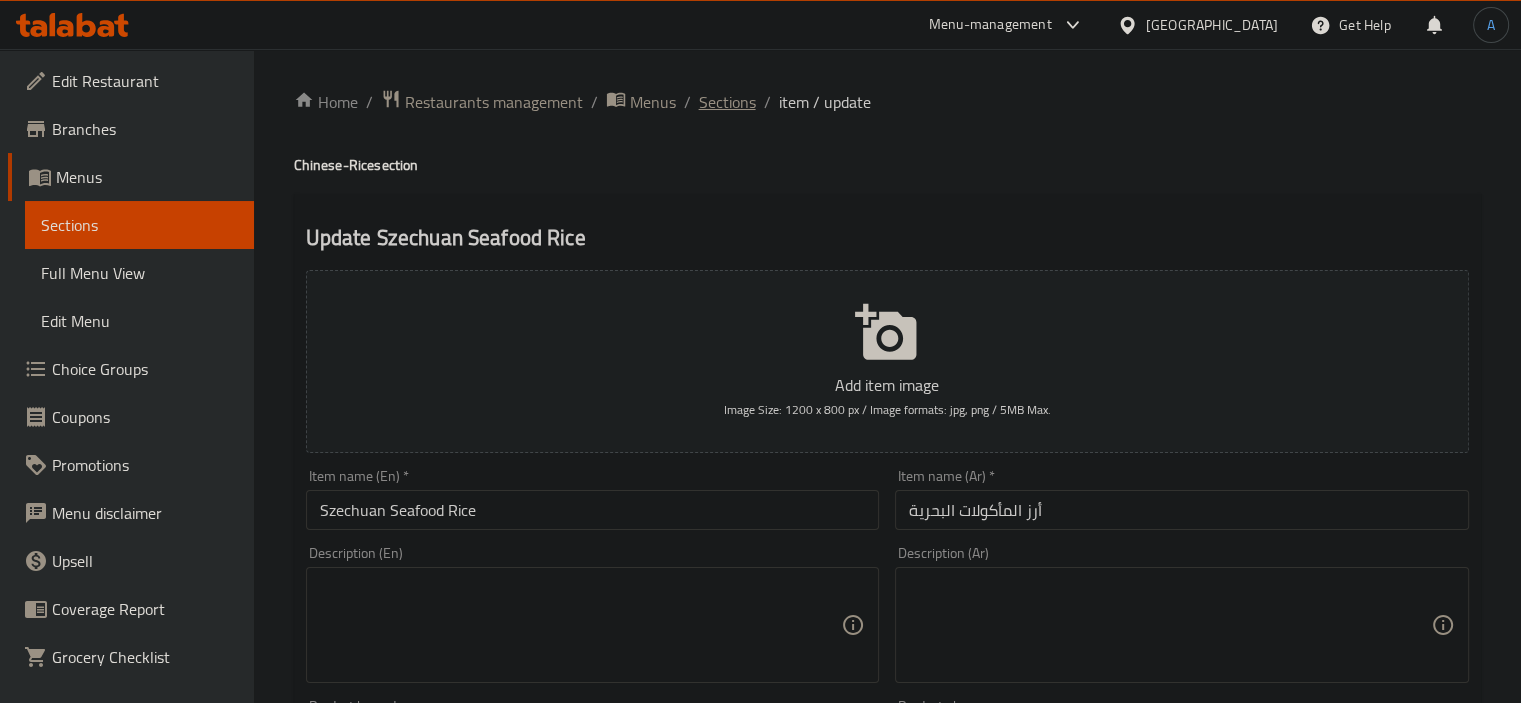 click on "Sections" at bounding box center (727, 102) 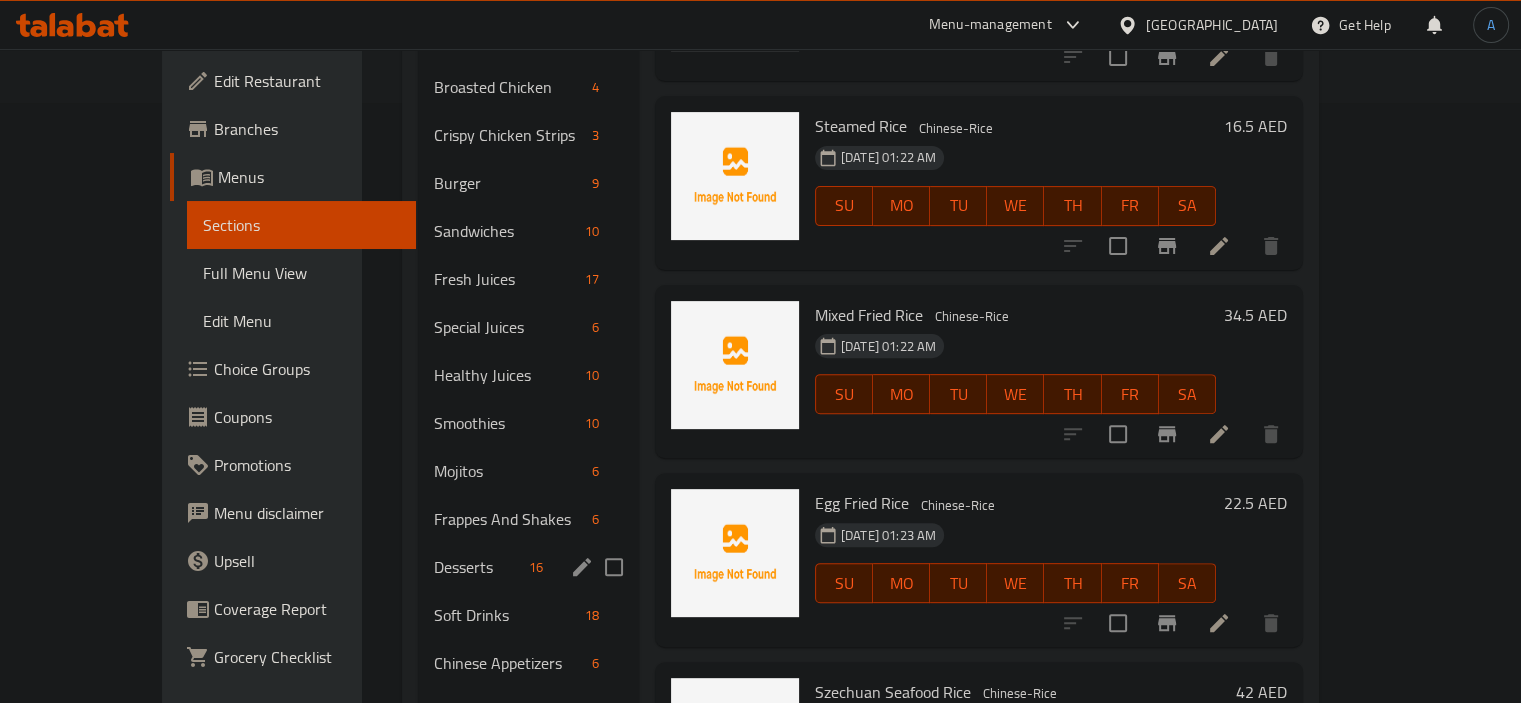scroll, scrollTop: 1097, scrollLeft: 0, axis: vertical 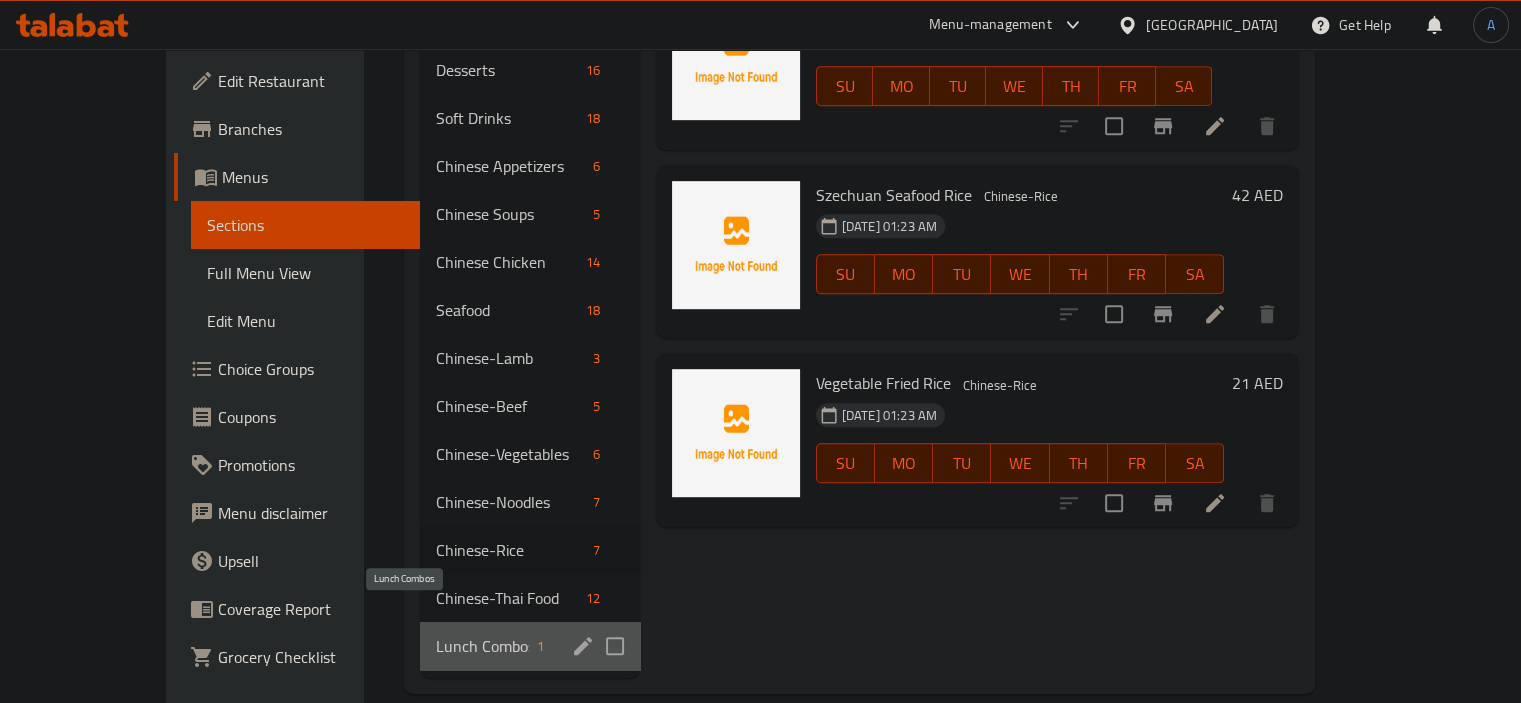 click on "Lunch Combos" at bounding box center [482, 646] 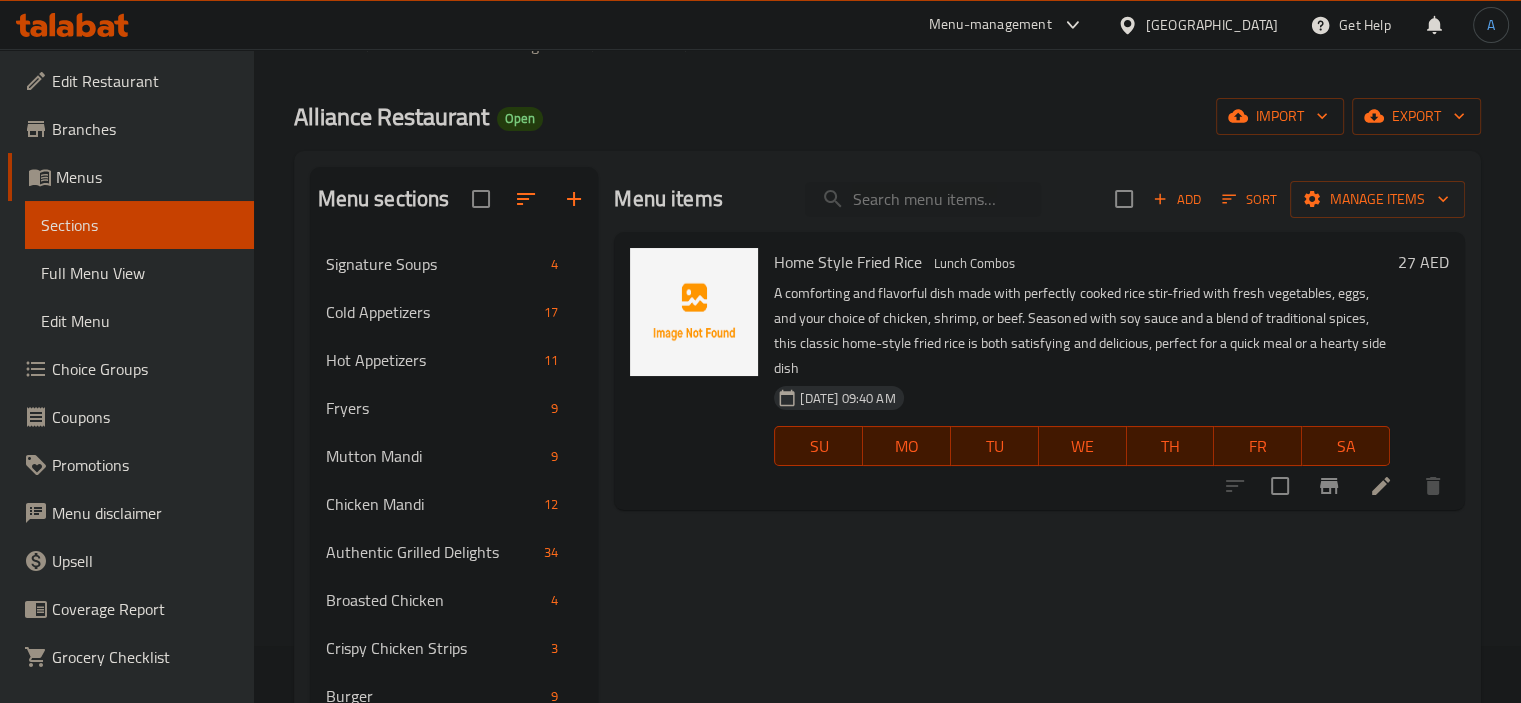 scroll, scrollTop: 0, scrollLeft: 0, axis: both 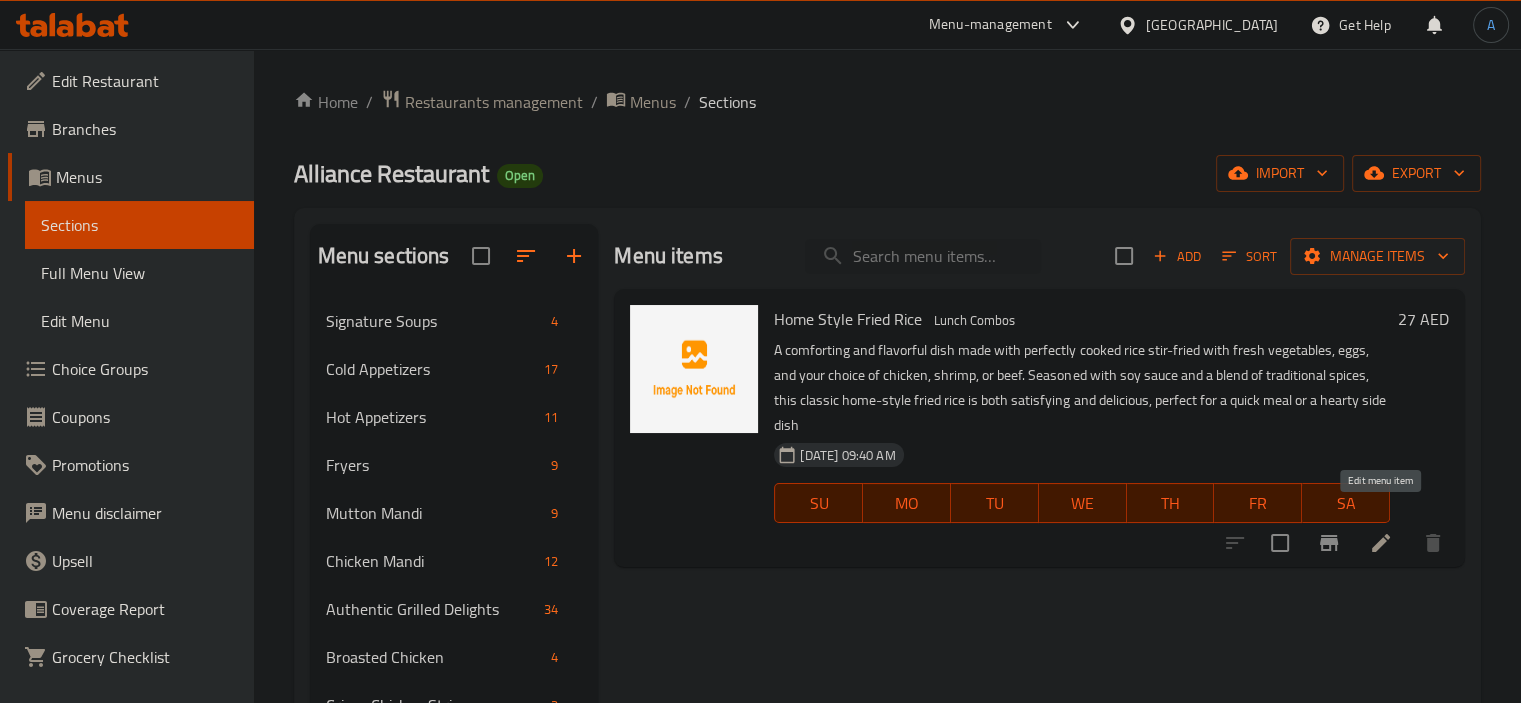 click 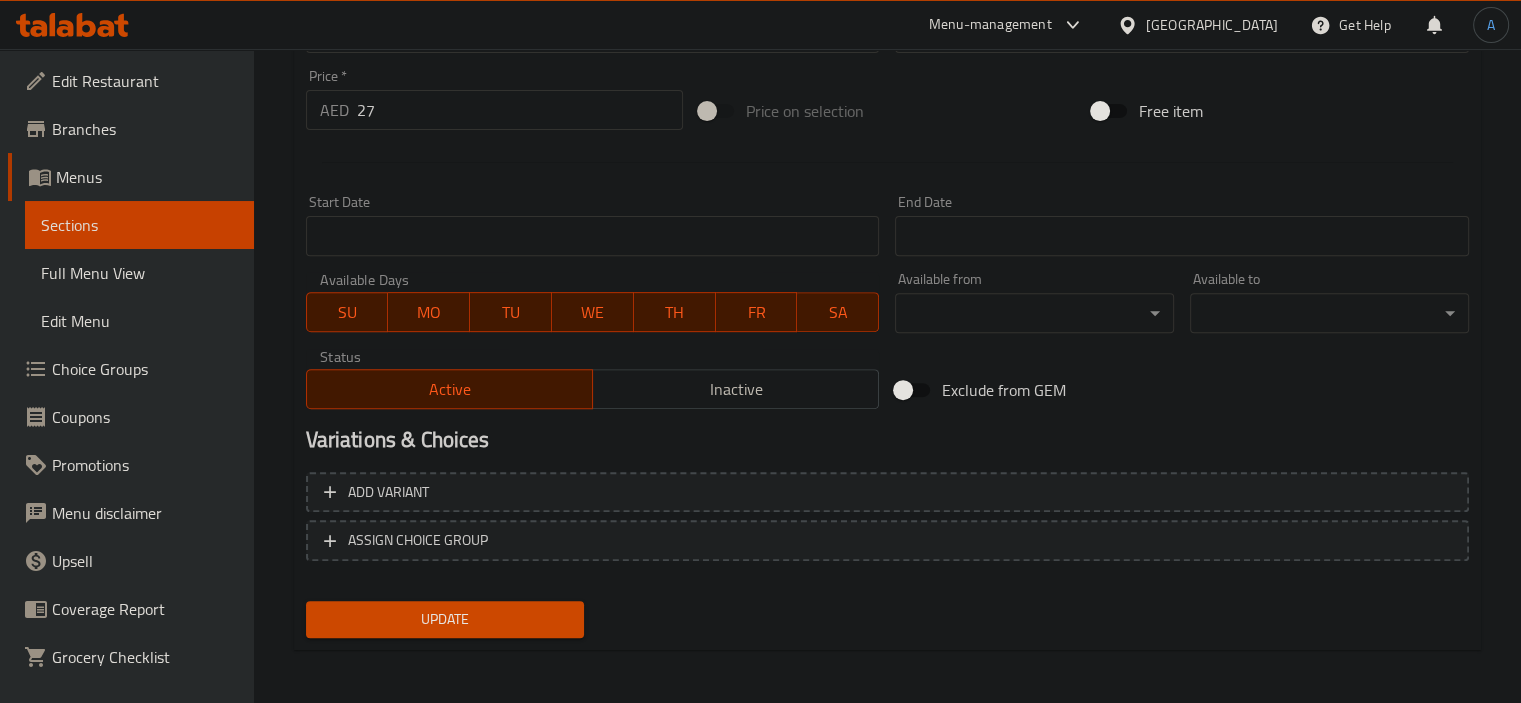 scroll, scrollTop: 709, scrollLeft: 0, axis: vertical 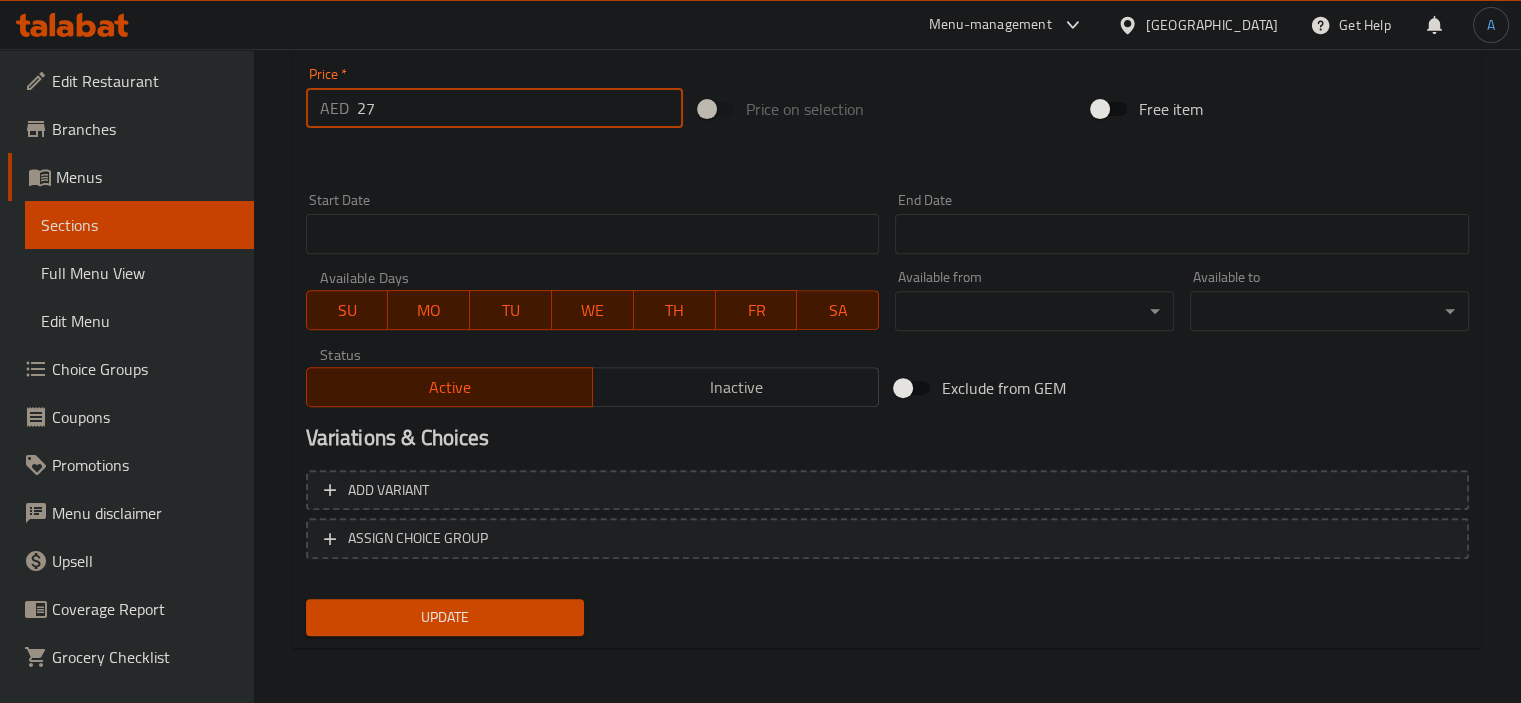 drag, startPoint x: 435, startPoint y: 105, endPoint x: 273, endPoint y: 83, distance: 163.487 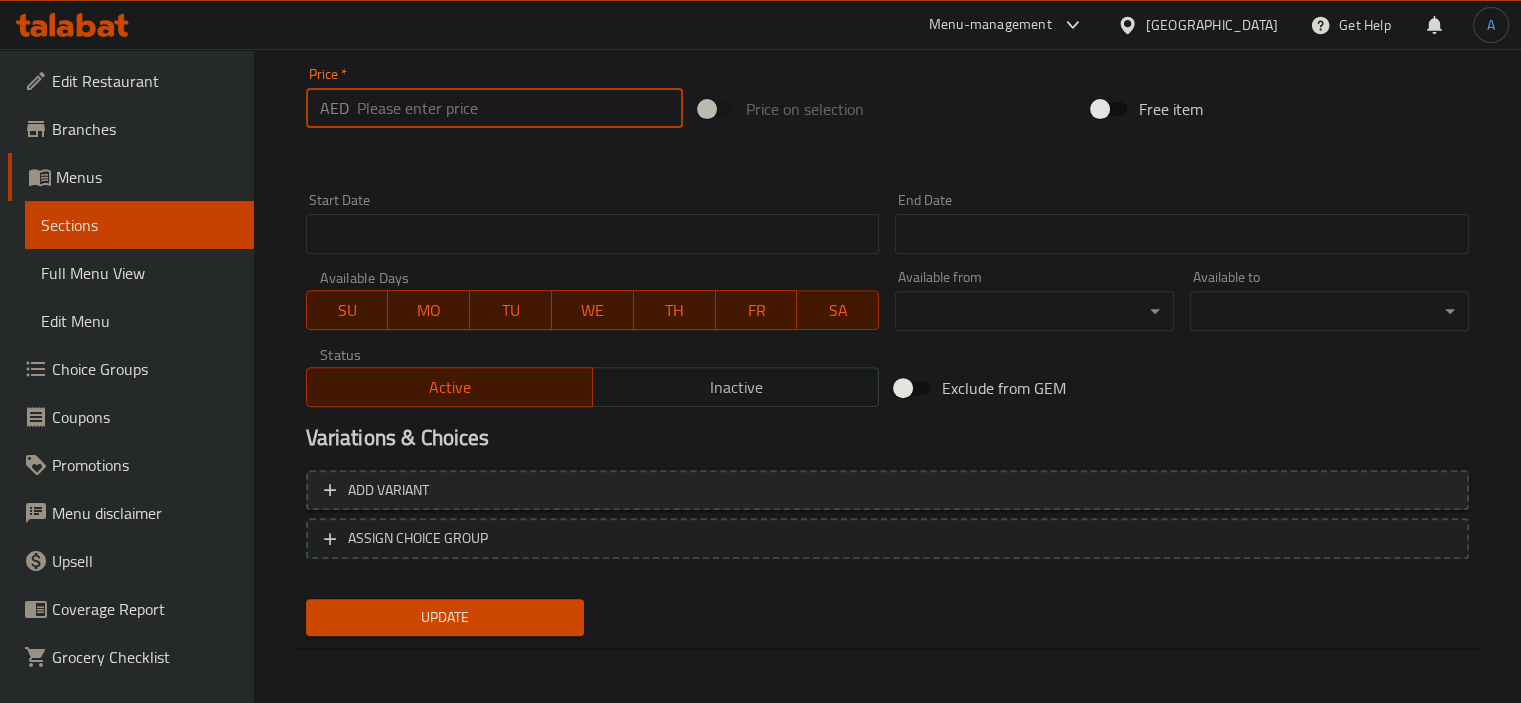 type 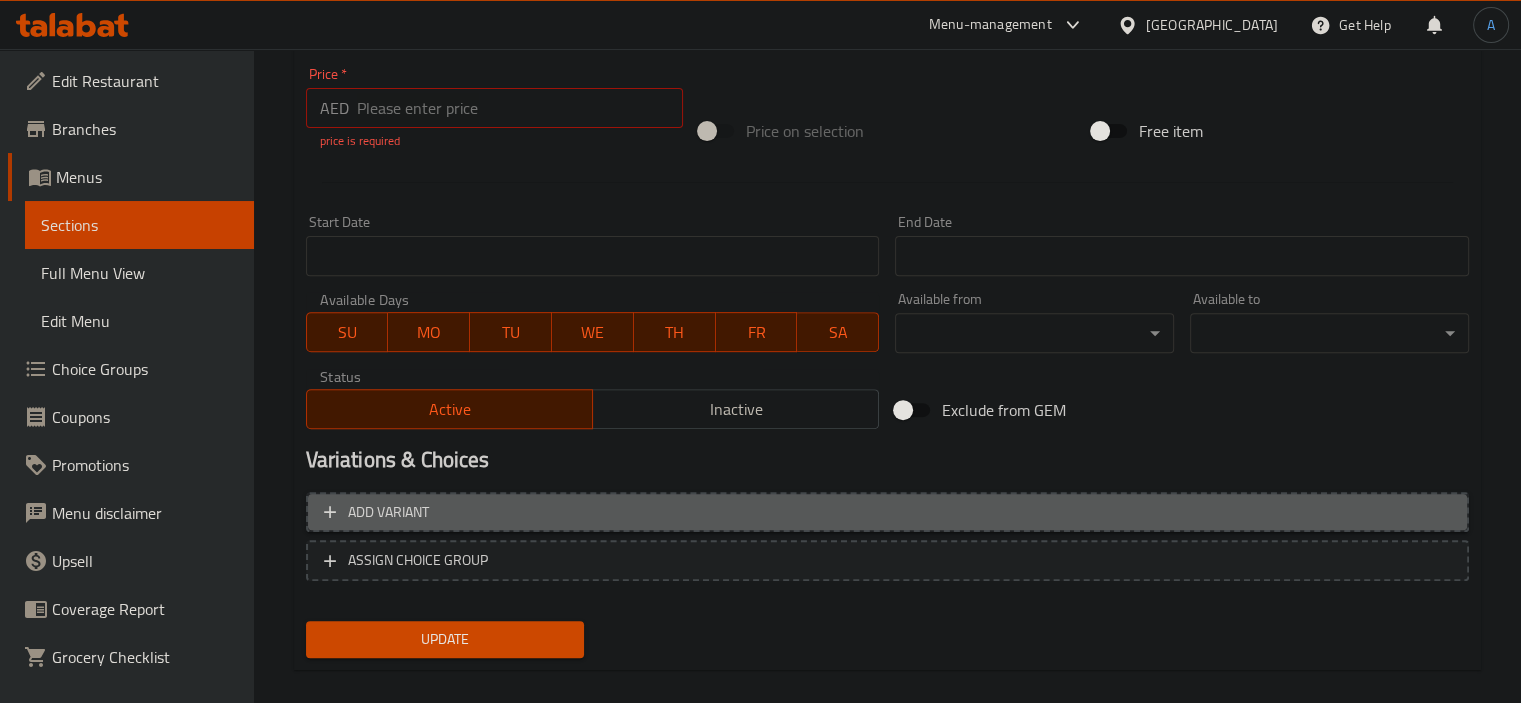 click on "Add variant" at bounding box center [887, 512] 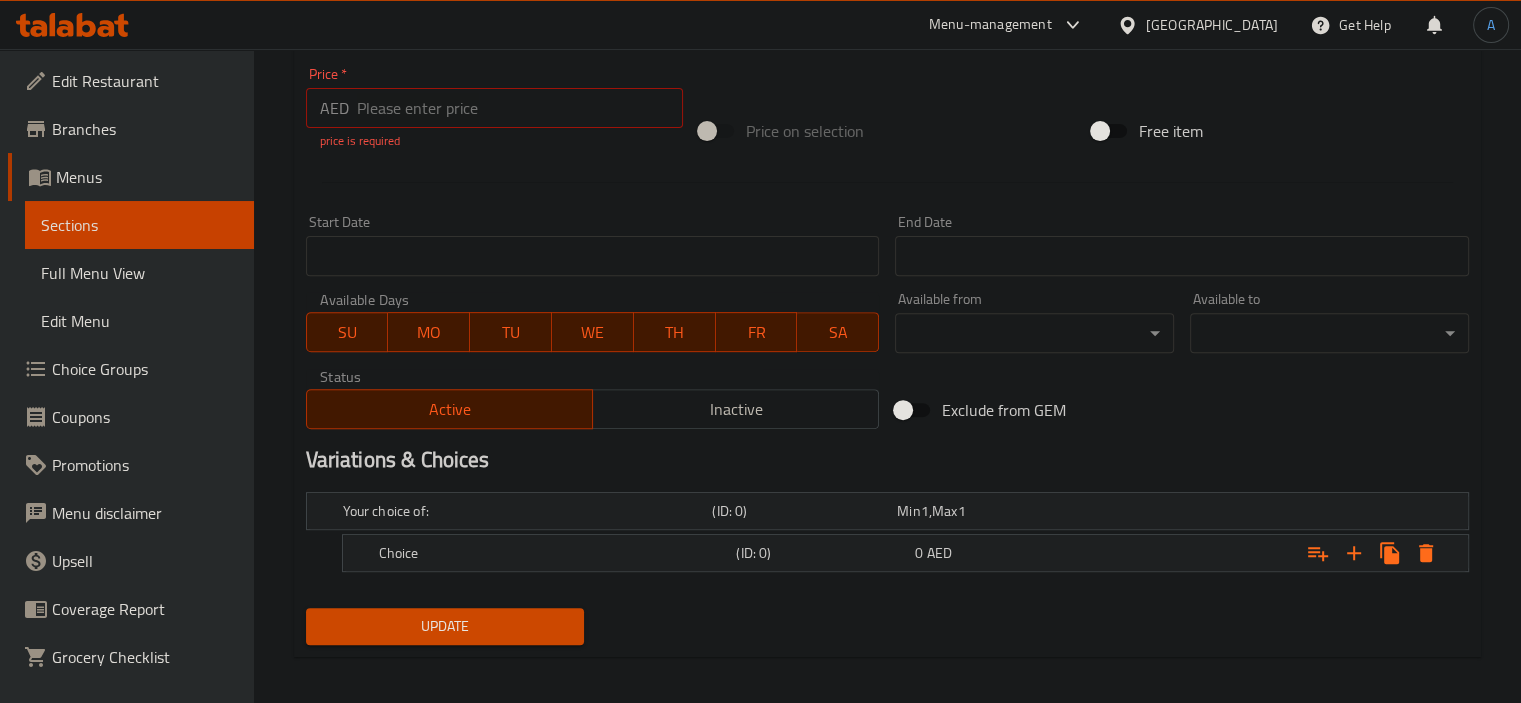 scroll, scrollTop: 718, scrollLeft: 0, axis: vertical 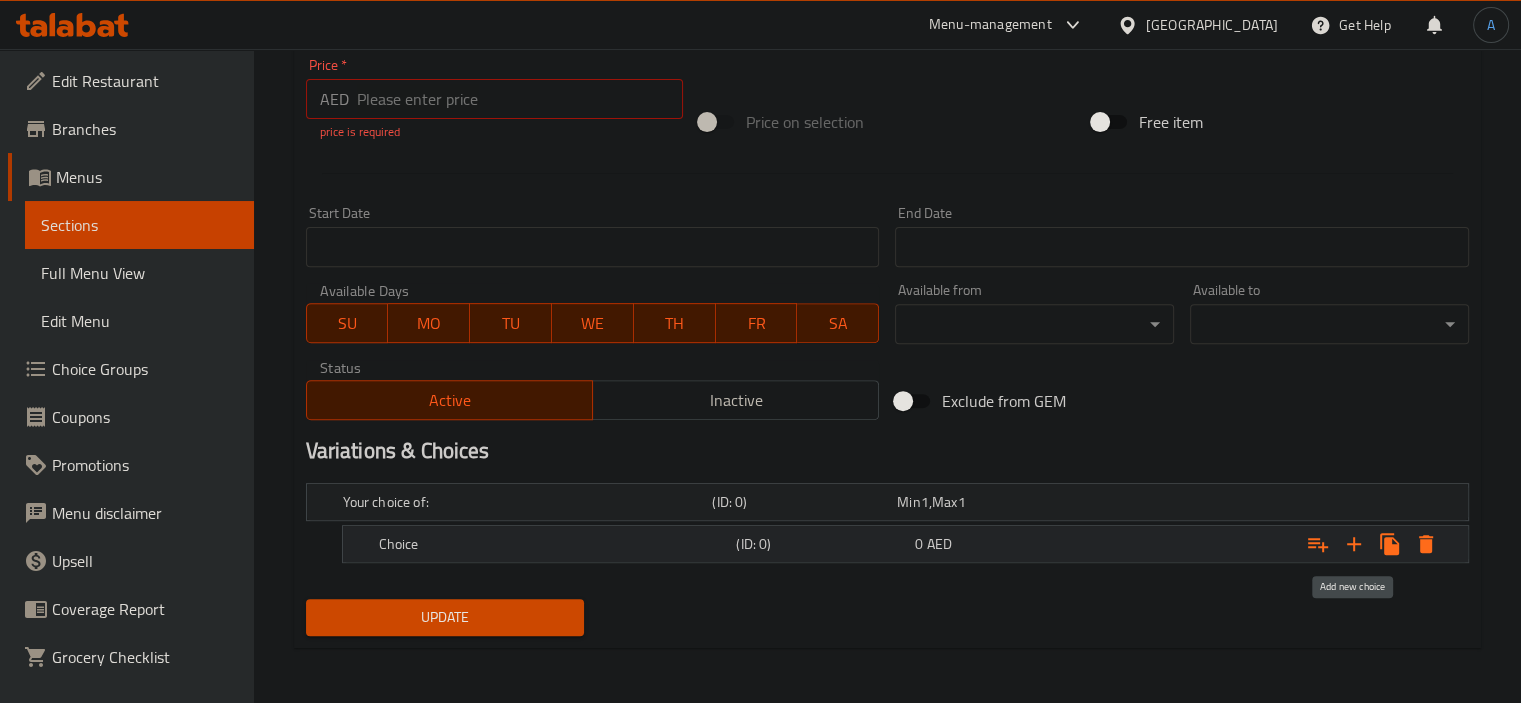 click 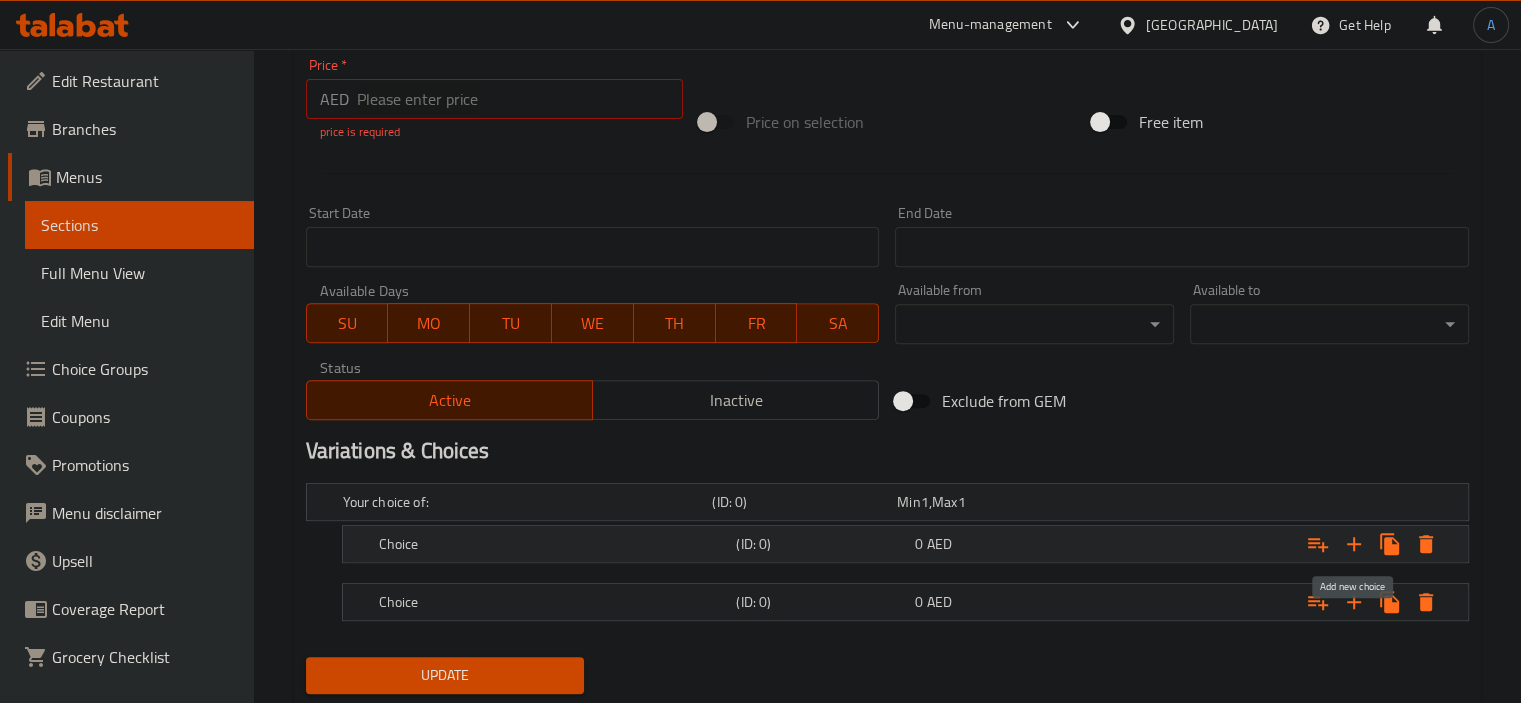 click 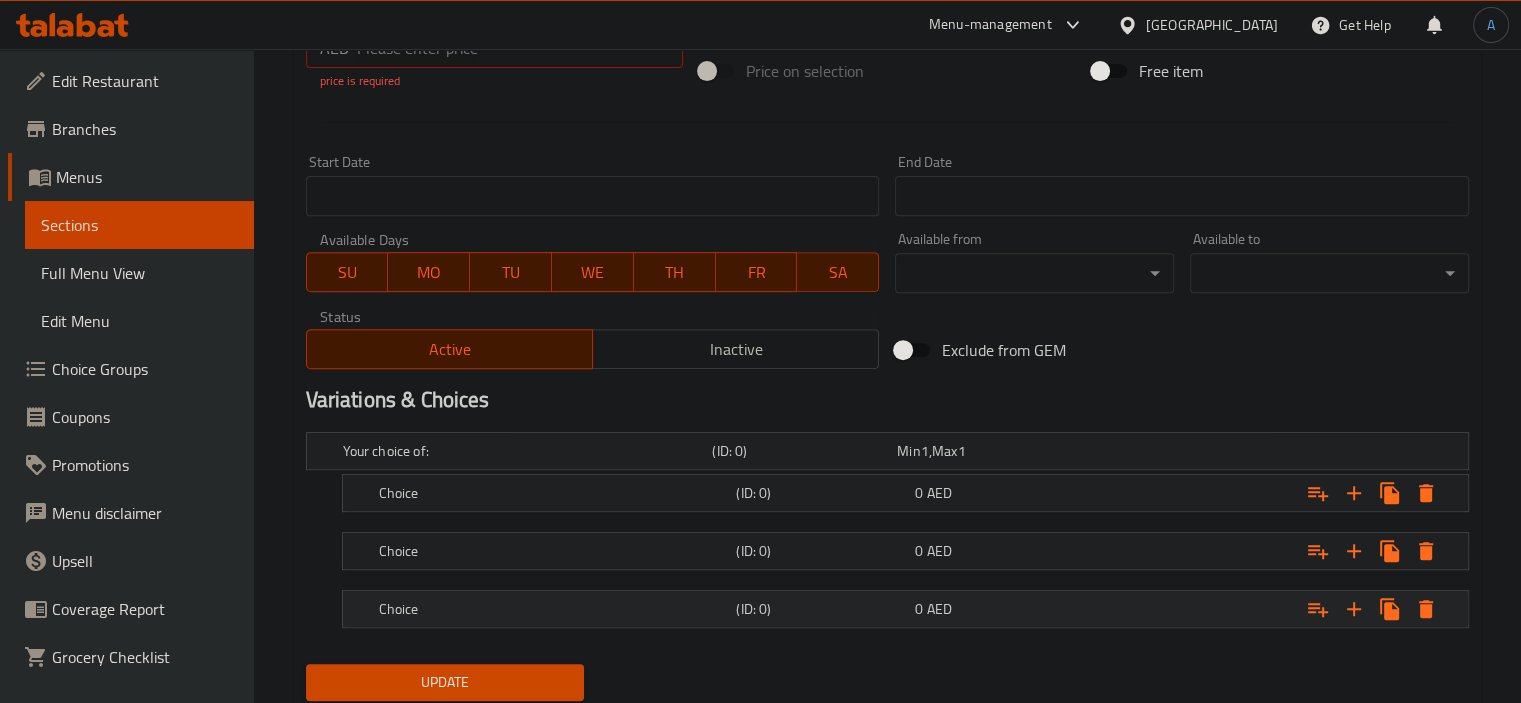 scroll, scrollTop: 818, scrollLeft: 0, axis: vertical 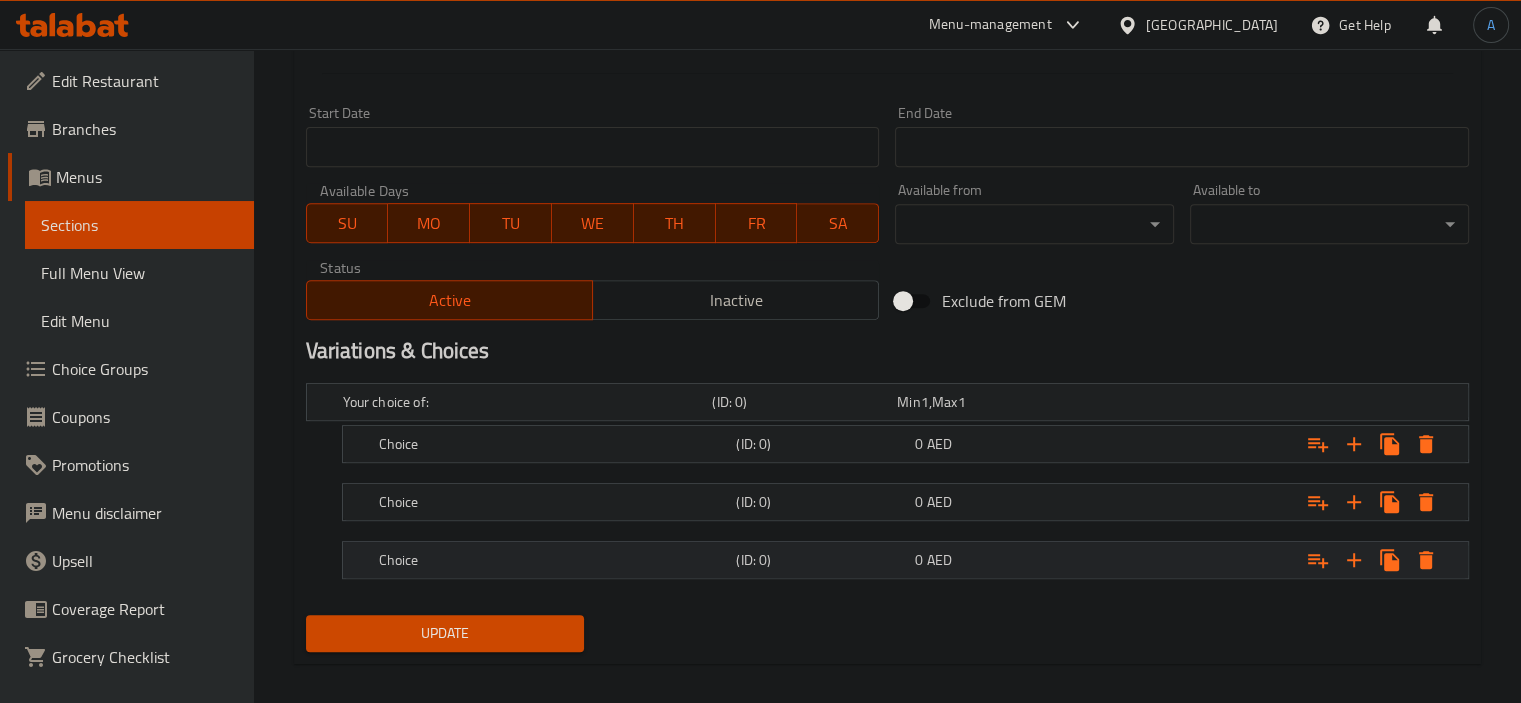 click on "Choice (ID: 0) 0   AED" at bounding box center [893, 402] 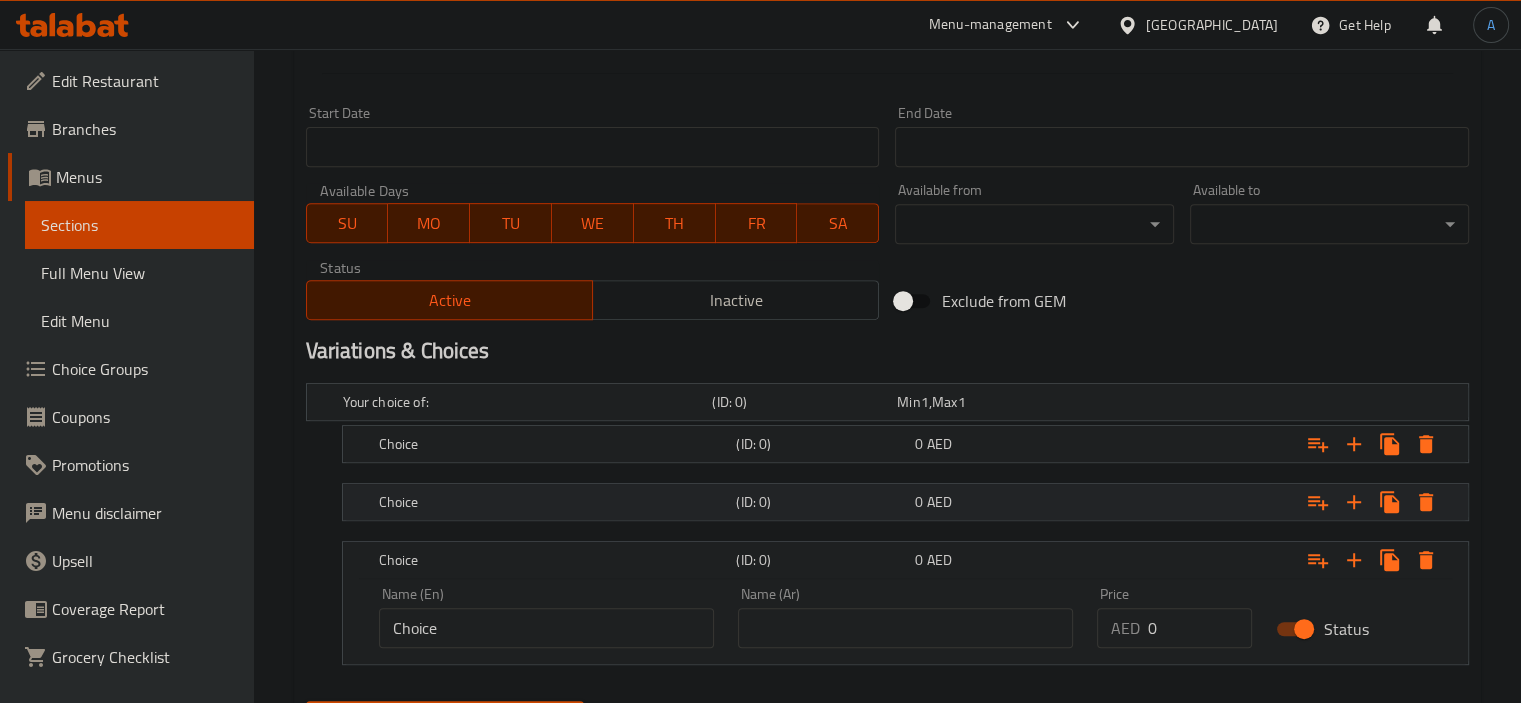 click on "(ID: 0)" at bounding box center [800, 402] 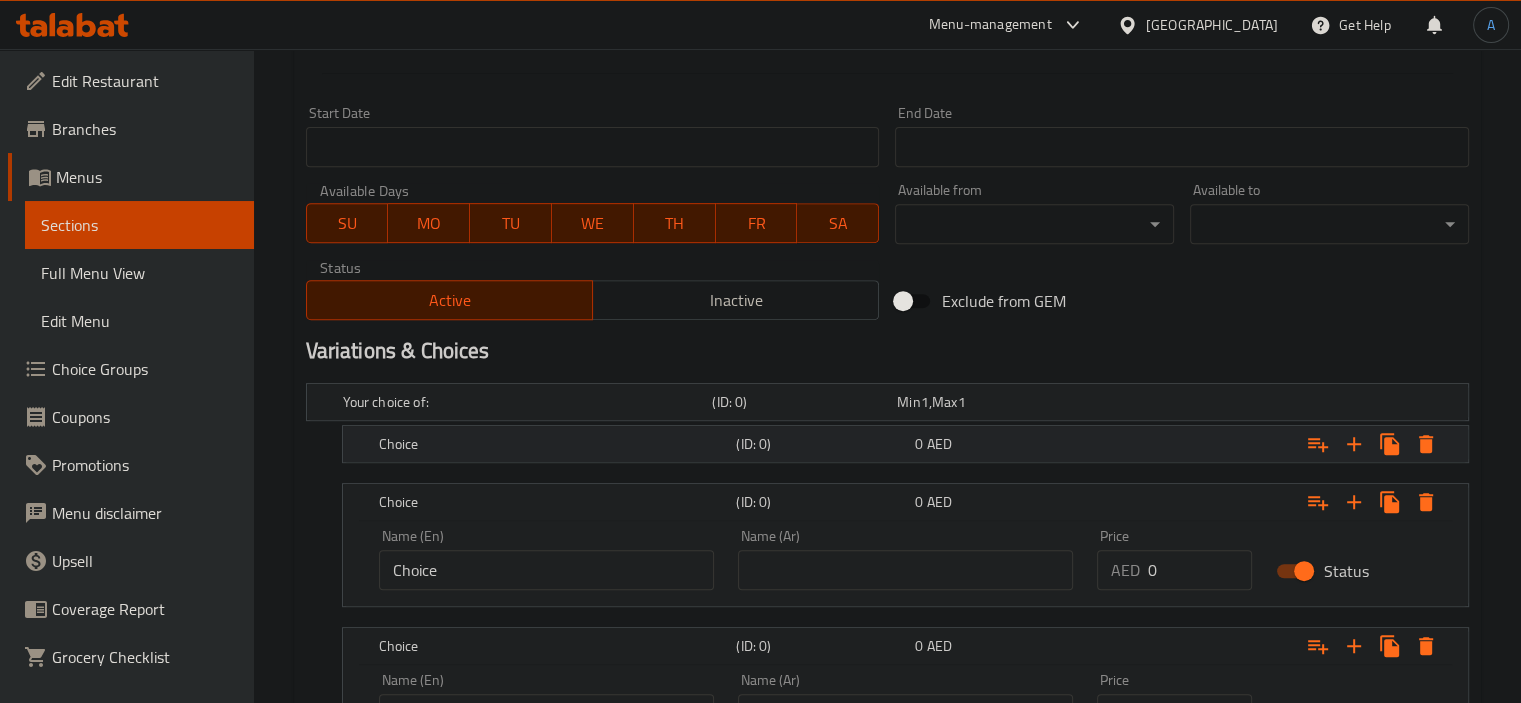 click on "(ID: 0)" at bounding box center (800, 402) 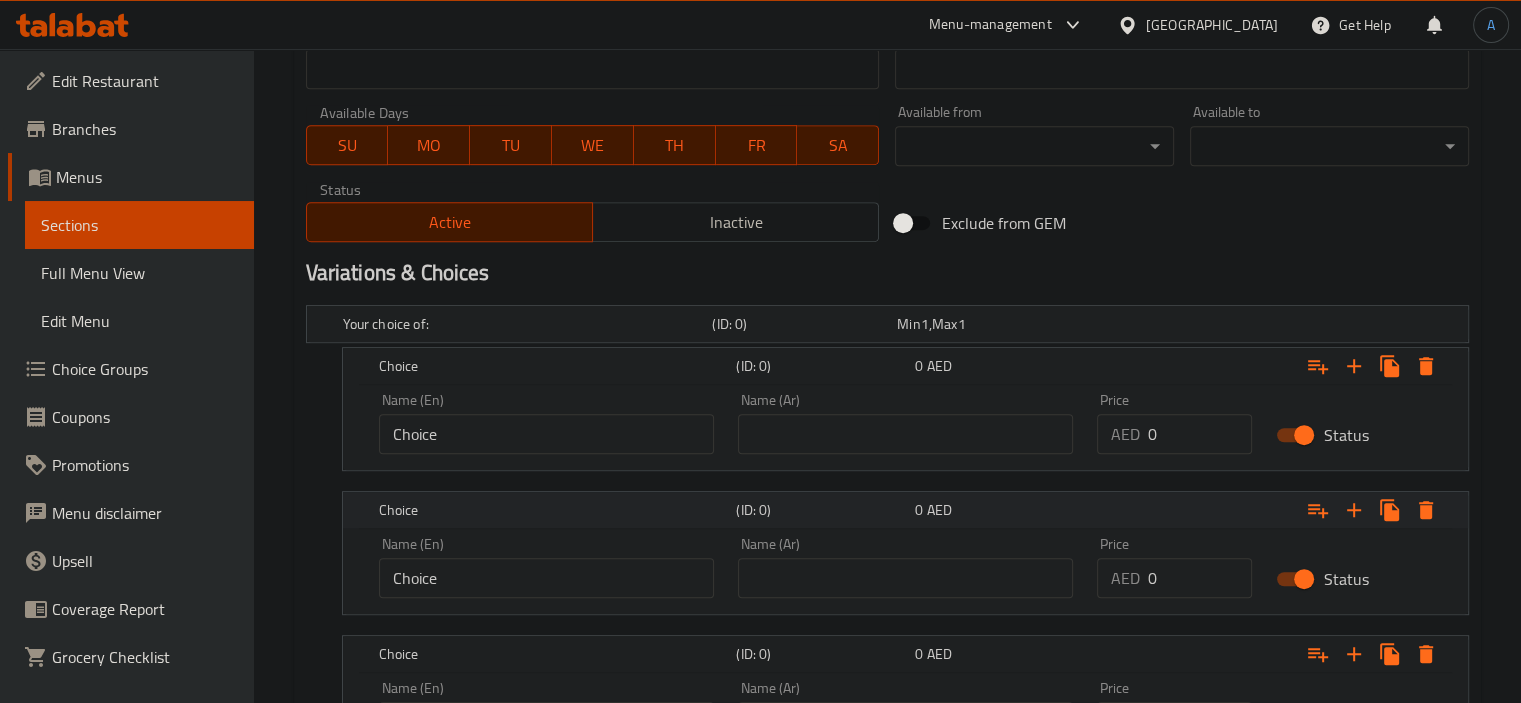 scroll, scrollTop: 918, scrollLeft: 0, axis: vertical 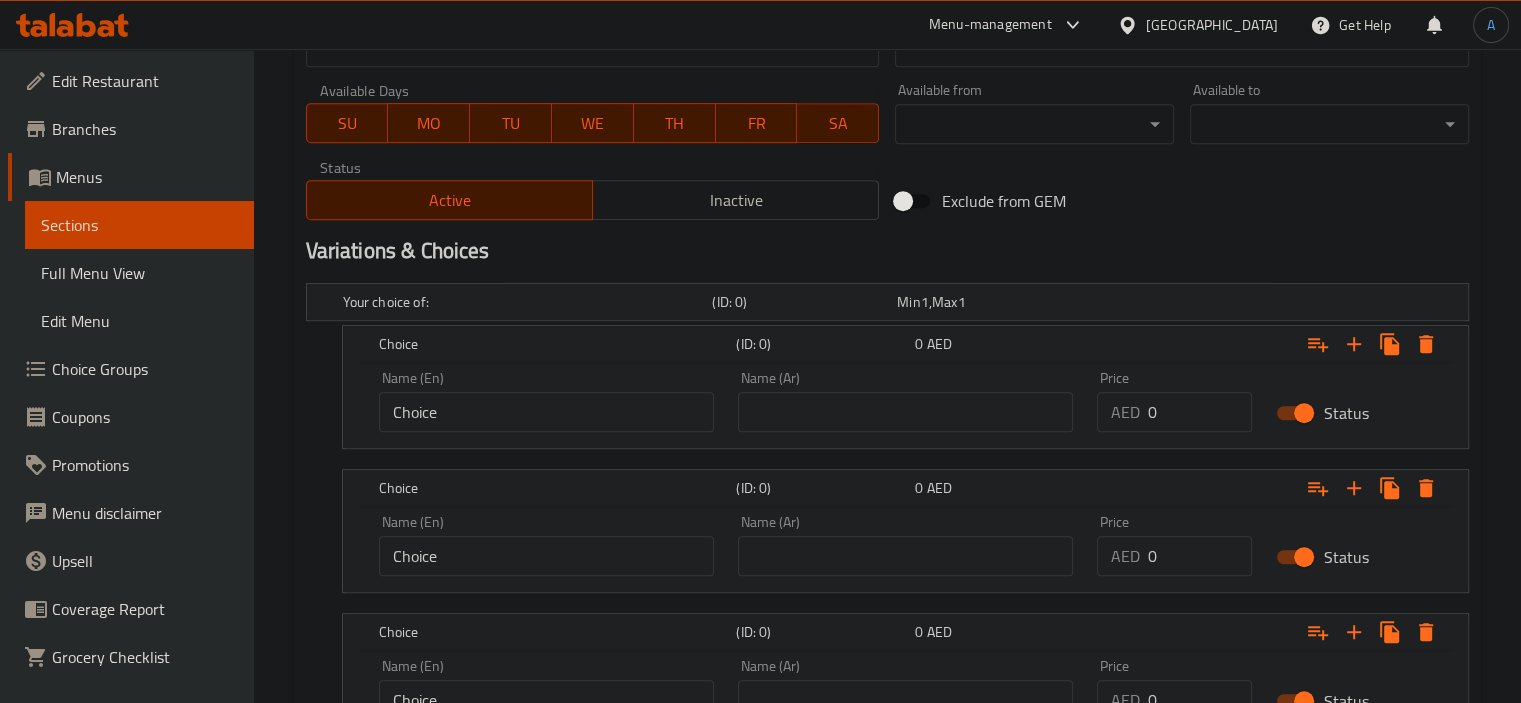 drag, startPoint x: 406, startPoint y: 396, endPoint x: 272, endPoint y: 371, distance: 136.31215 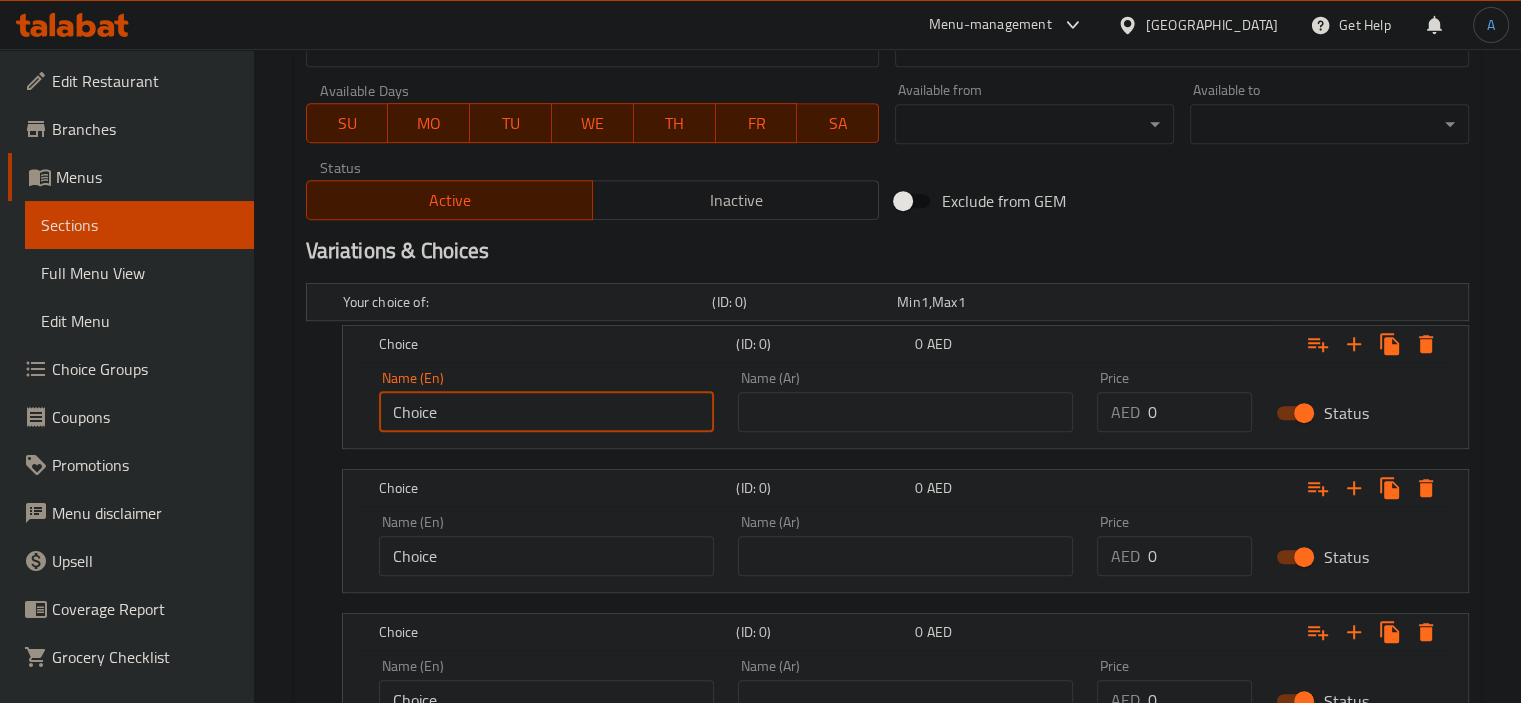 paste on "27" 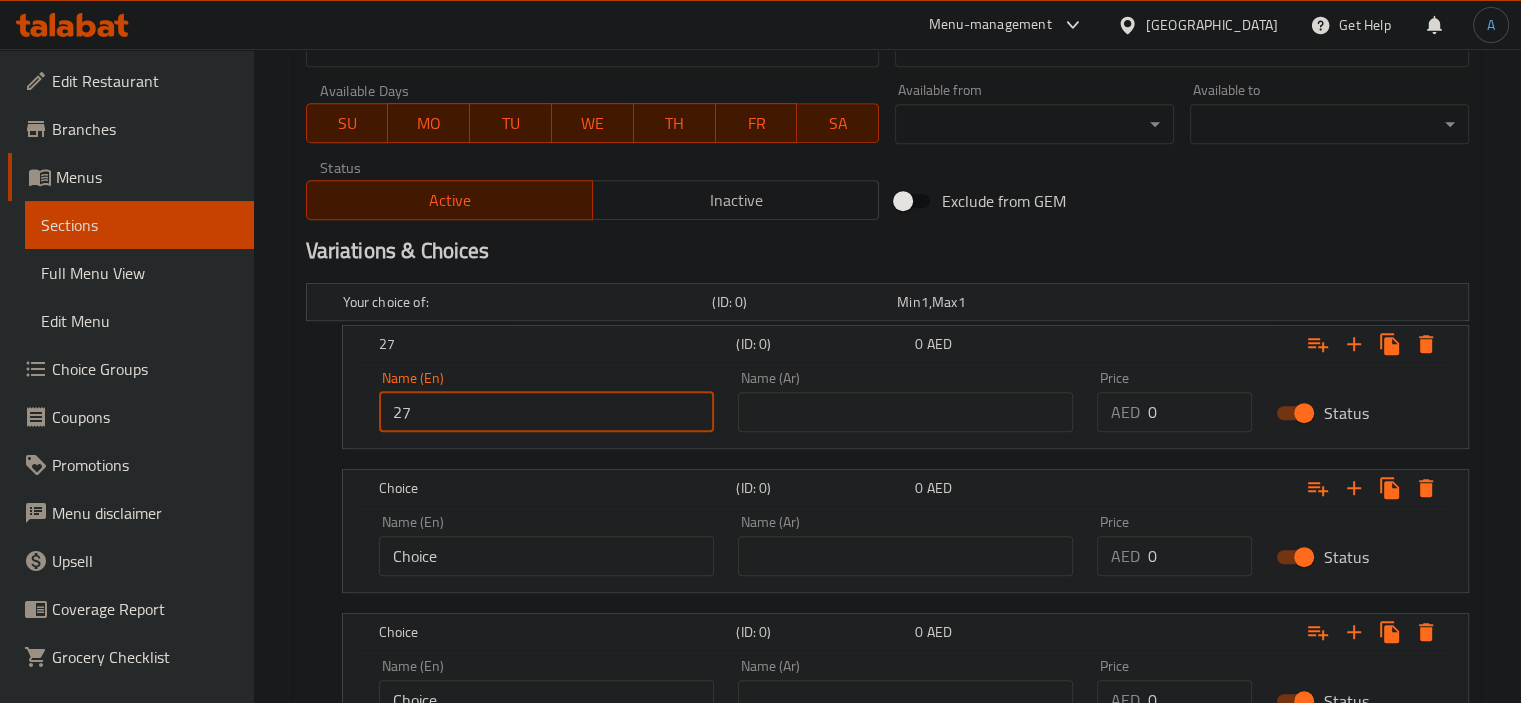 type on "27" 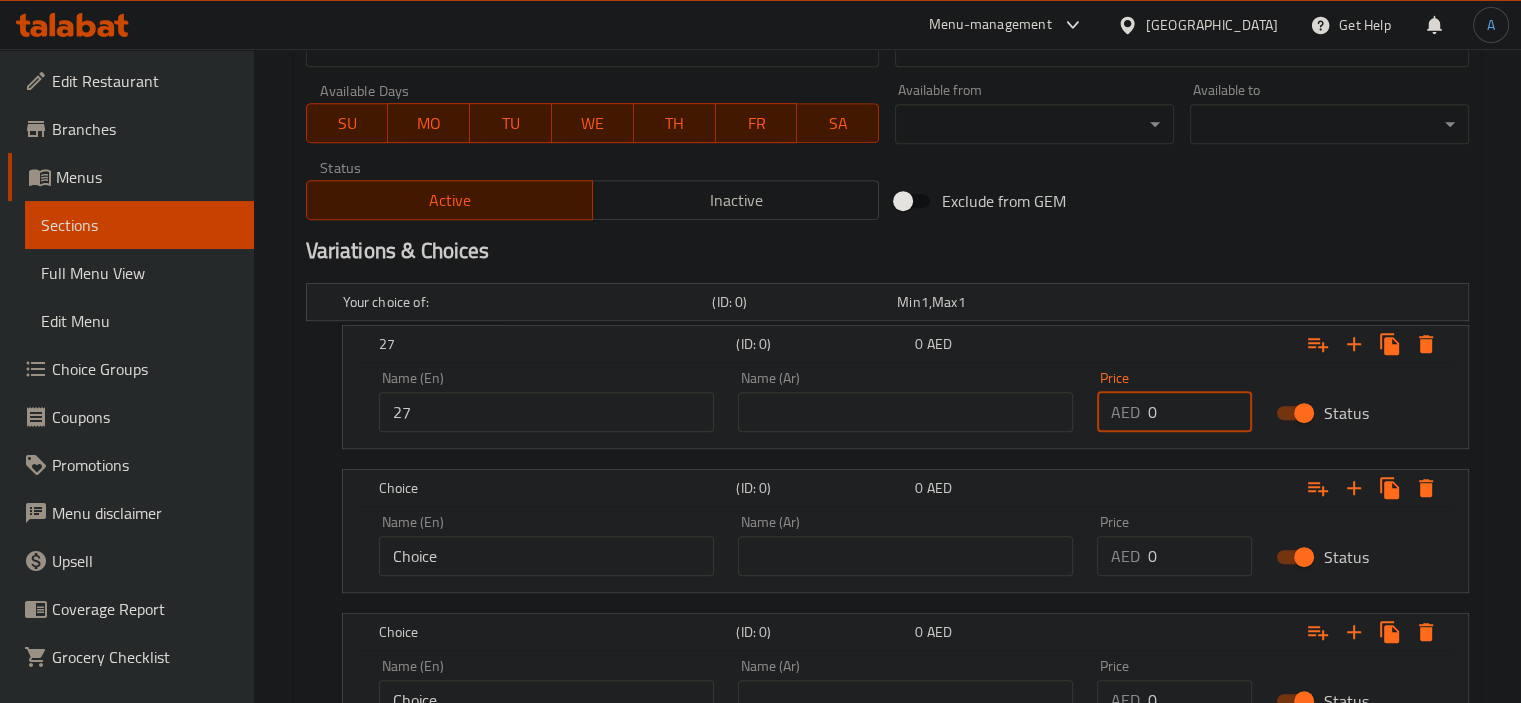 drag, startPoint x: 1157, startPoint y: 401, endPoint x: 1023, endPoint y: 446, distance: 141.35417 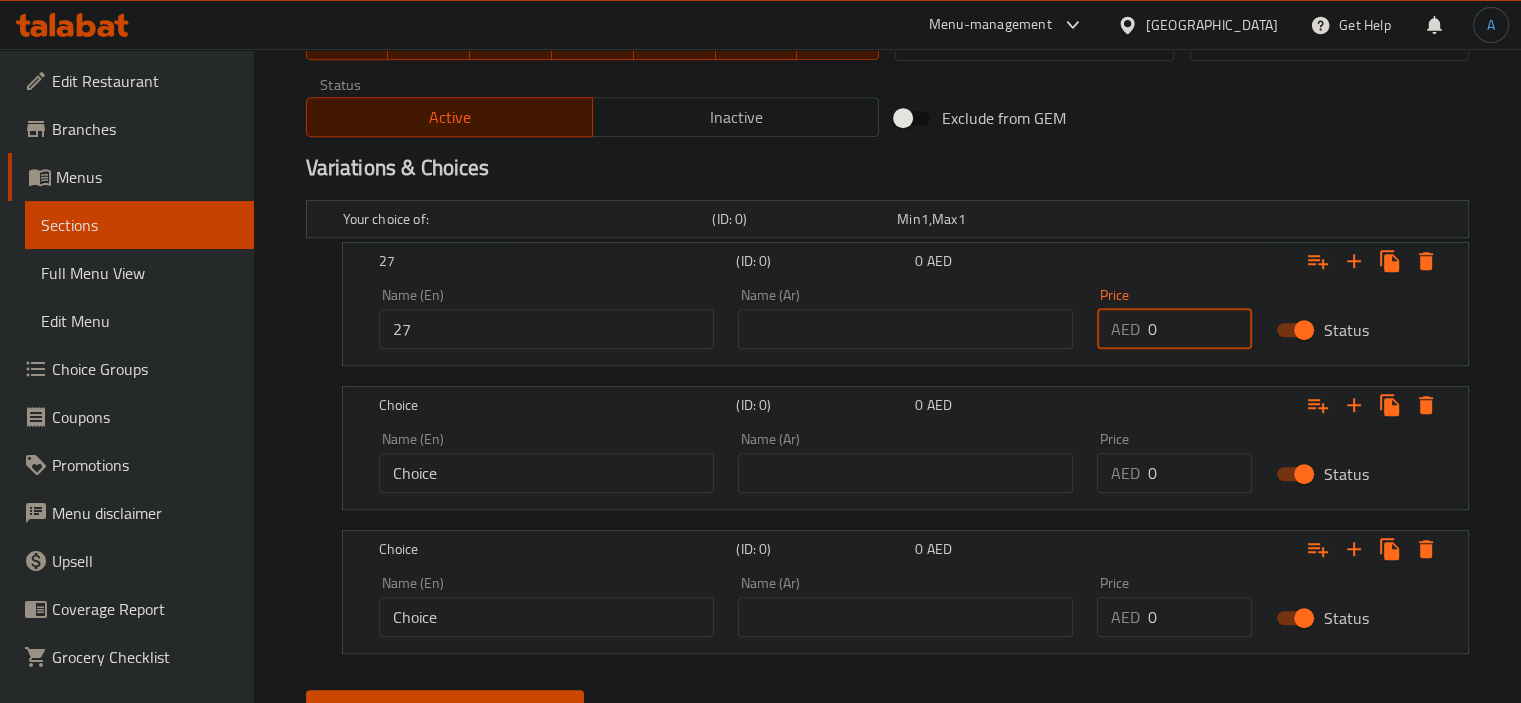 scroll, scrollTop: 1091, scrollLeft: 0, axis: vertical 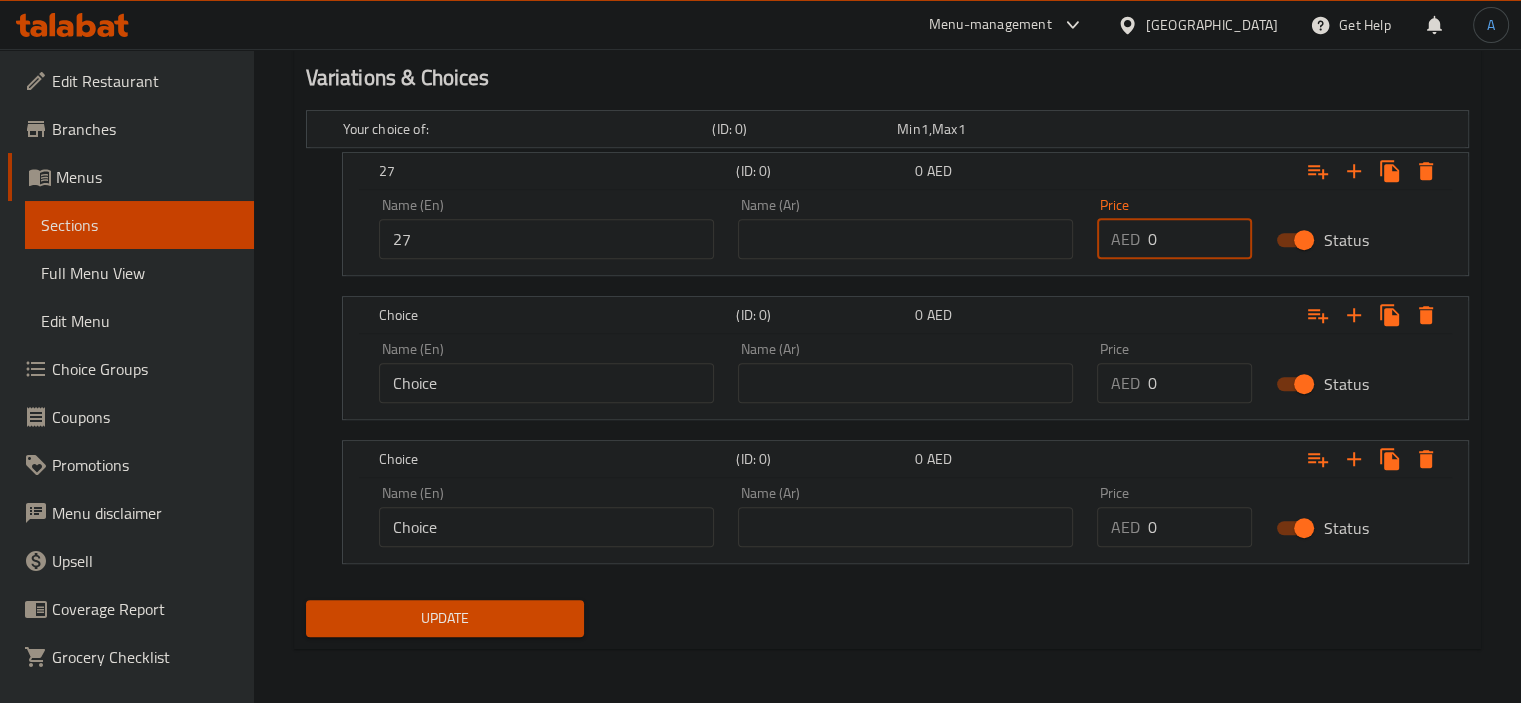 paste on "27" 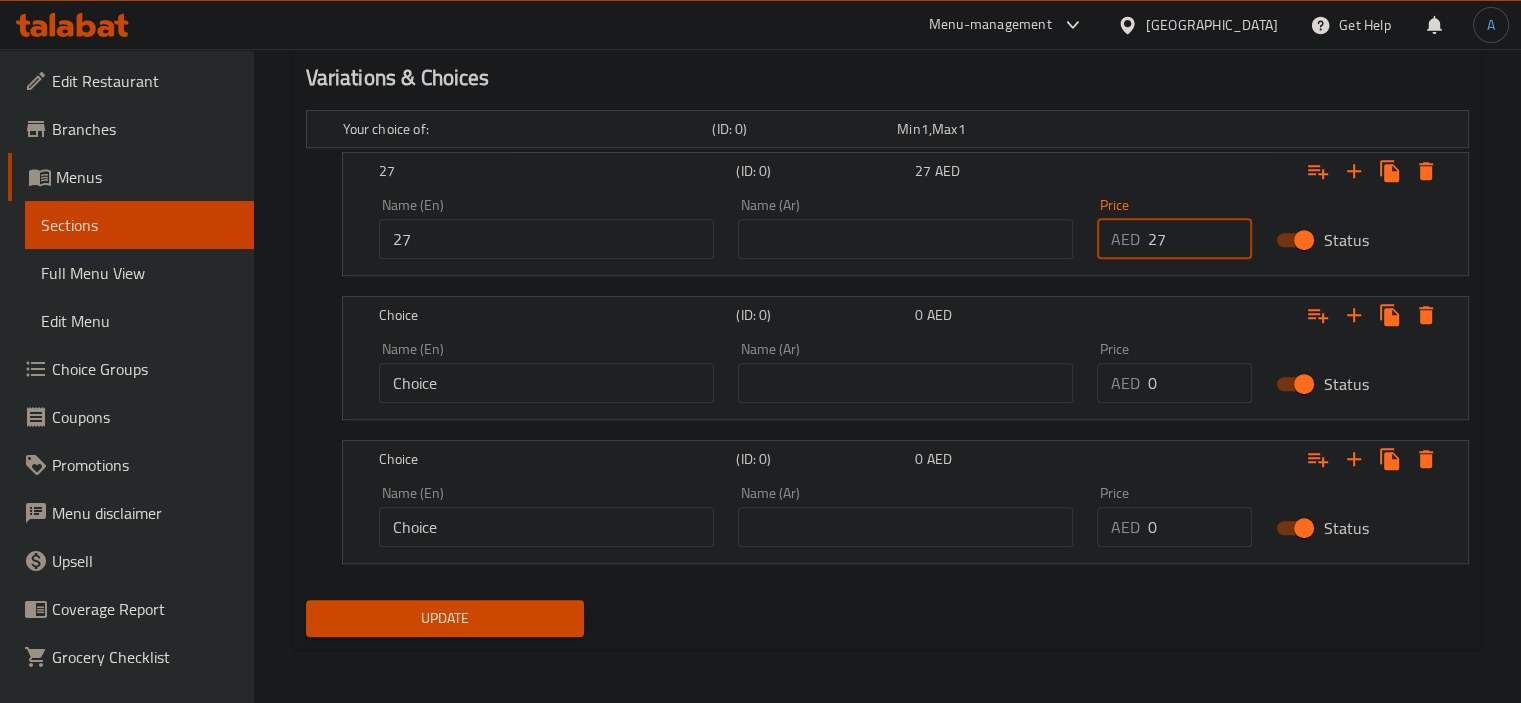 type on "27" 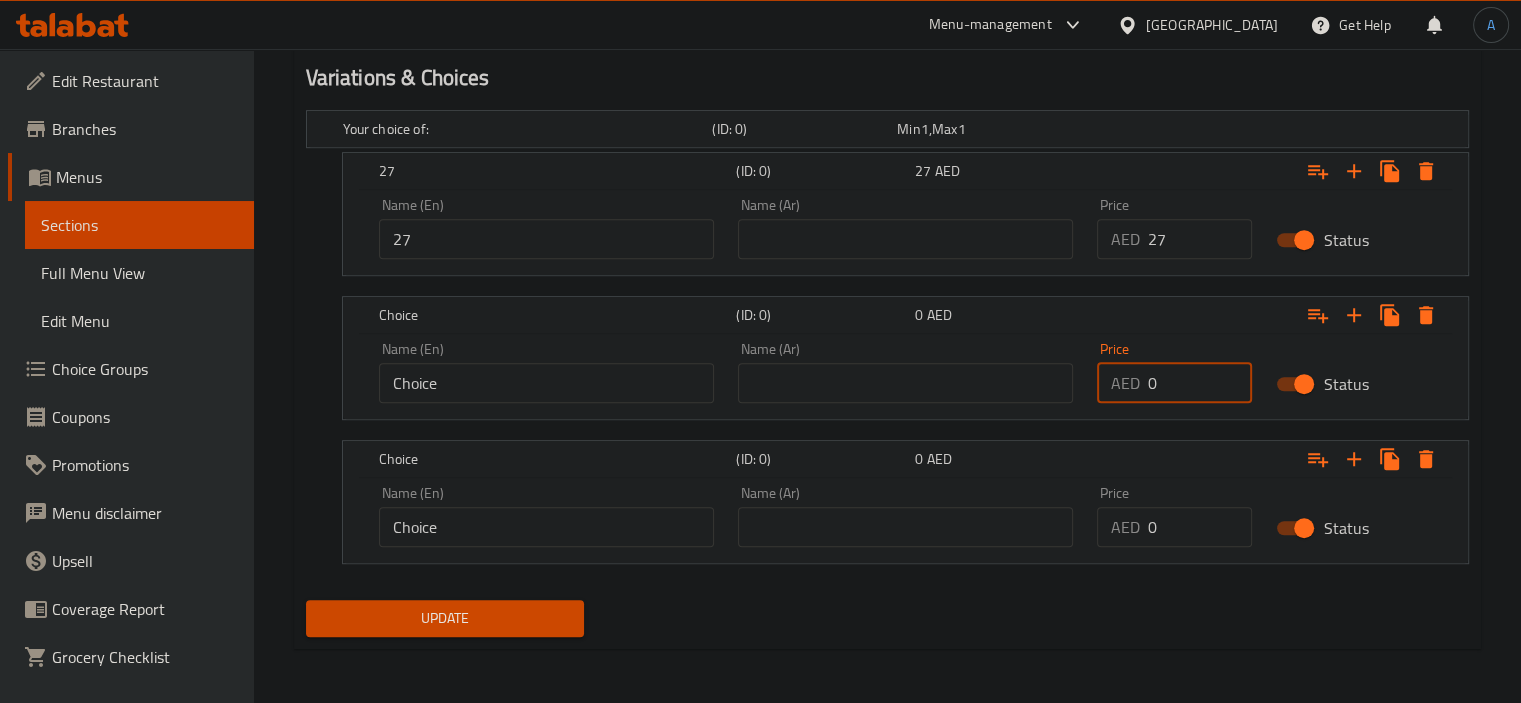 paste on "27" 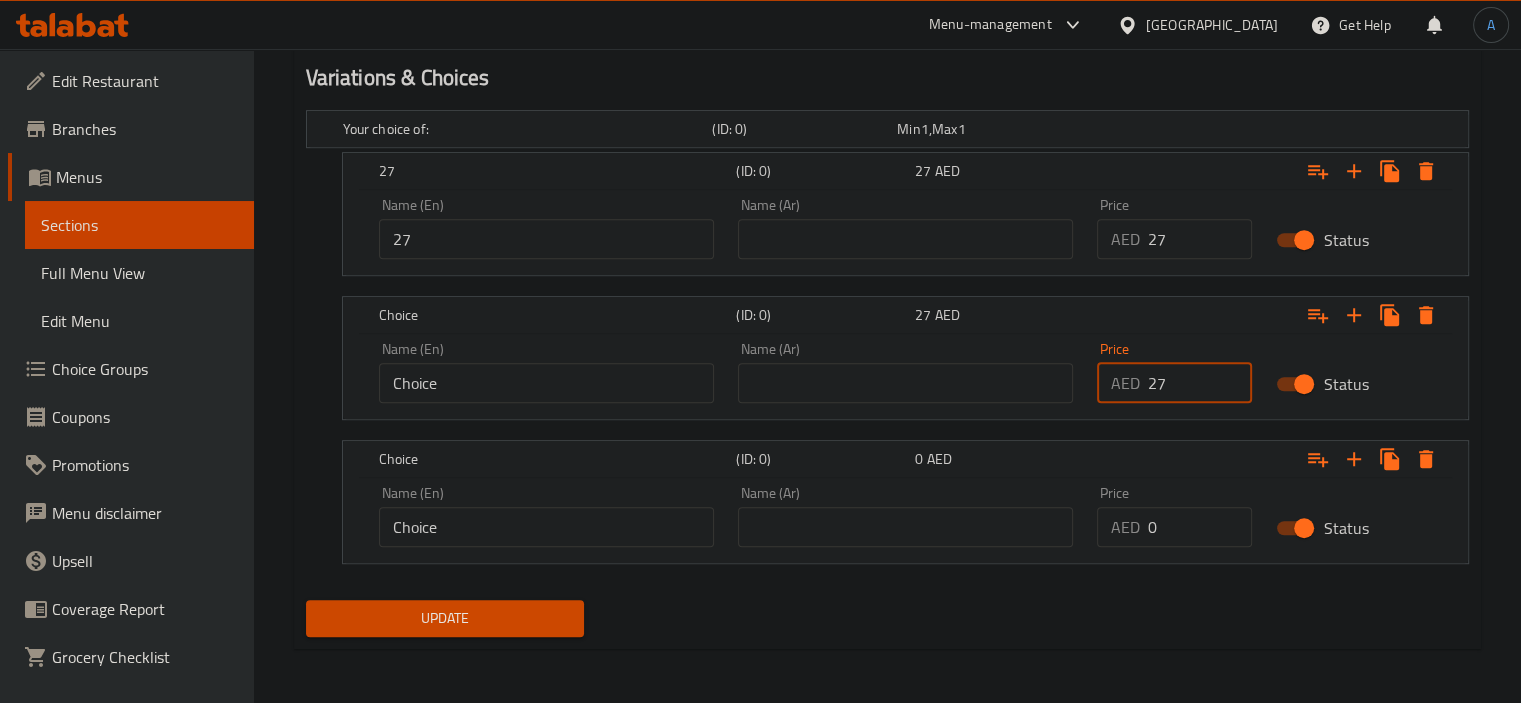 type on "27" 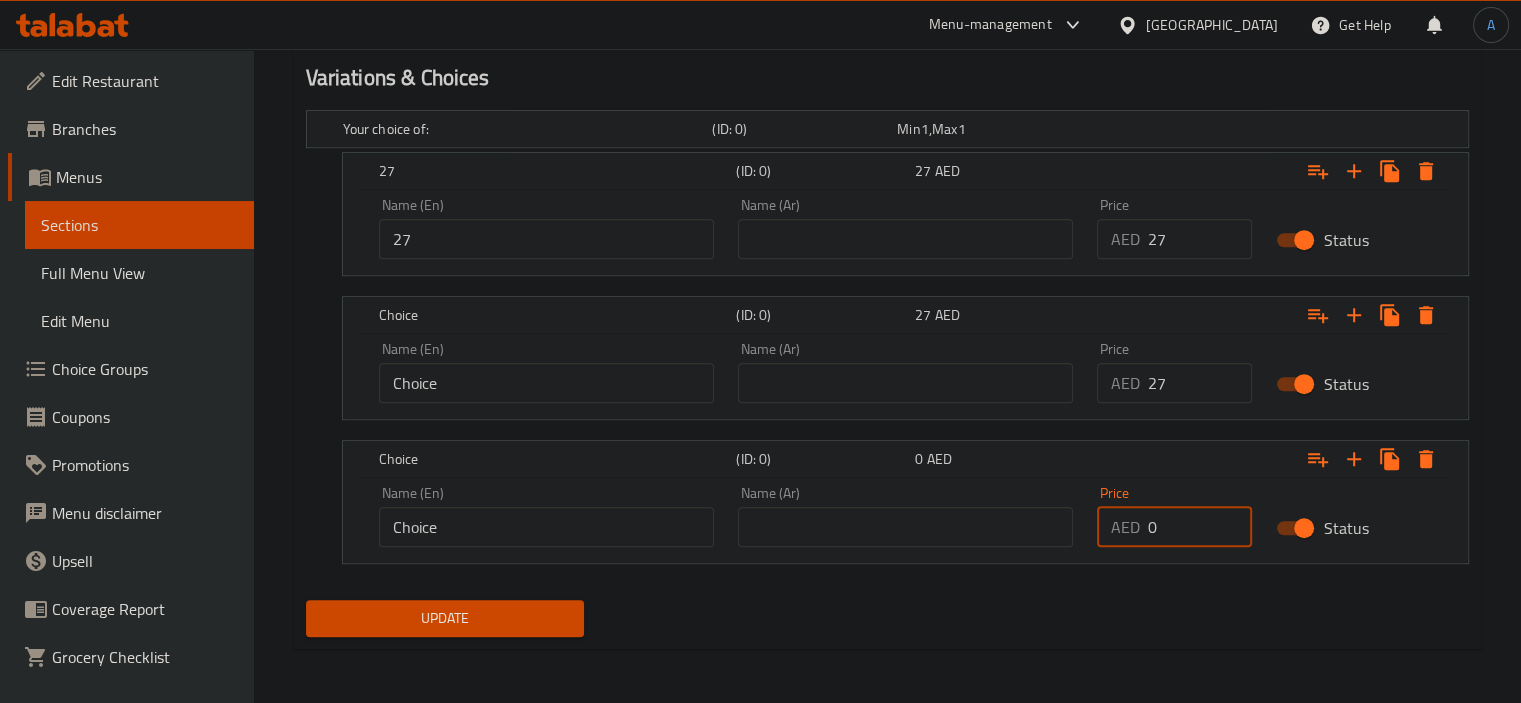 drag, startPoint x: 1118, startPoint y: 545, endPoint x: 1079, endPoint y: 534, distance: 40.5216 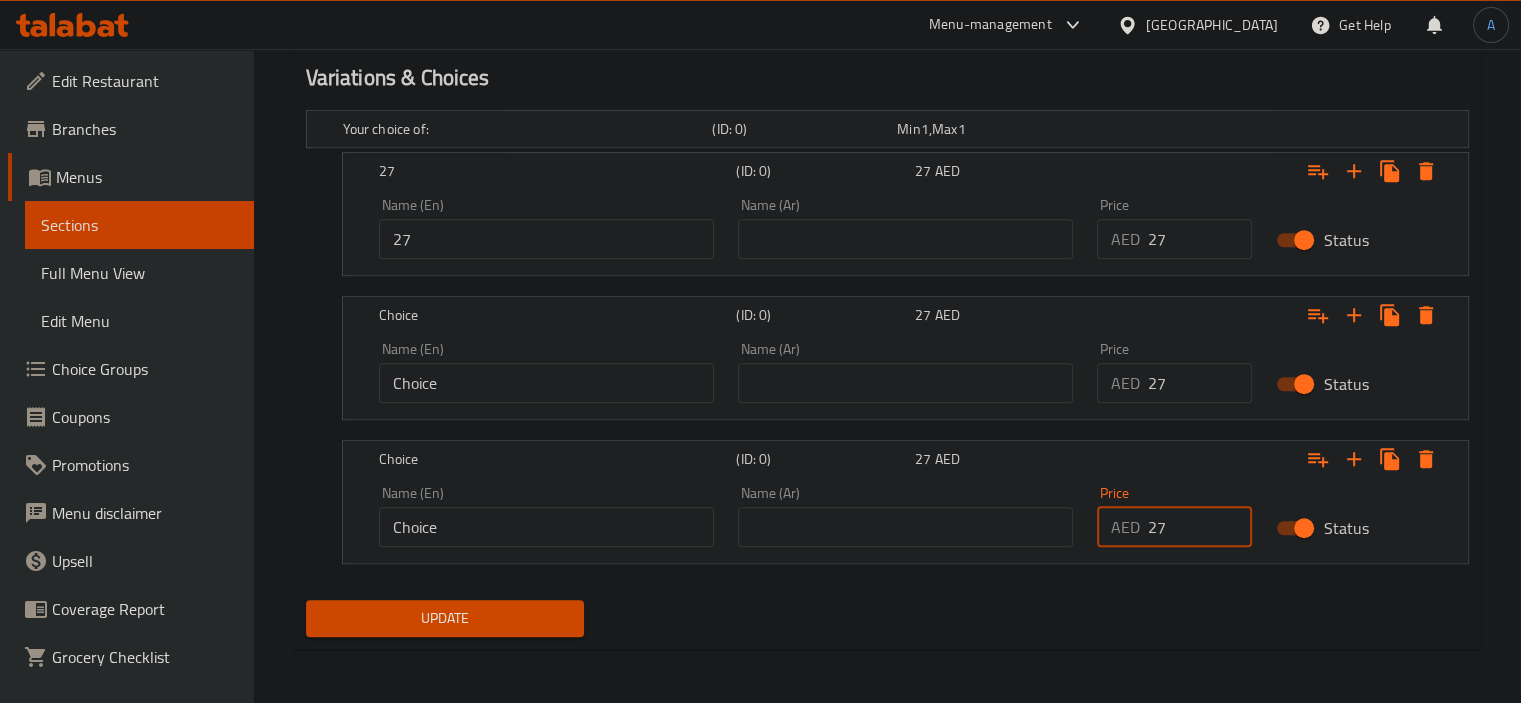 type on "27" 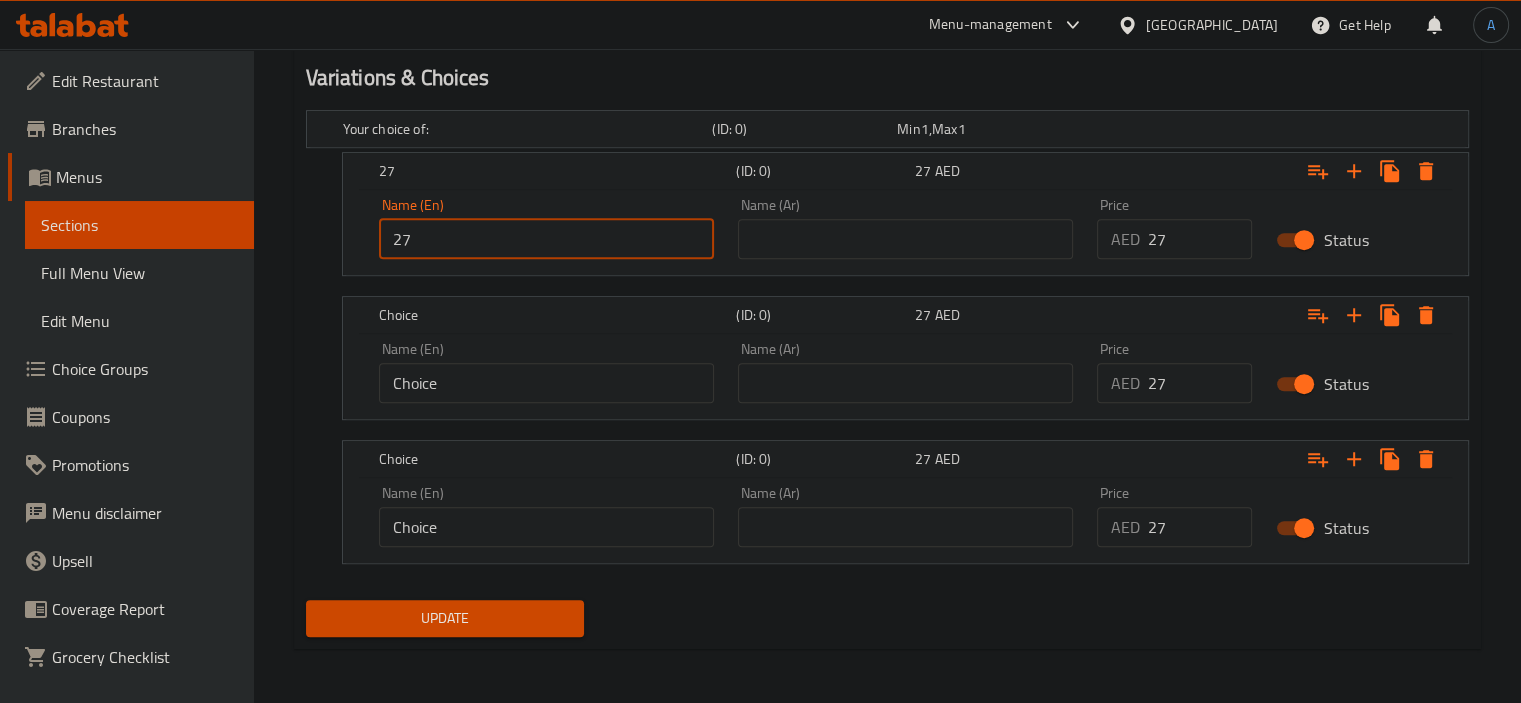 drag, startPoint x: 488, startPoint y: 237, endPoint x: 326, endPoint y: 235, distance: 162.01234 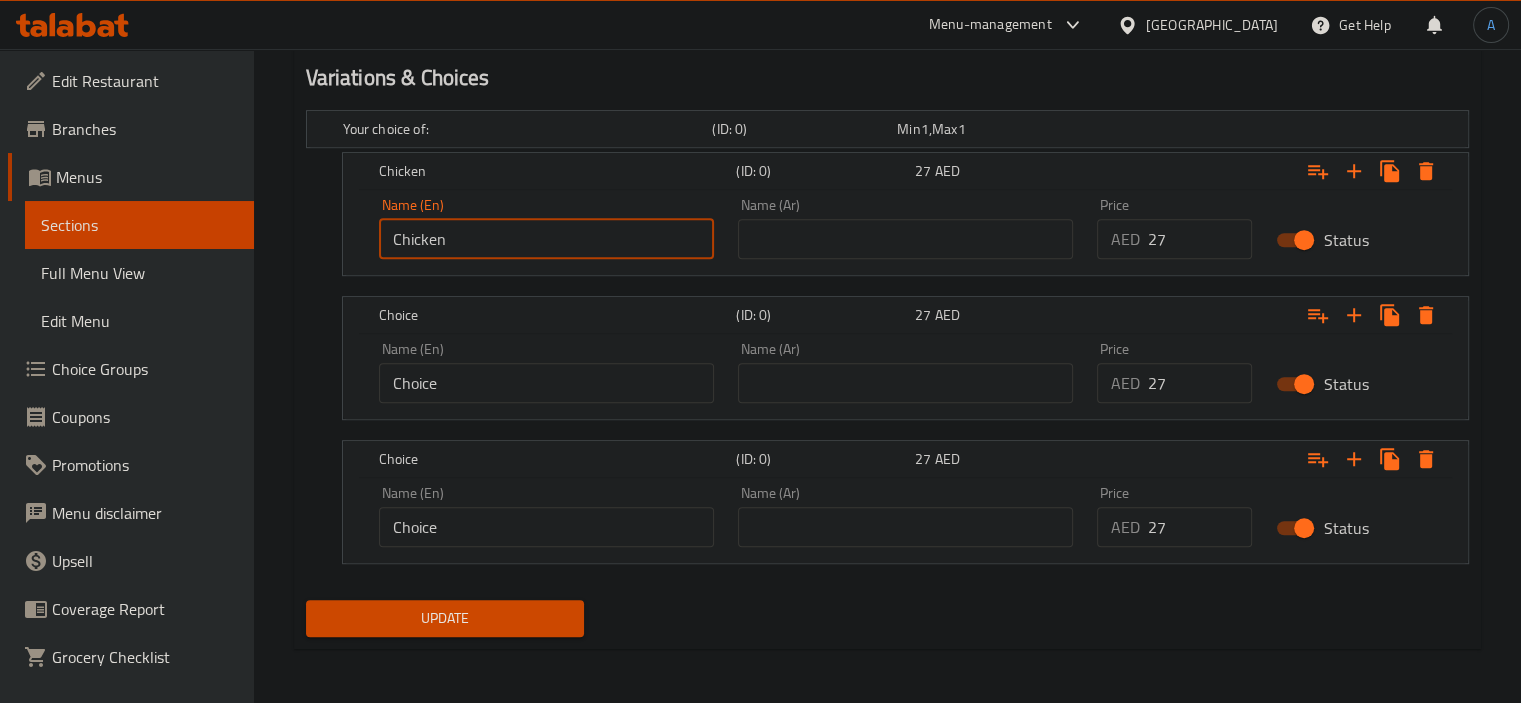 type on "Chicken" 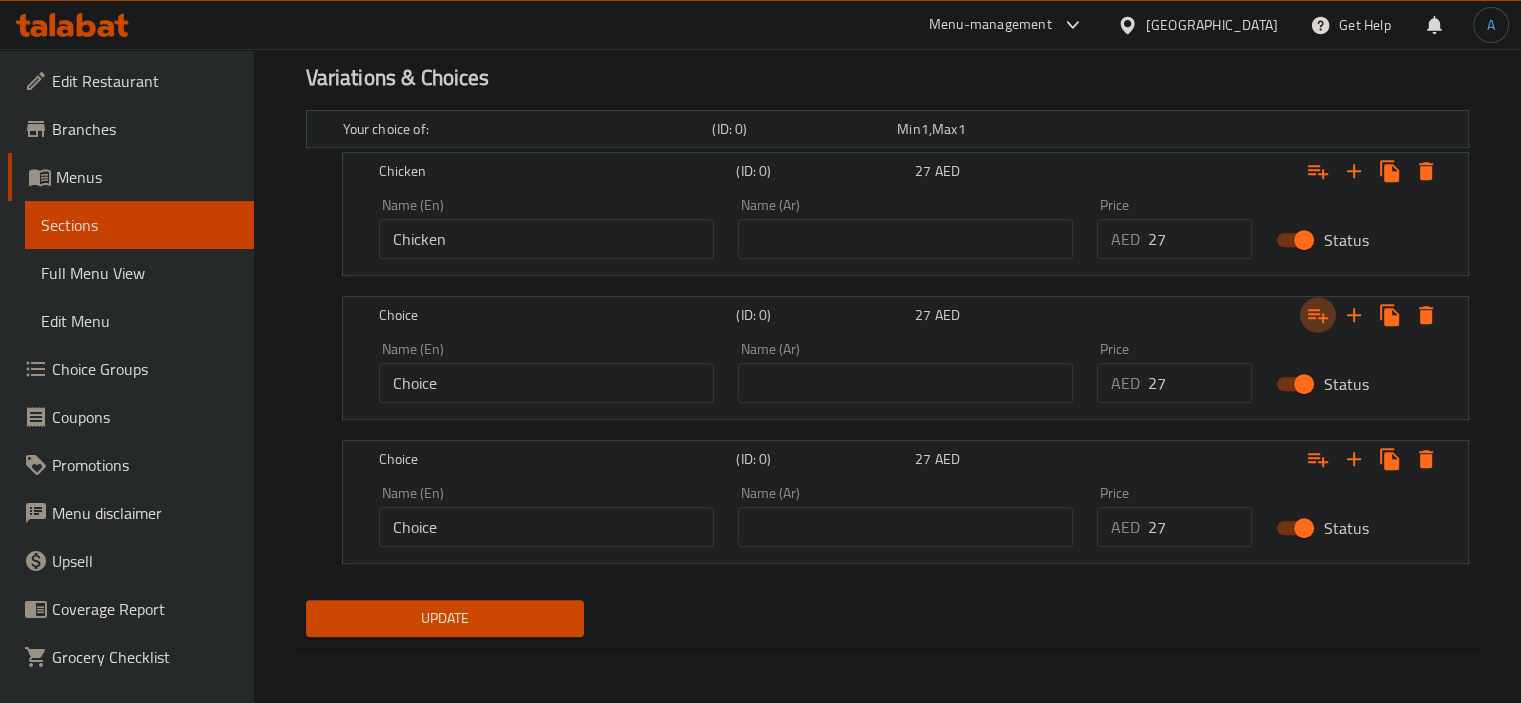 type 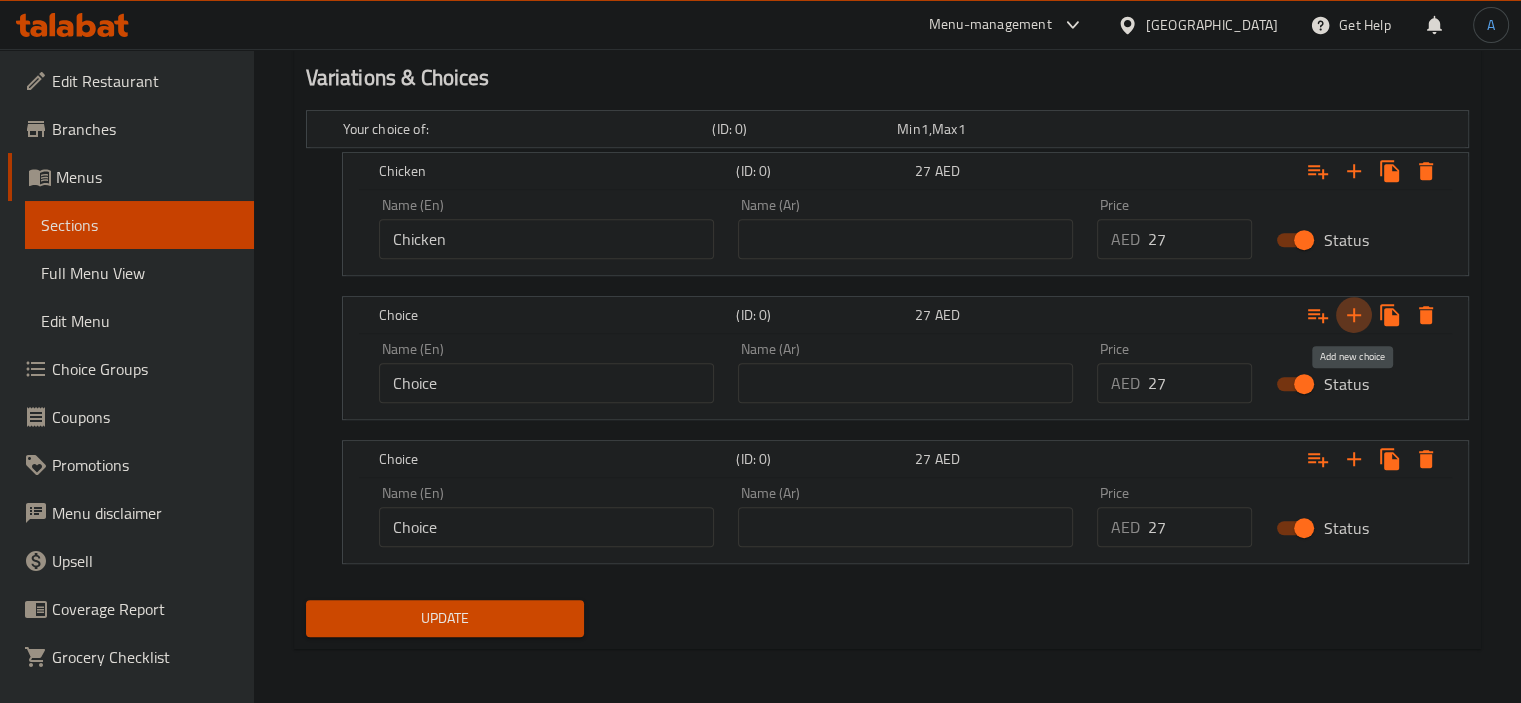 type 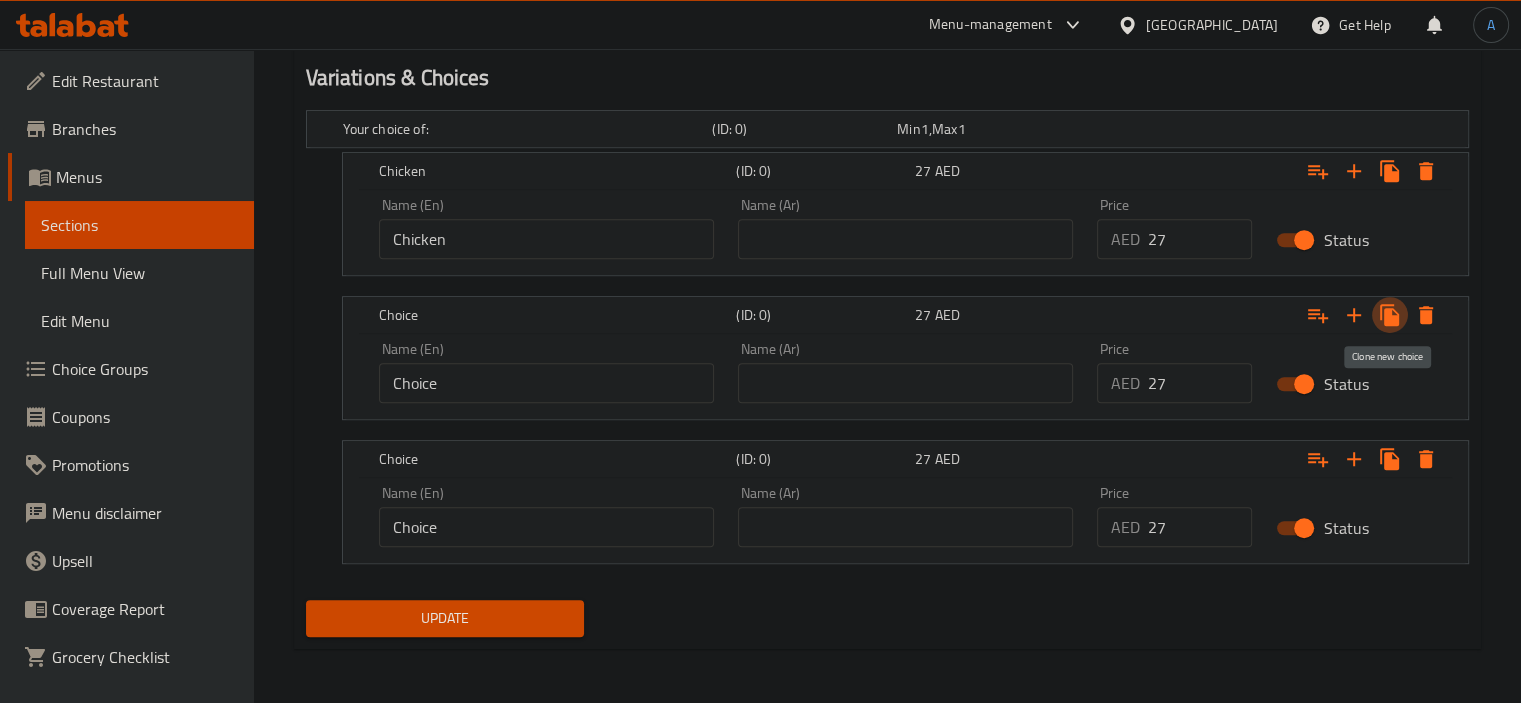 type 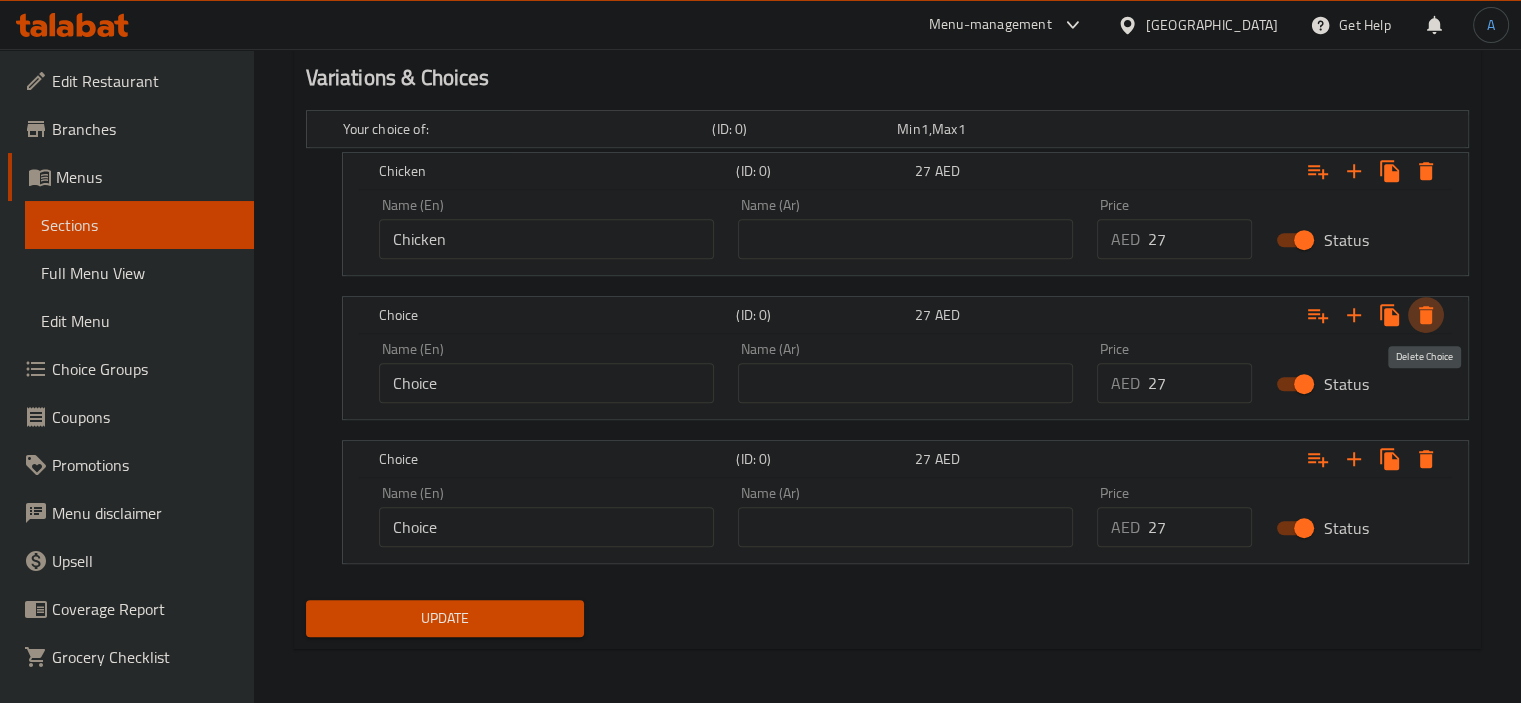 type 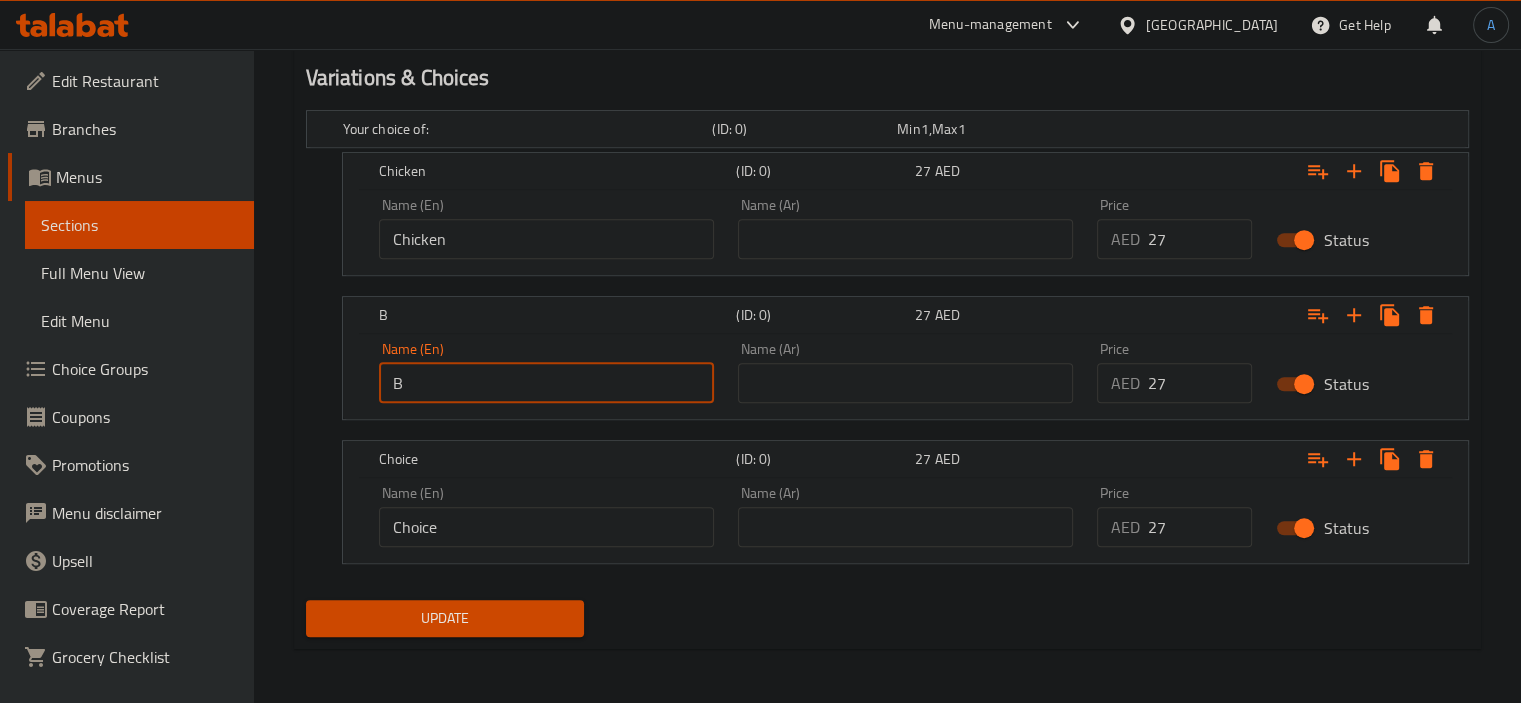 type on "Beef" 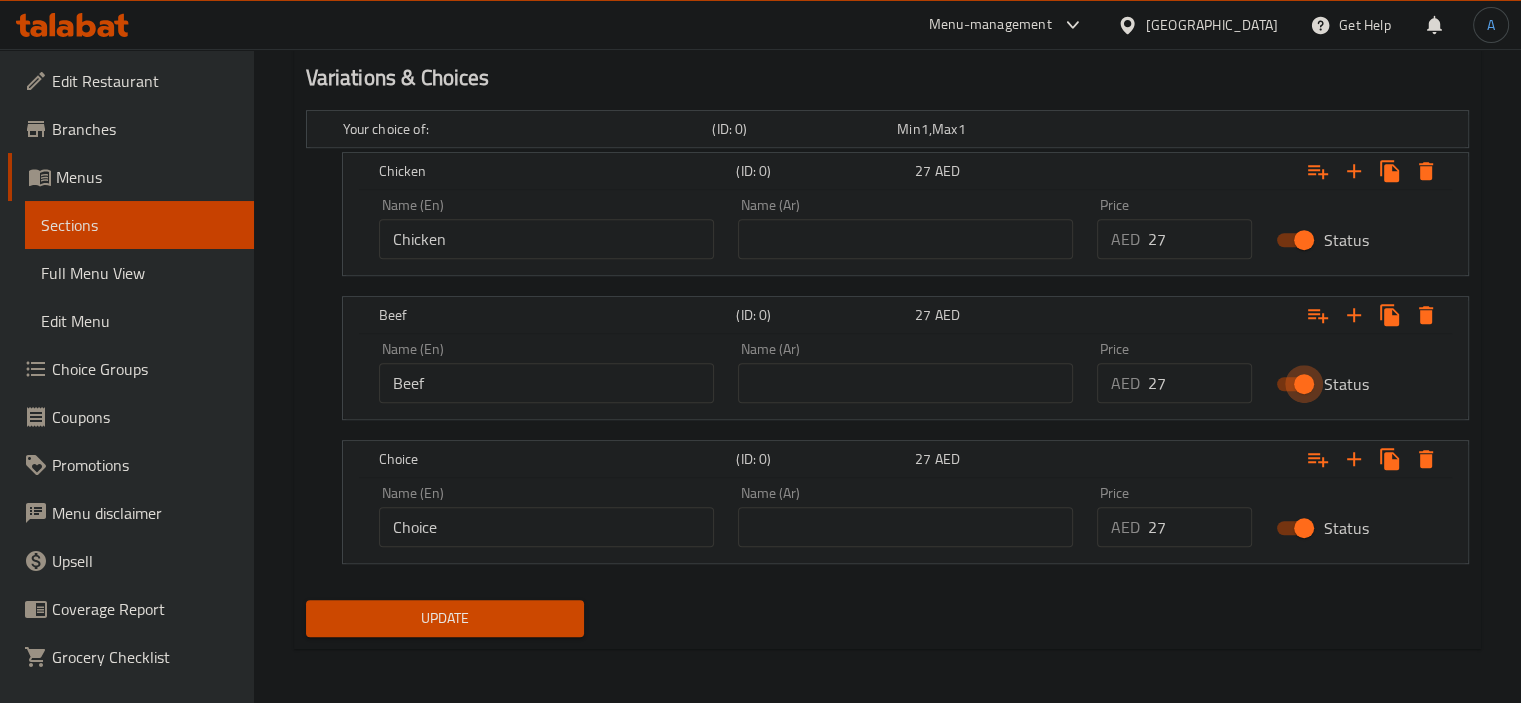 type 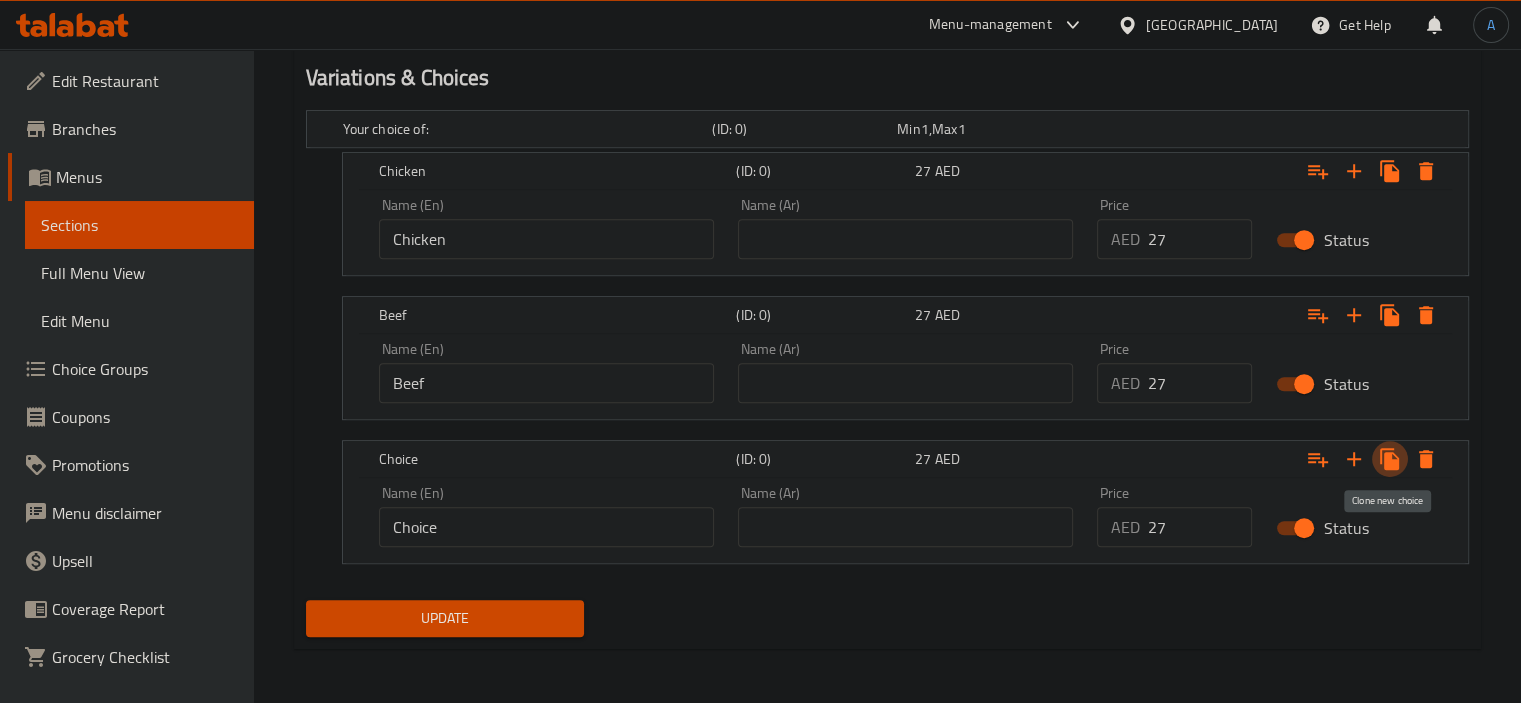 type 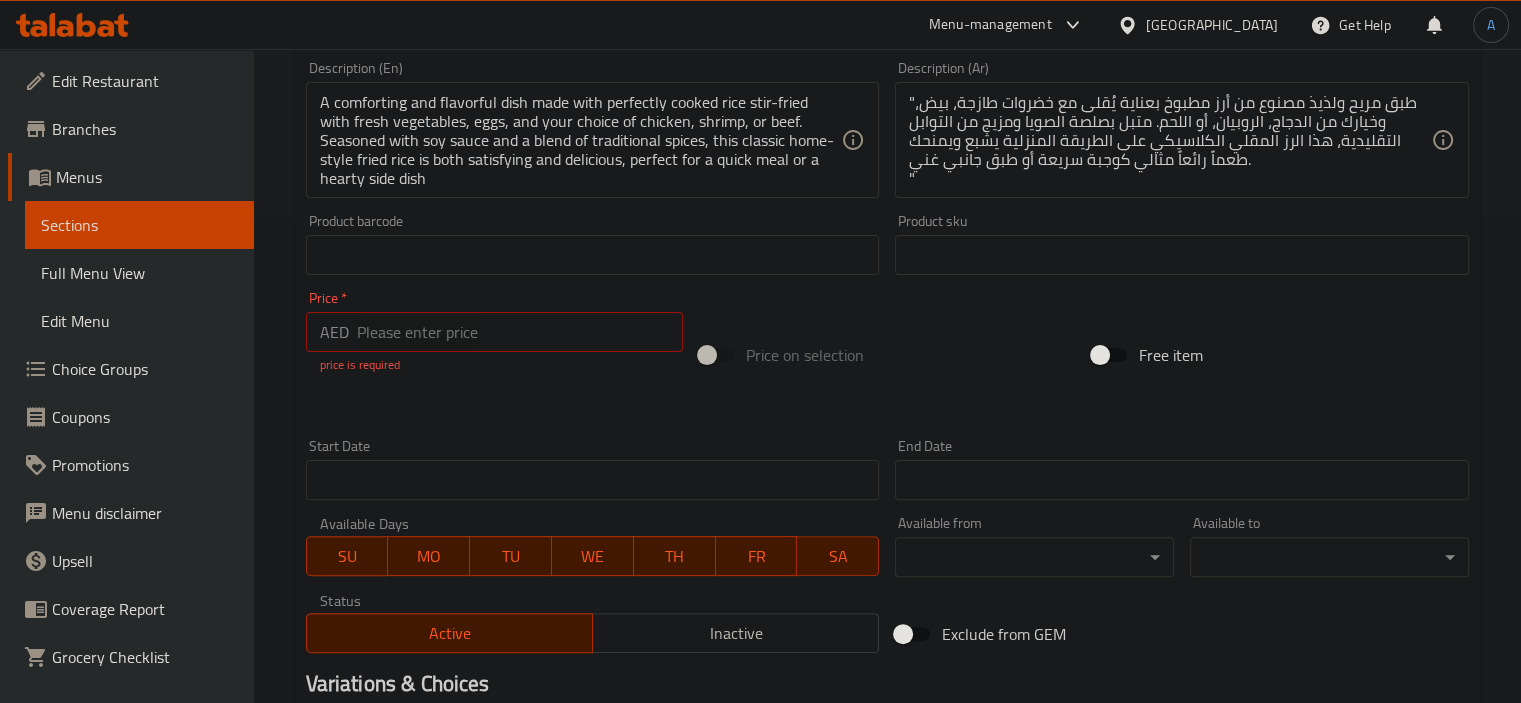 scroll, scrollTop: 291, scrollLeft: 0, axis: vertical 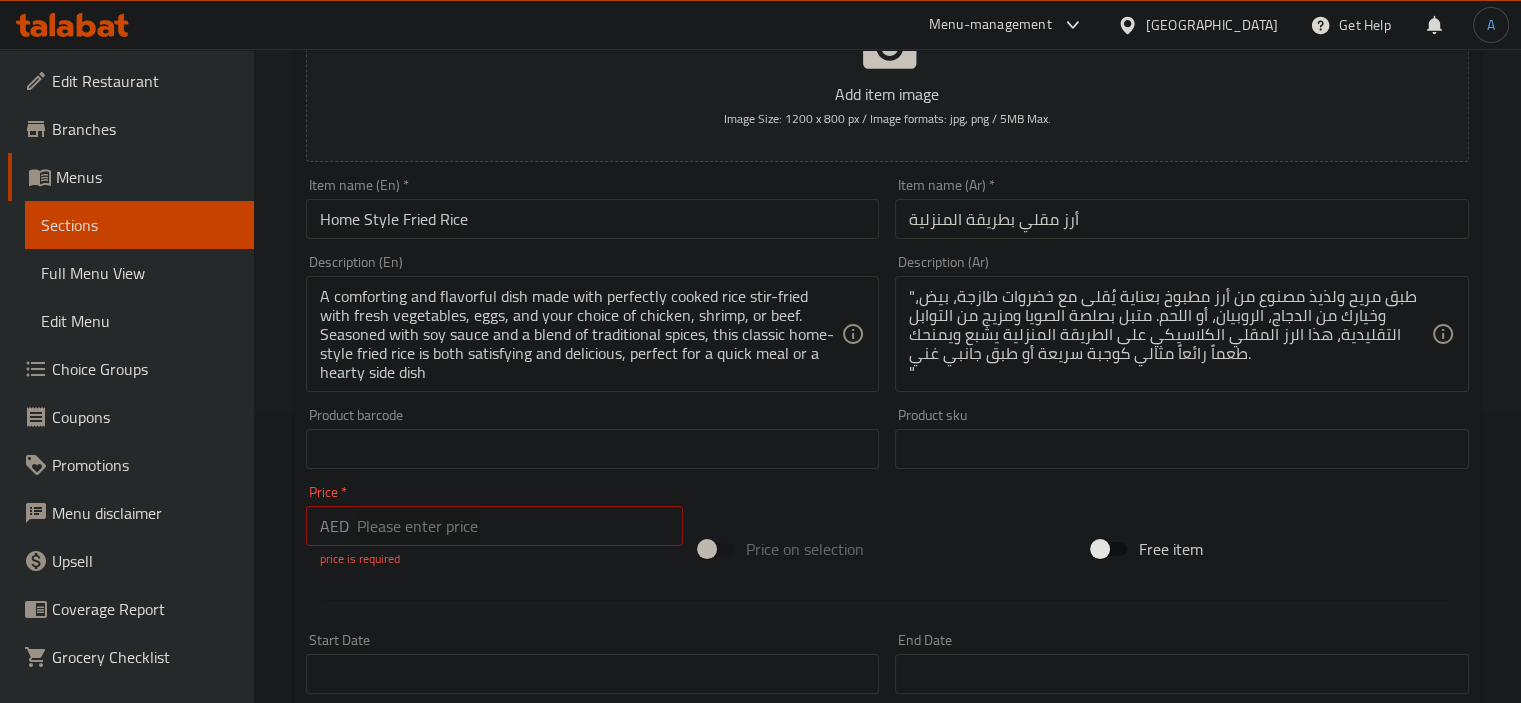 type on "Shrimp" 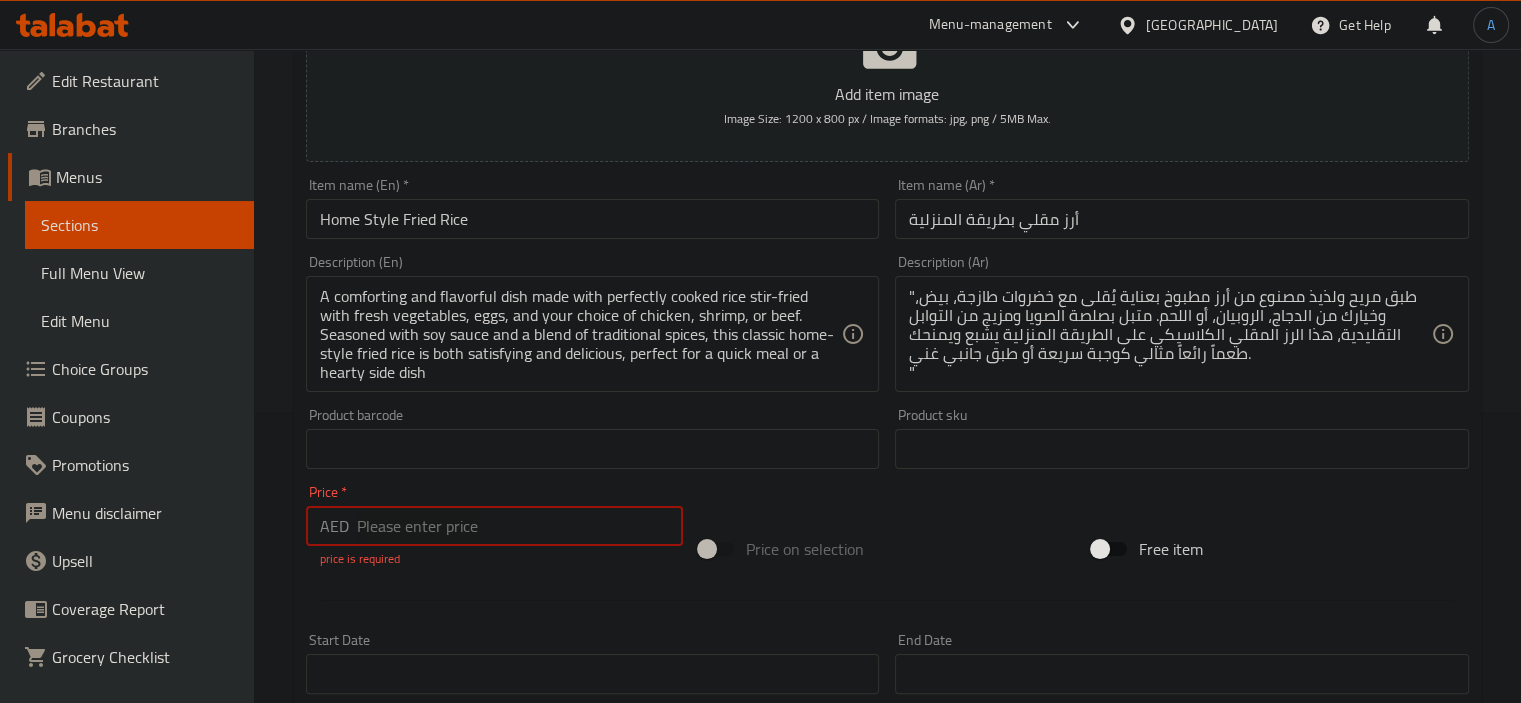 click at bounding box center (520, 526) 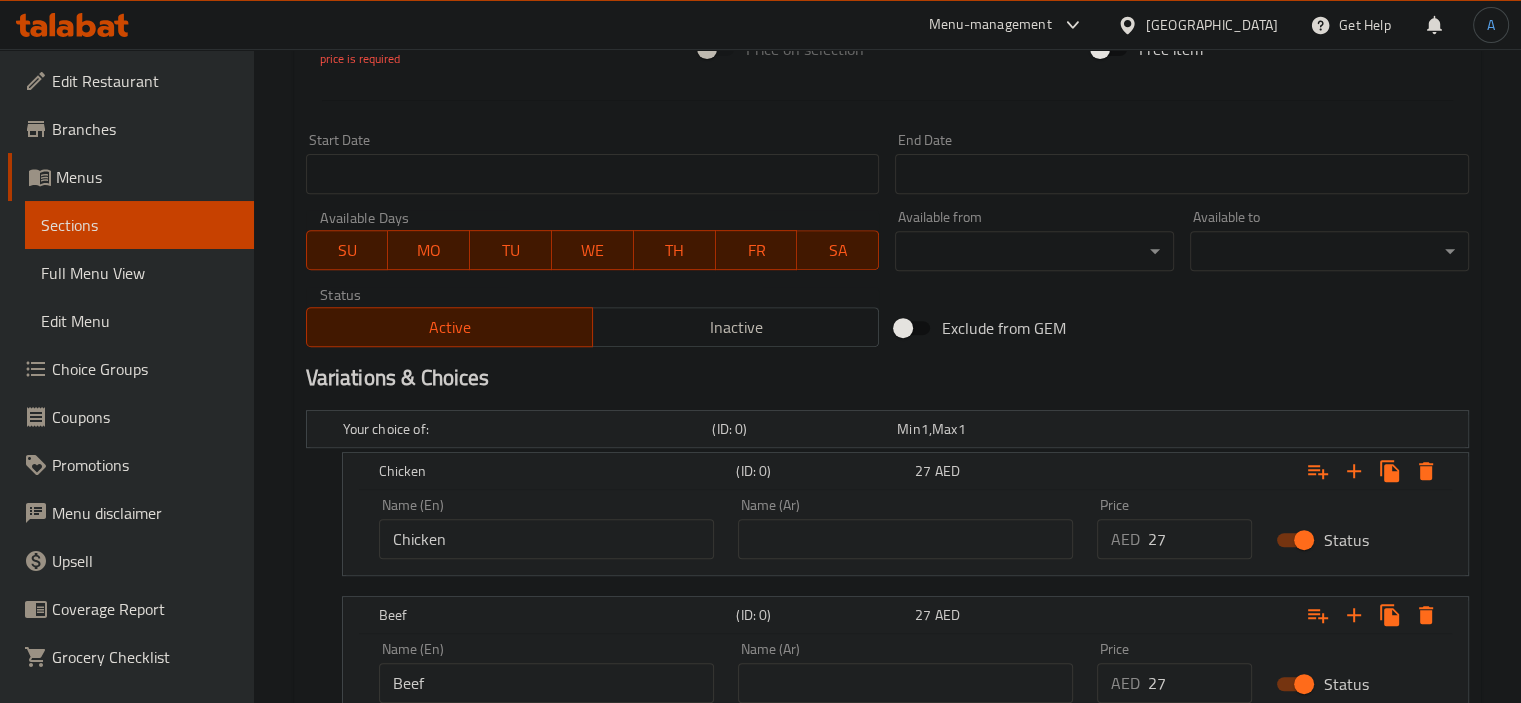 scroll, scrollTop: 1091, scrollLeft: 0, axis: vertical 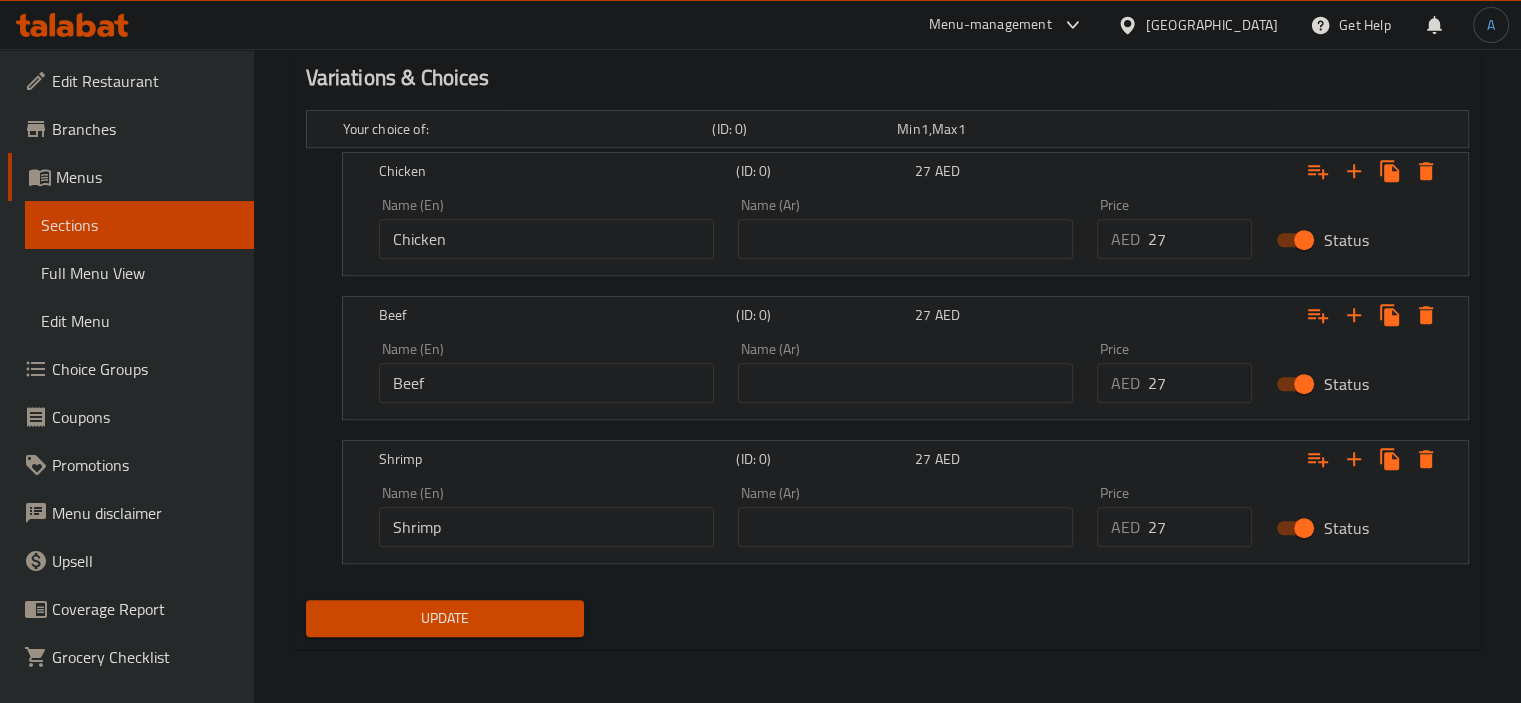 type on "0" 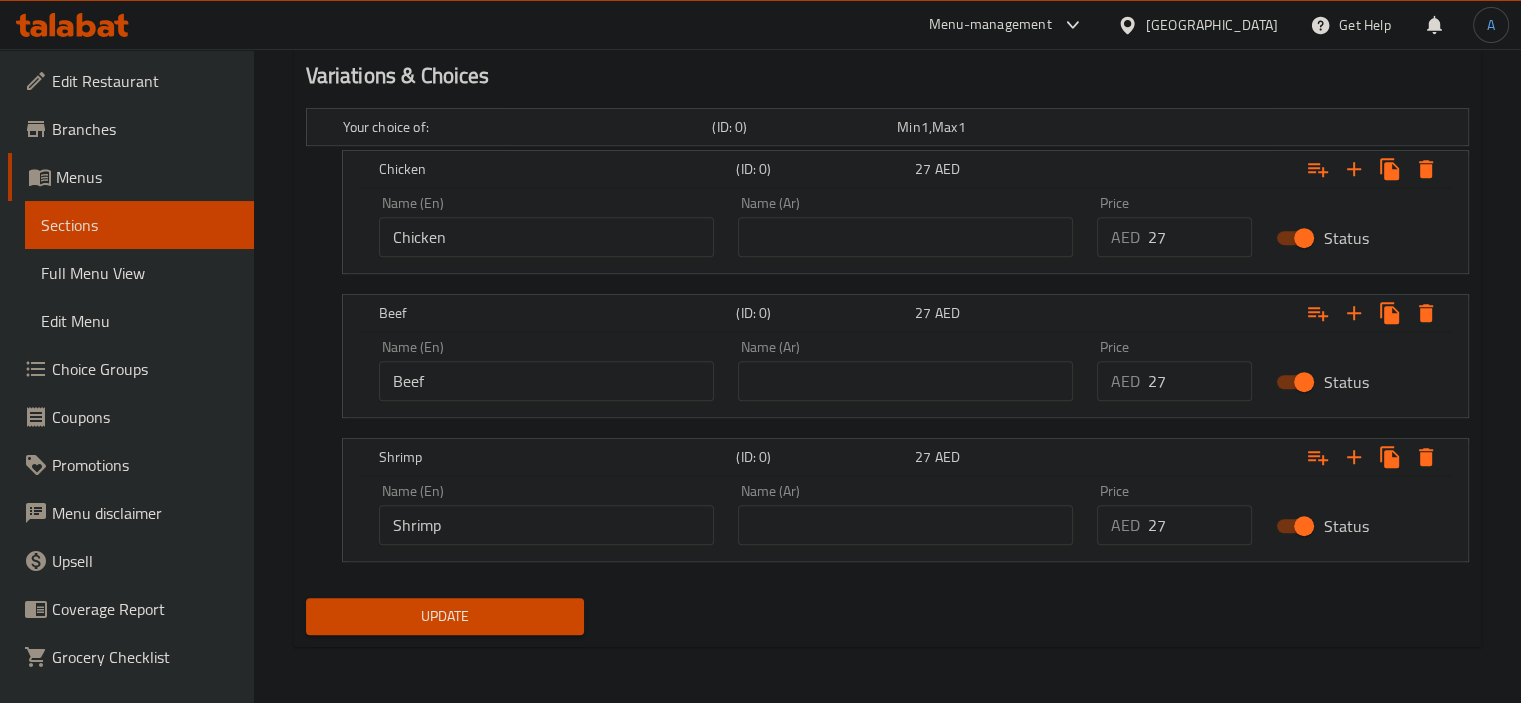 scroll, scrollTop: 1069, scrollLeft: 0, axis: vertical 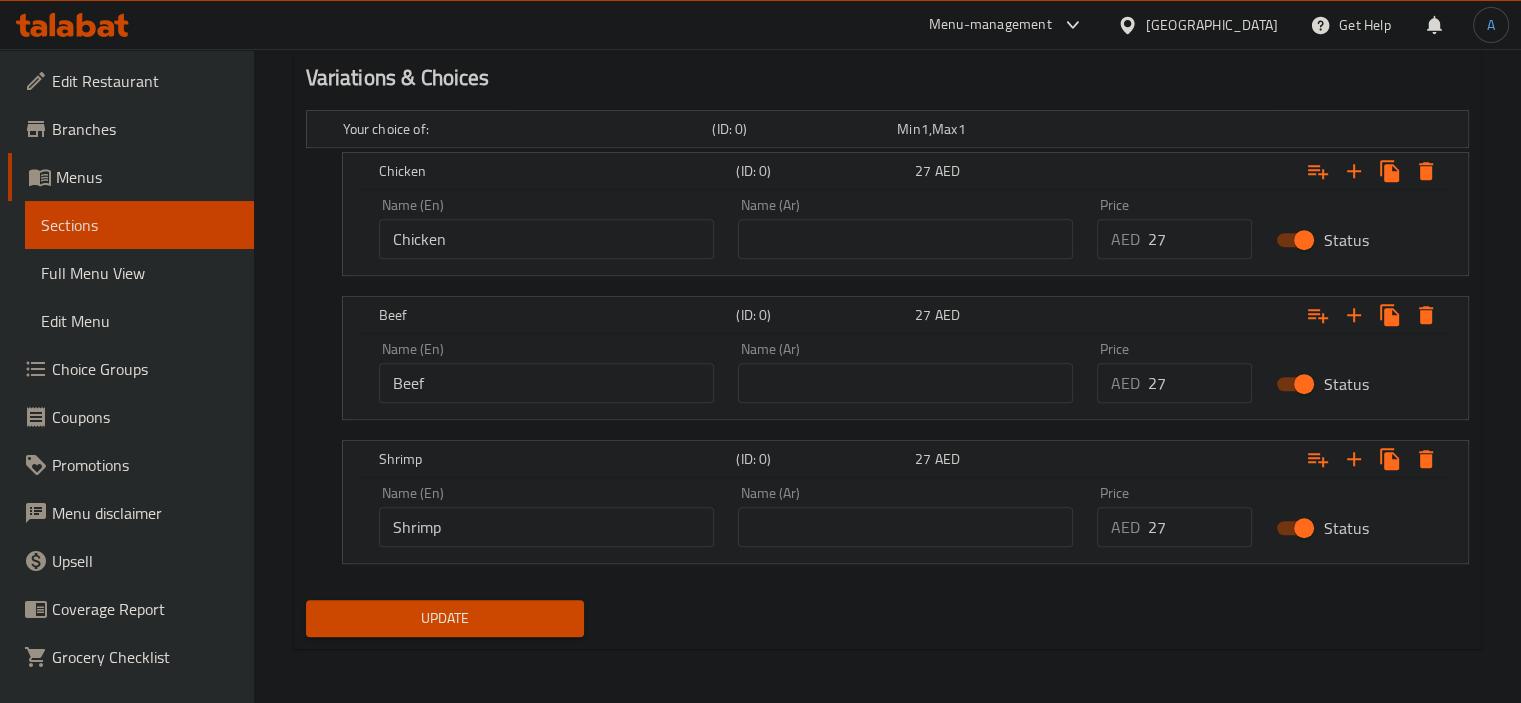click at bounding box center (905, 239) 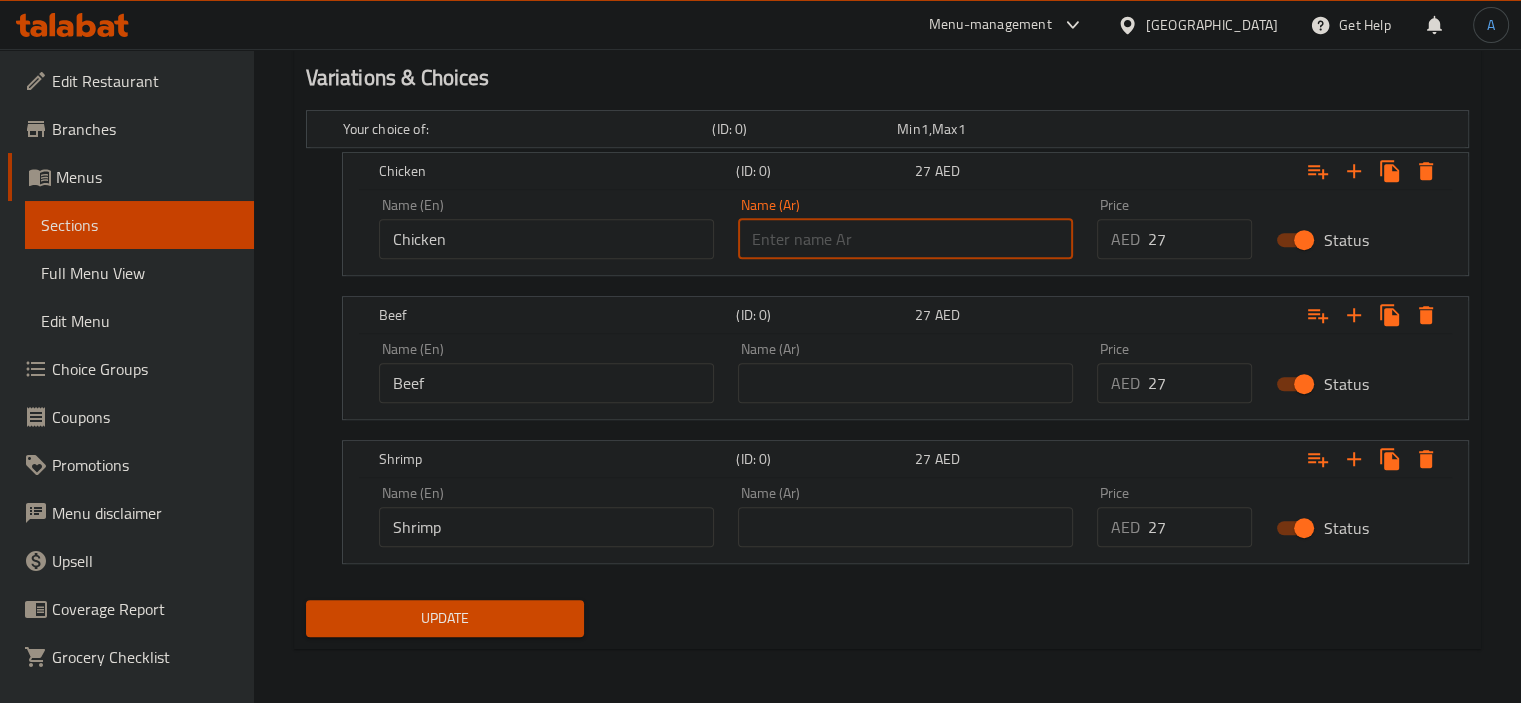 type on "الدجاج" 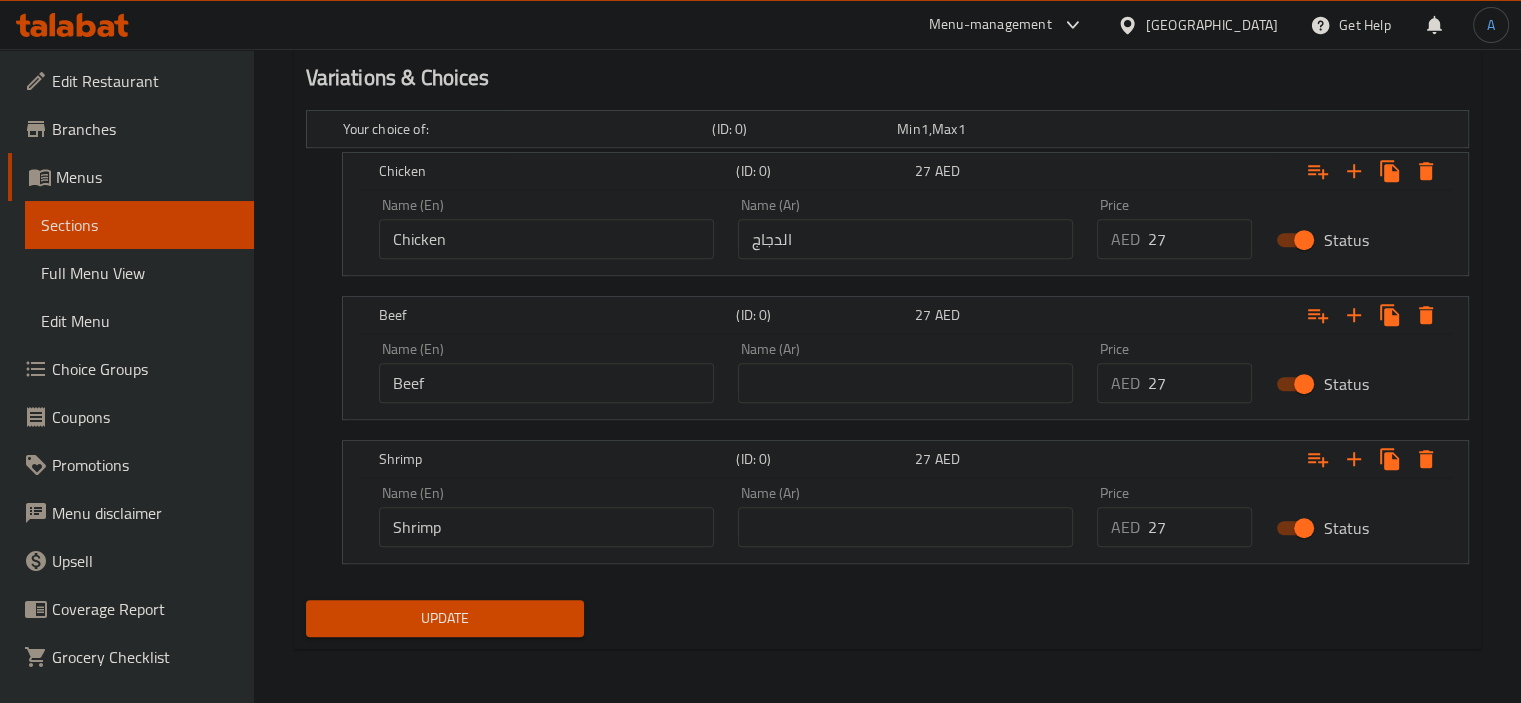 click on "Name (Ar) Name (Ar)" at bounding box center [905, 372] 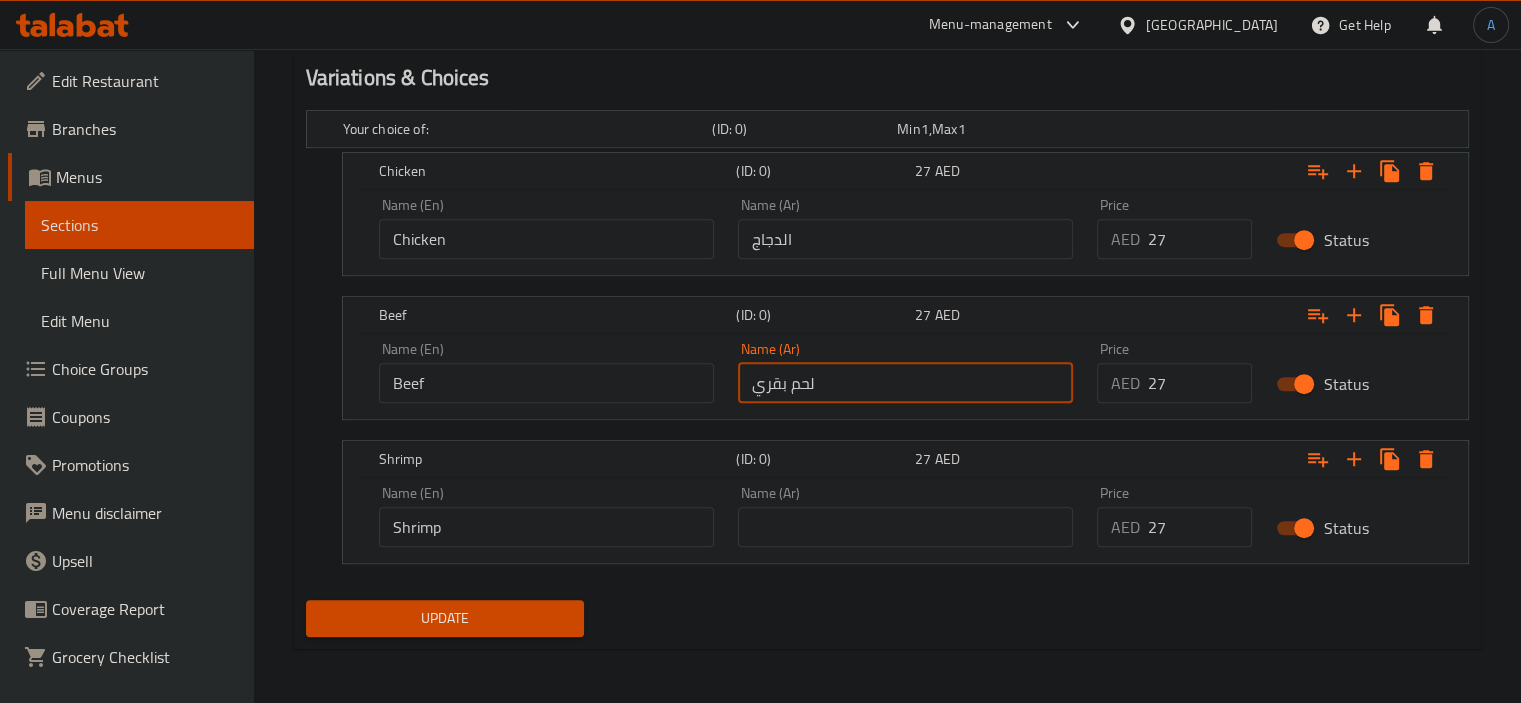 type on "لحم بقري" 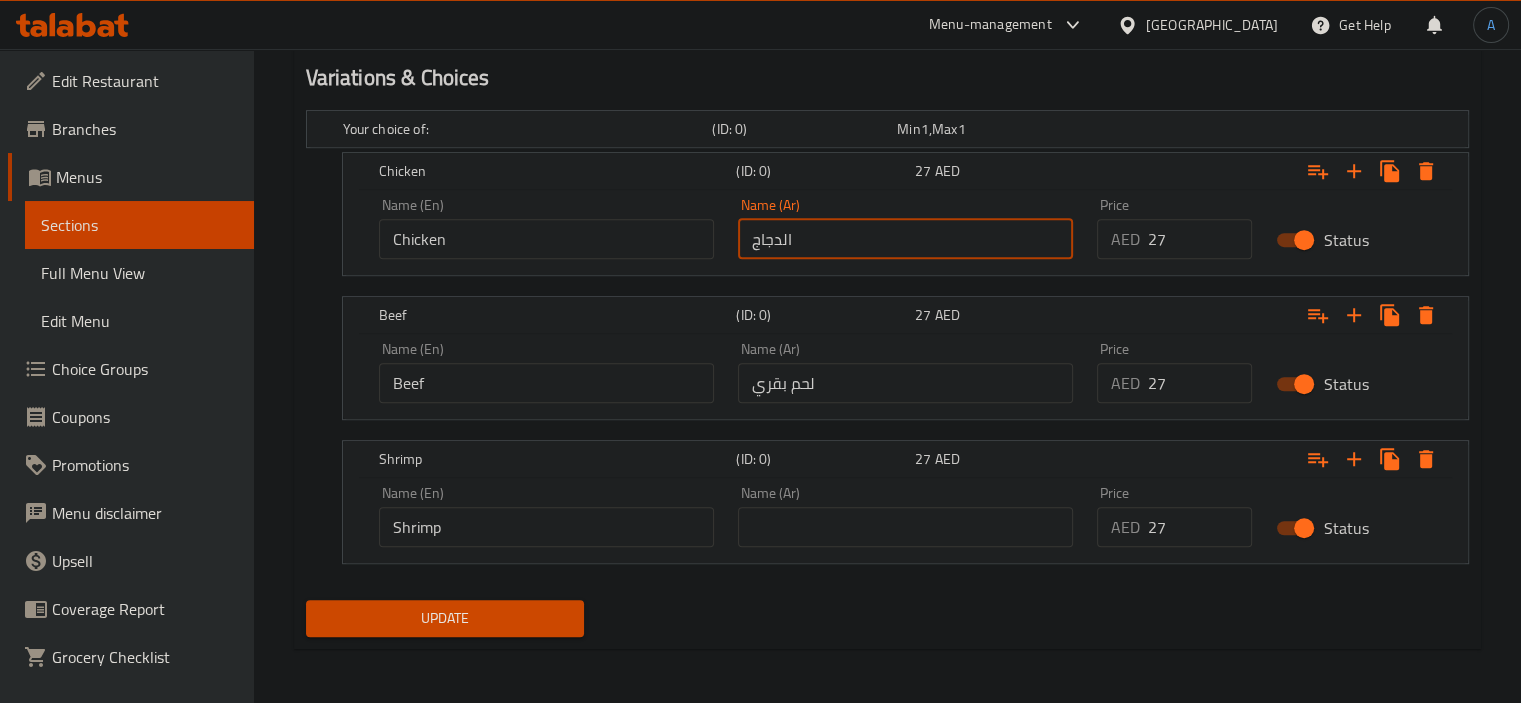 drag, startPoint x: 792, startPoint y: 247, endPoint x: 777, endPoint y: 246, distance: 15.033297 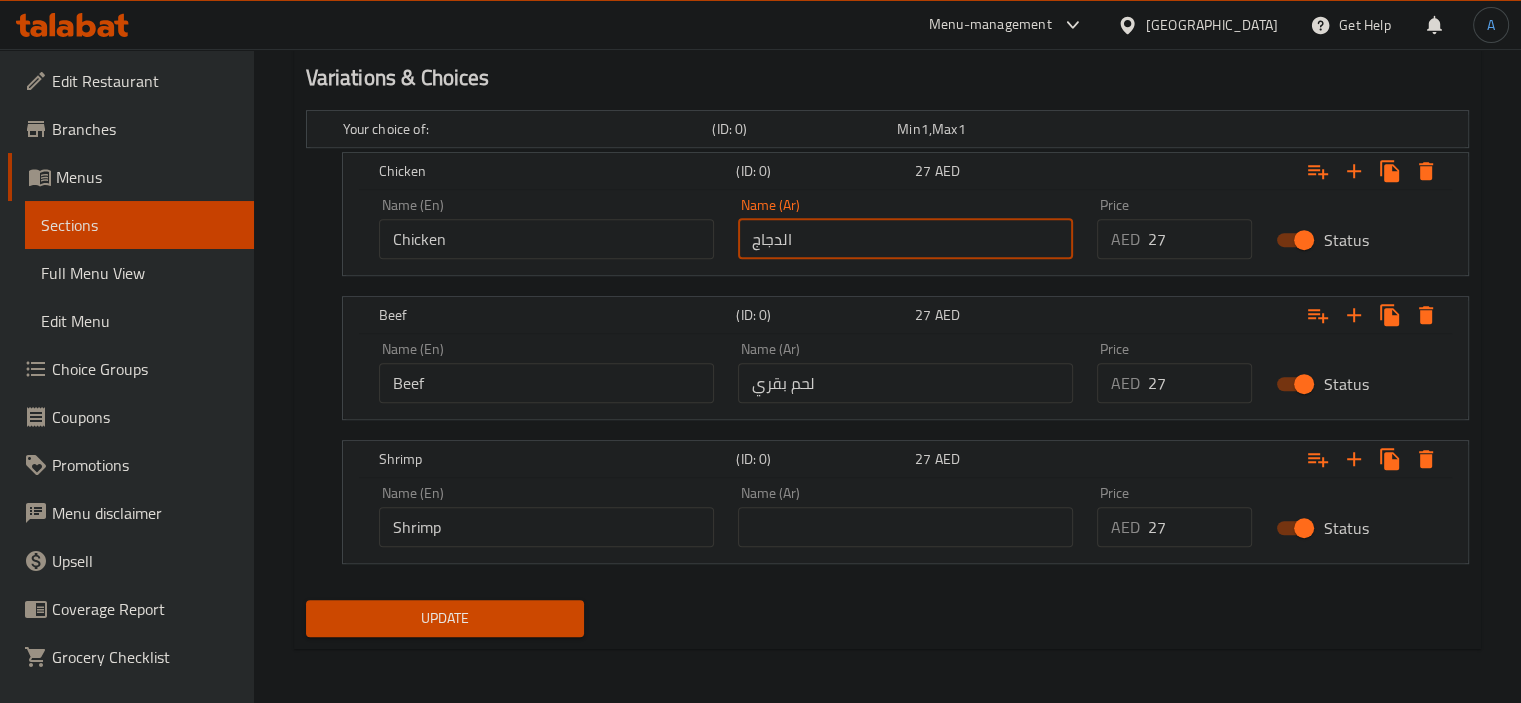 click on "الدجاج" at bounding box center [905, 239] 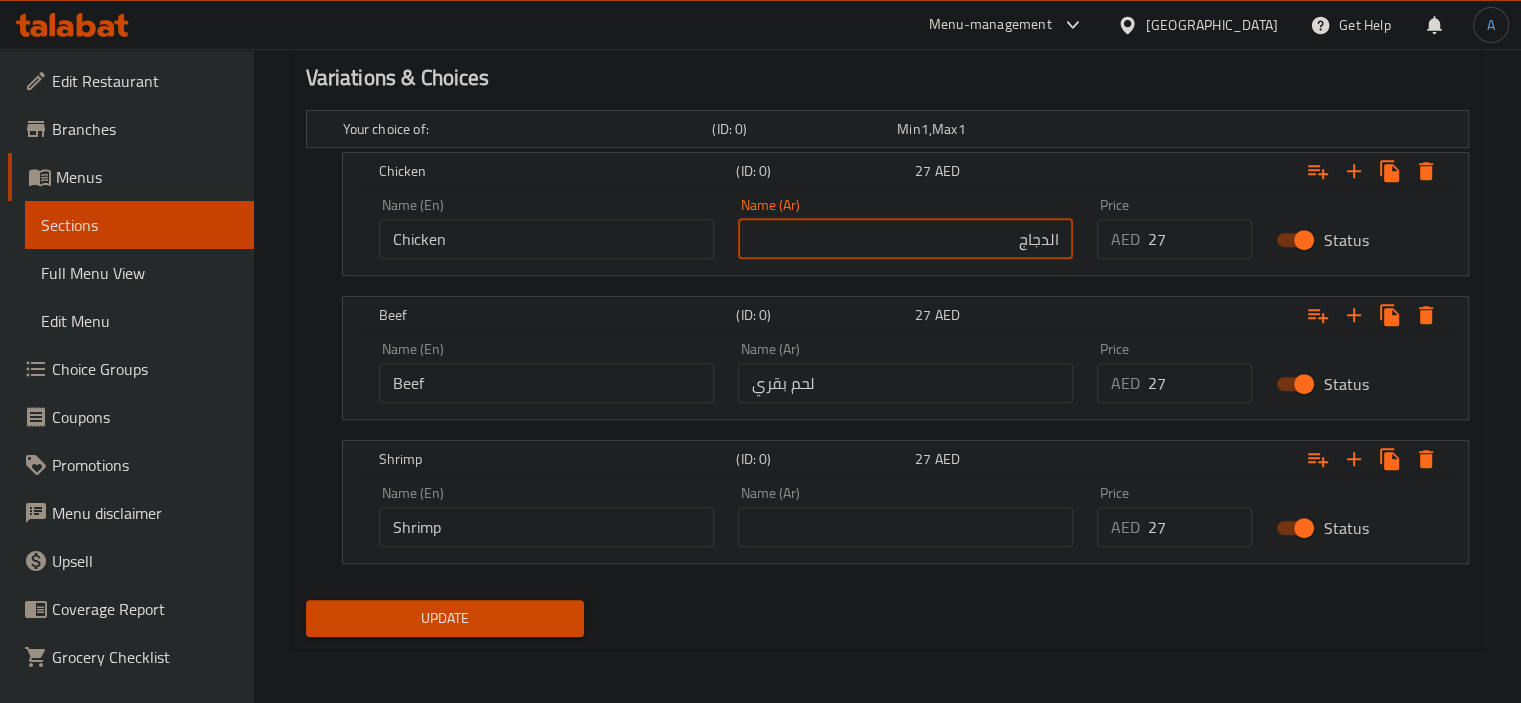drag, startPoint x: 1052, startPoint y: 231, endPoint x: 1063, endPoint y: 230, distance: 11.045361 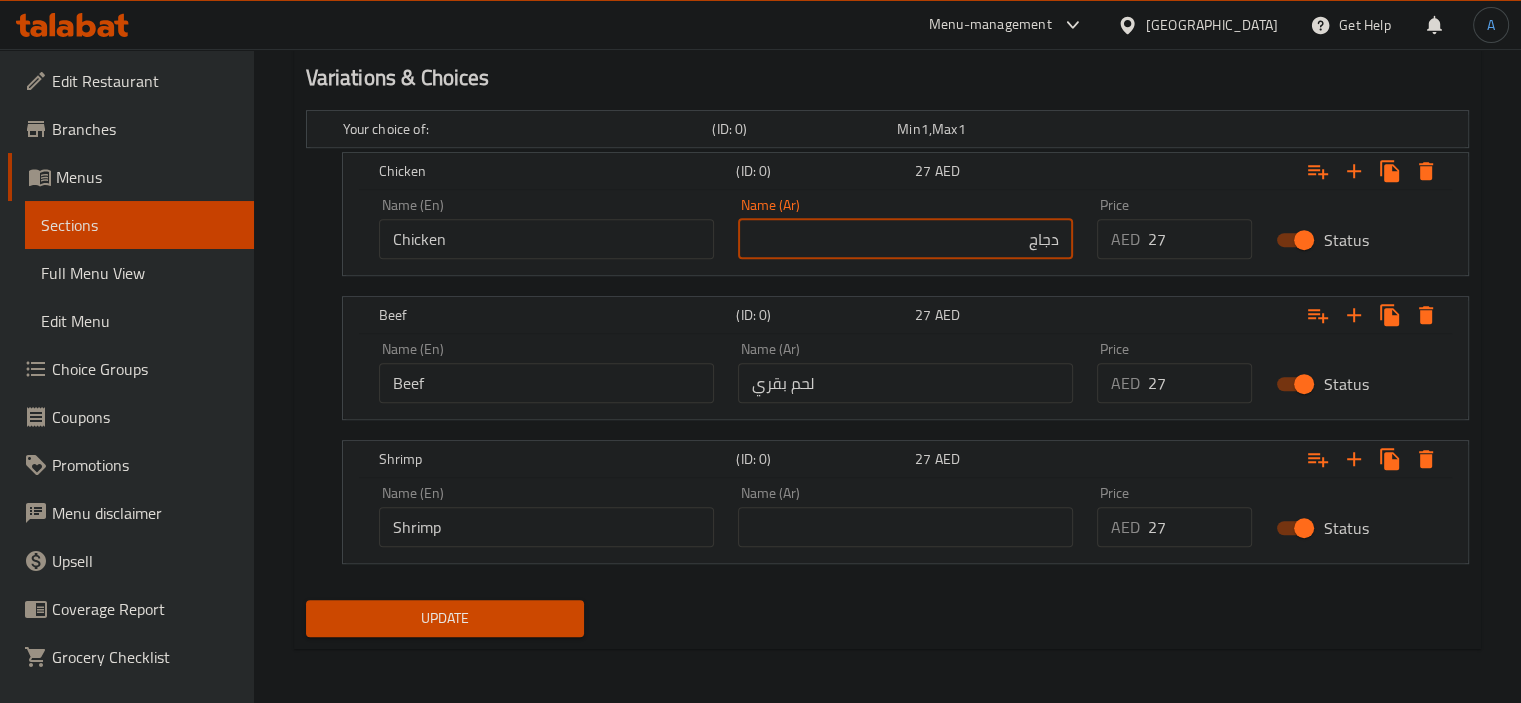 type on "دجاج" 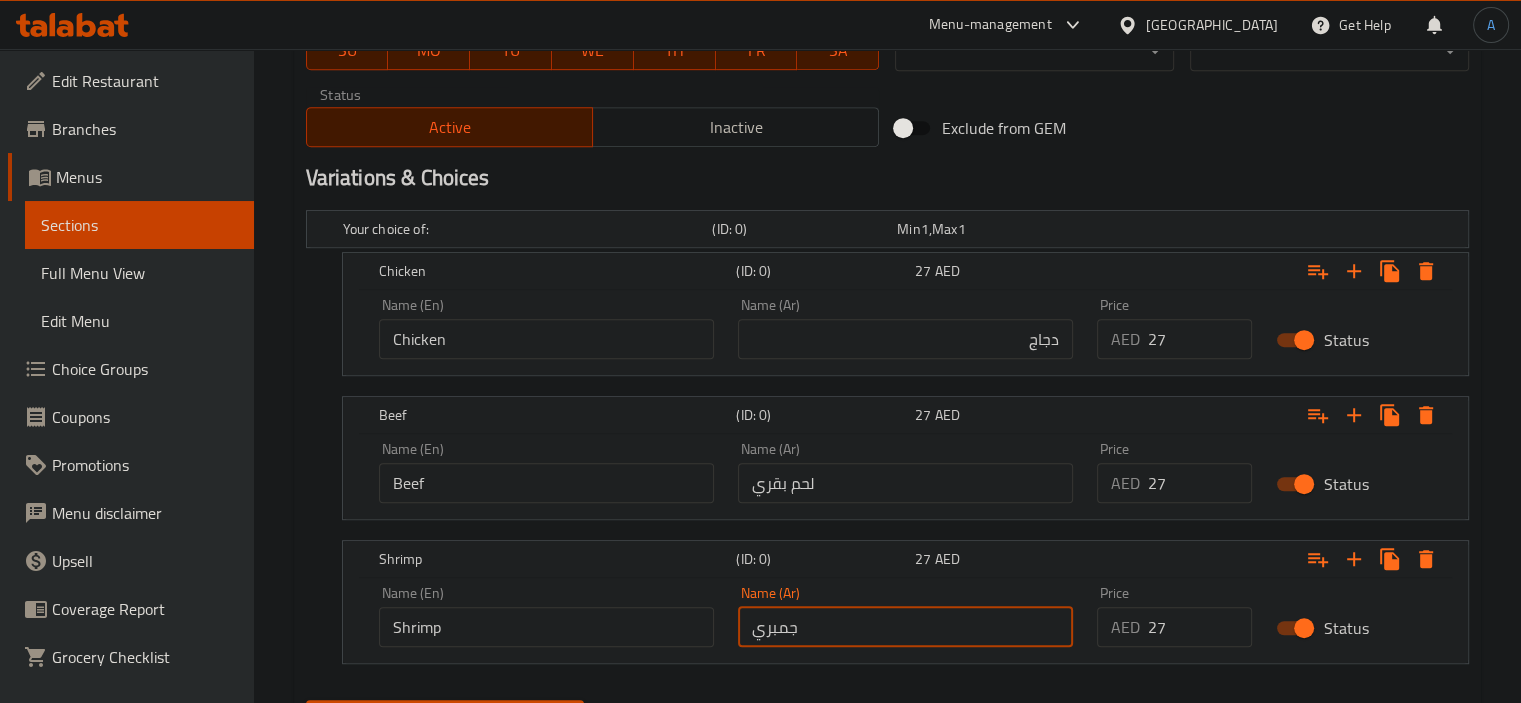 scroll, scrollTop: 1069, scrollLeft: 0, axis: vertical 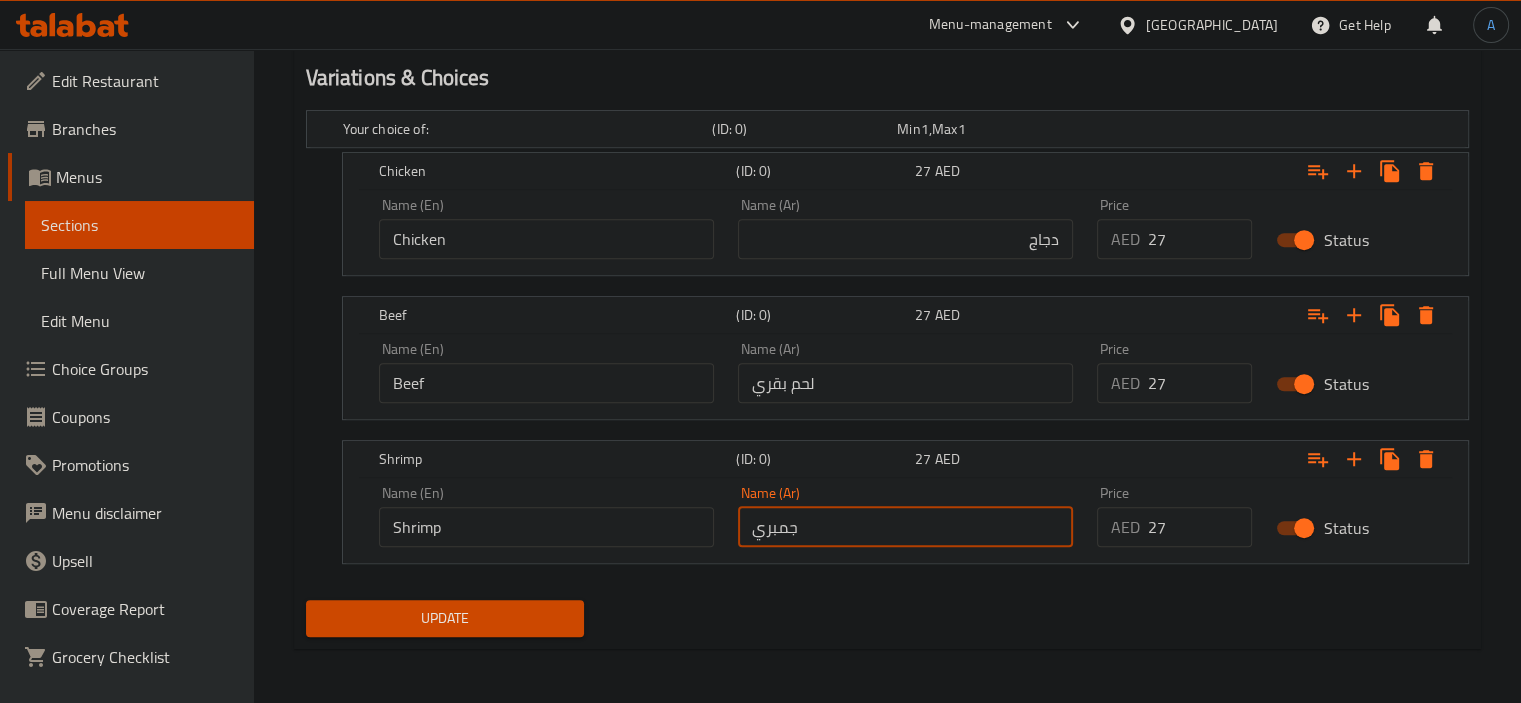 type on "جمبري" 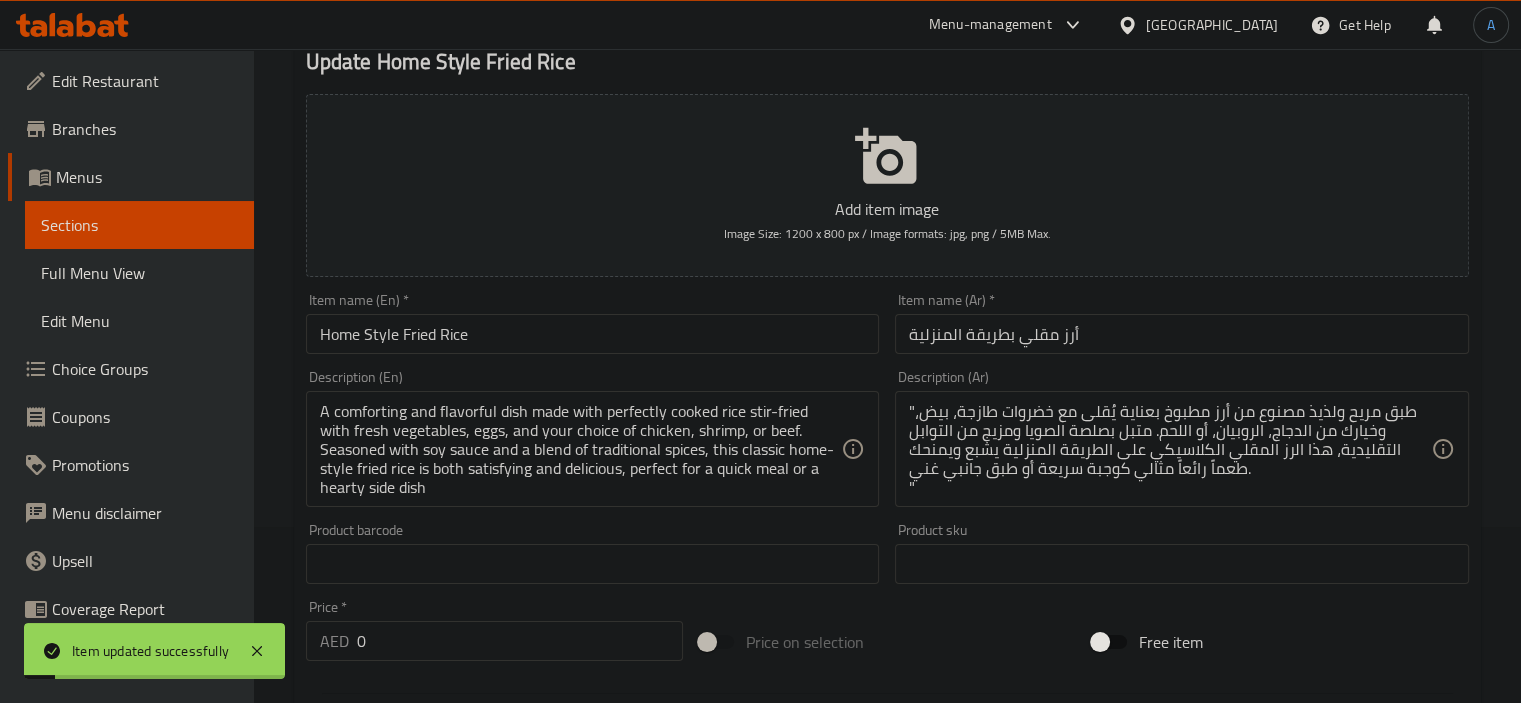 scroll, scrollTop: 0, scrollLeft: 0, axis: both 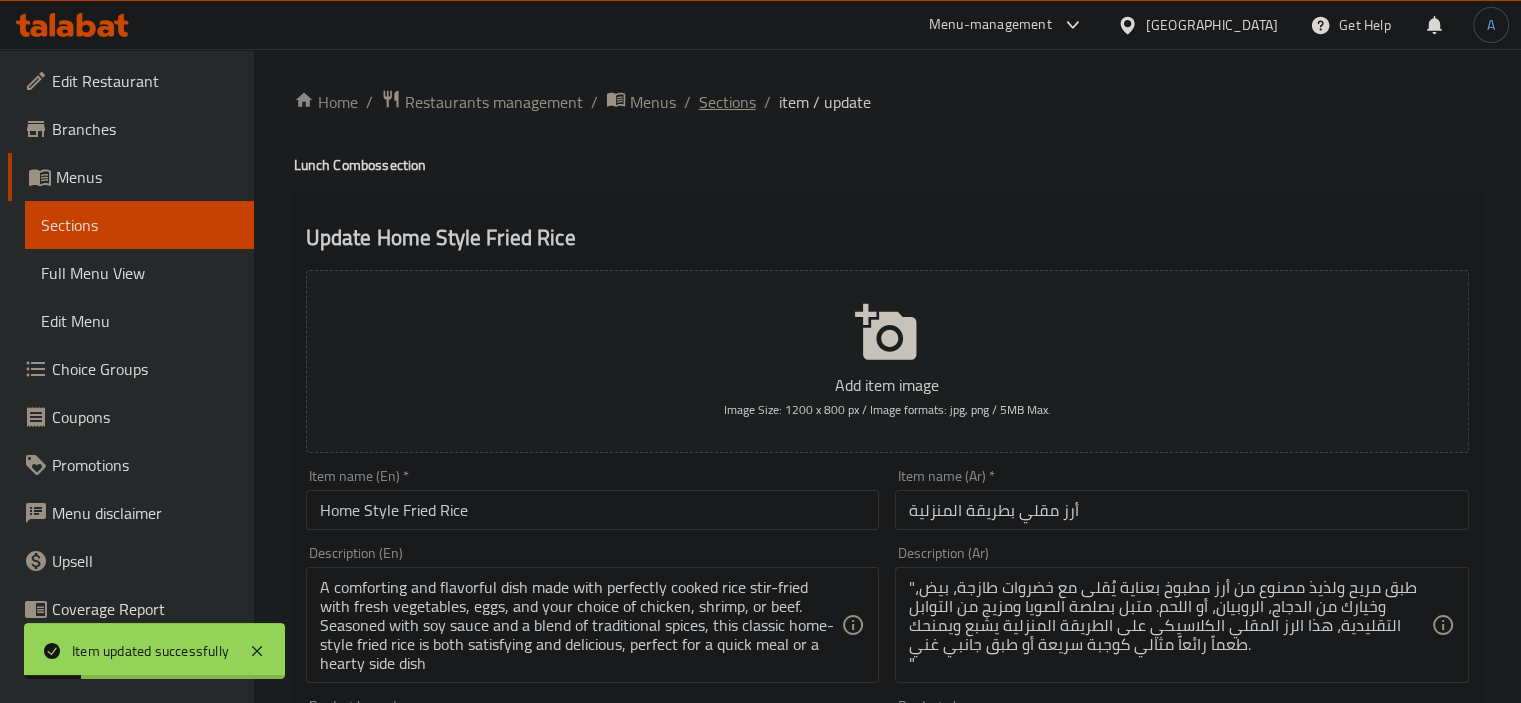 click on "Sections" at bounding box center (727, 102) 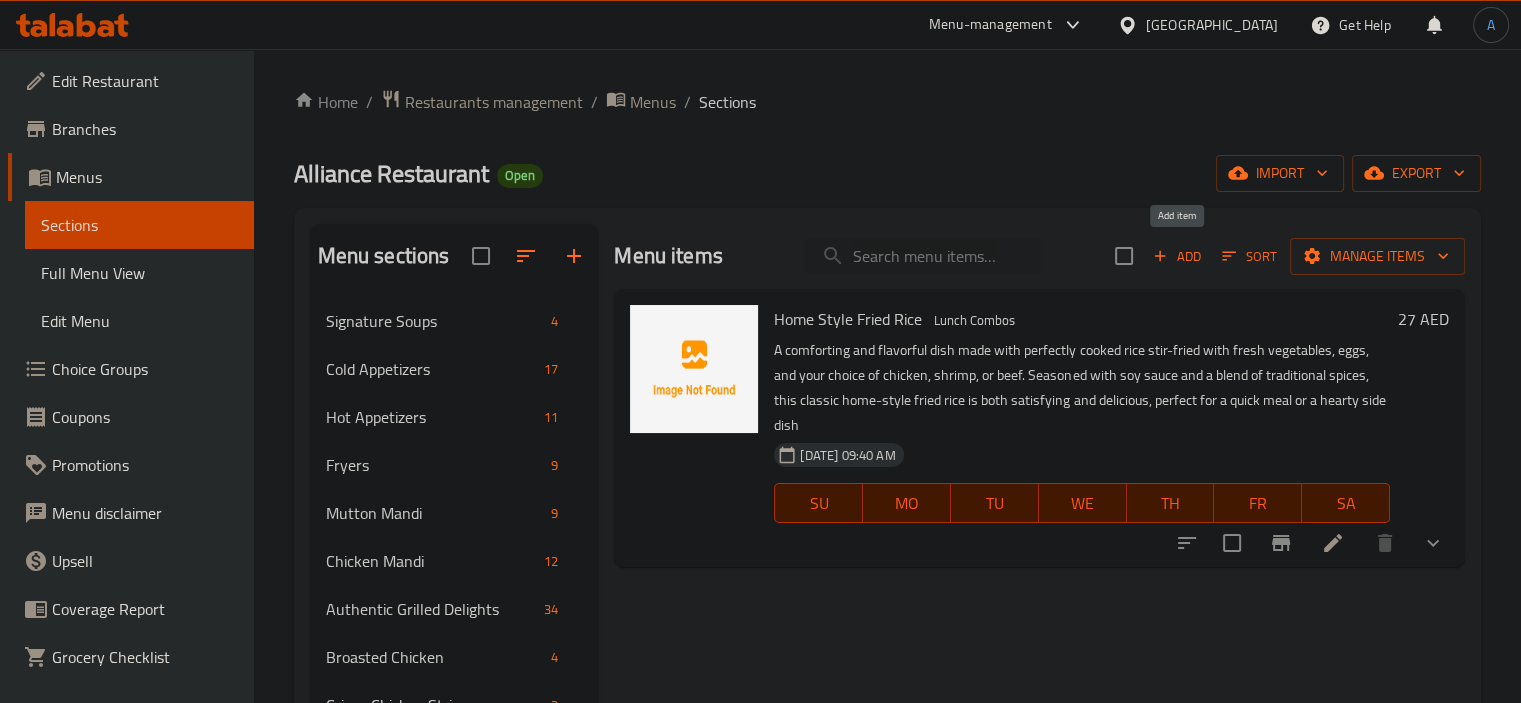 click on "Add" at bounding box center [1177, 256] 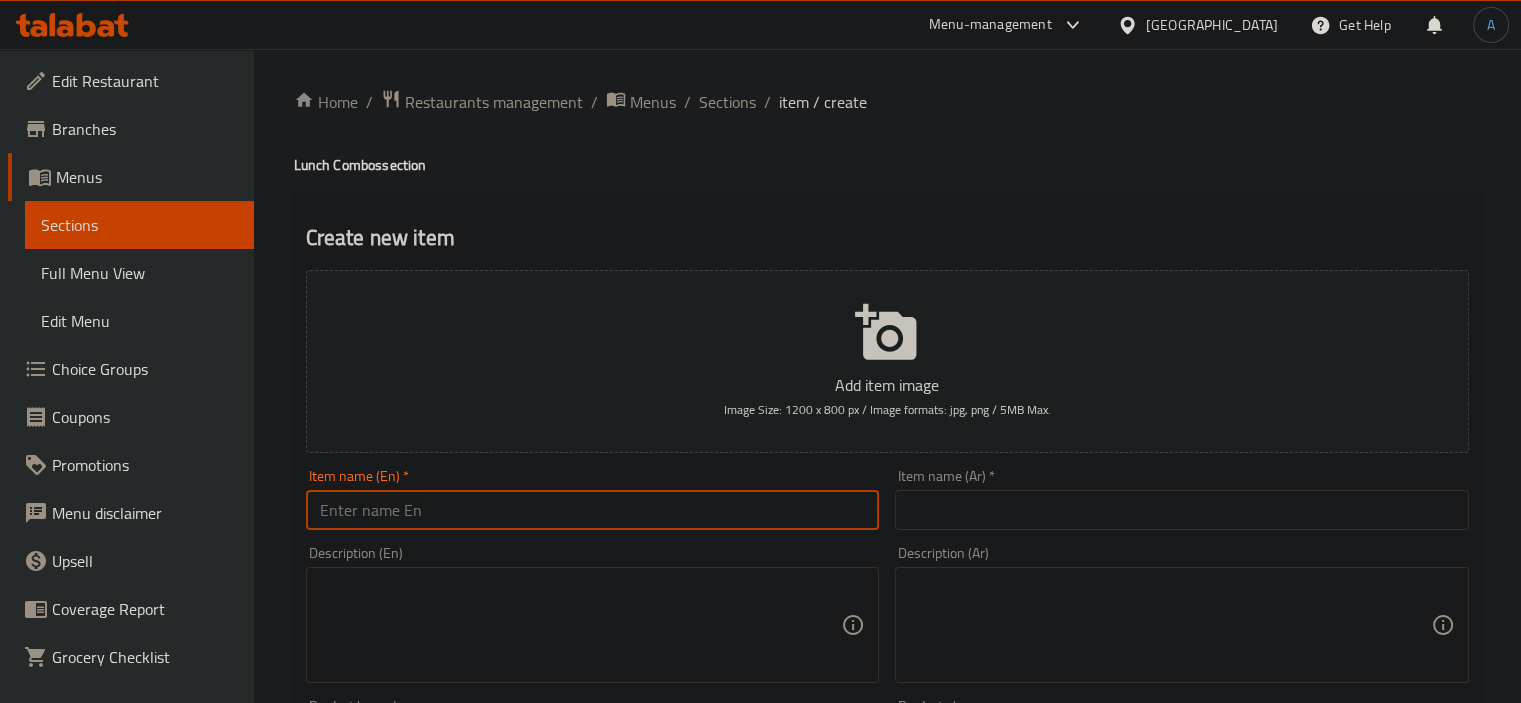 click at bounding box center (593, 510) 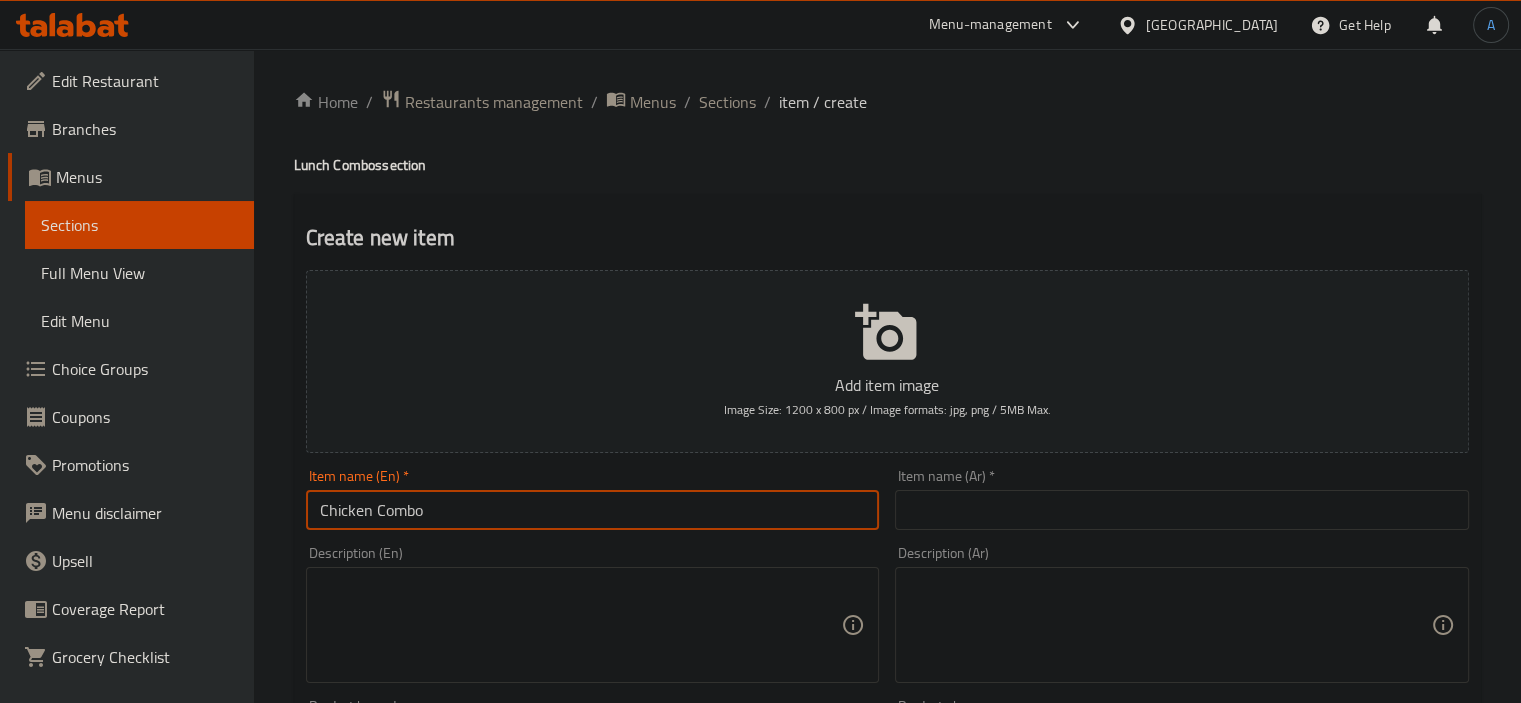 type on "Chicken Combo" 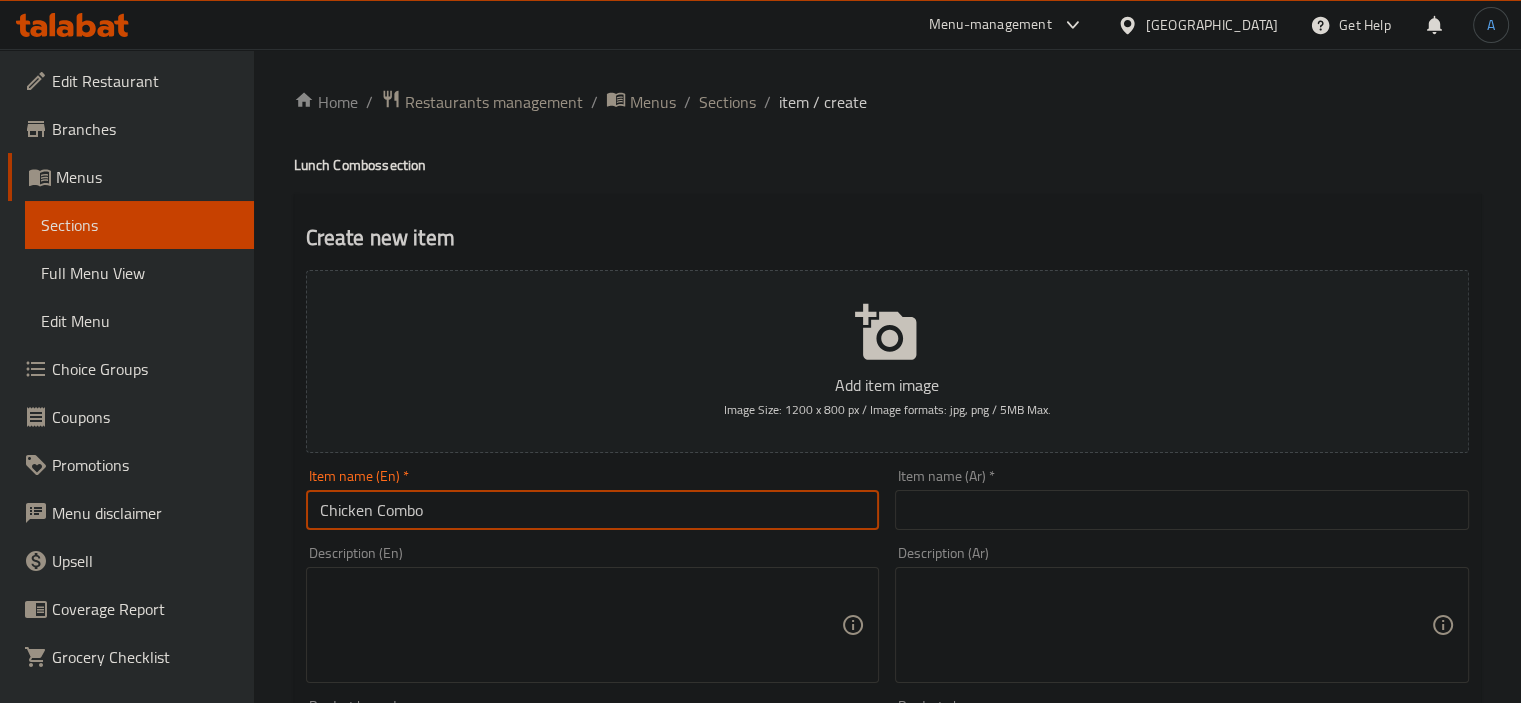 drag, startPoint x: 956, startPoint y: 497, endPoint x: 684, endPoint y: 2, distance: 564.80884 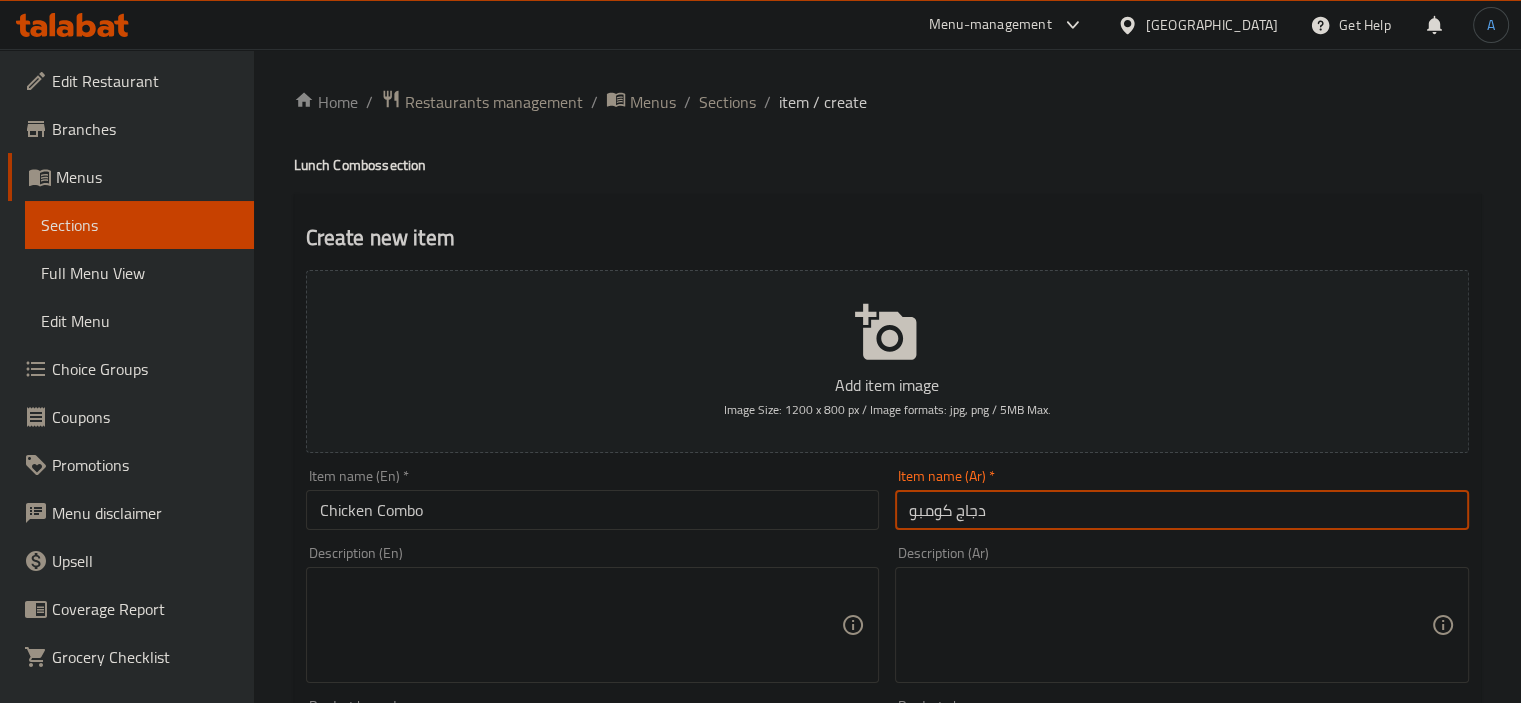 type on "دجاج كومبو" 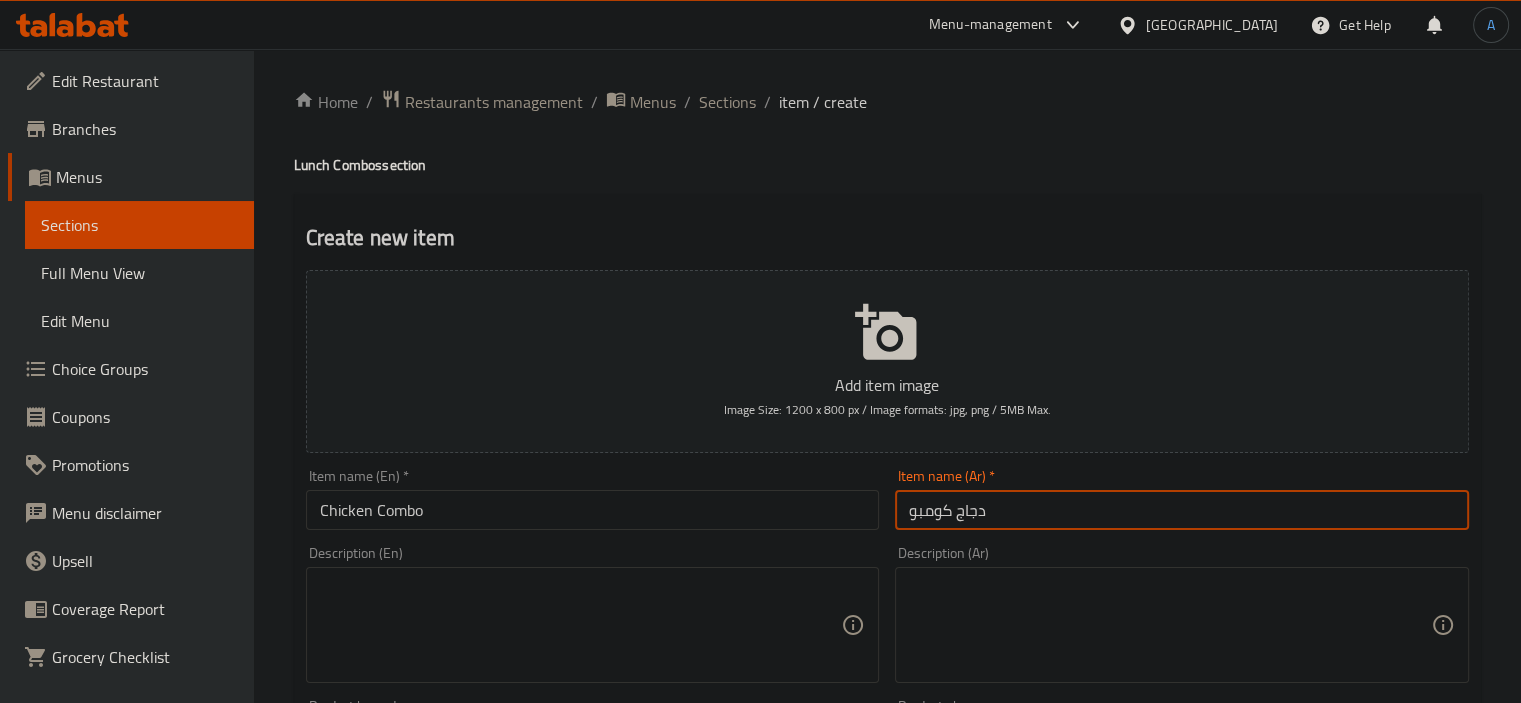 click at bounding box center (581, 625) 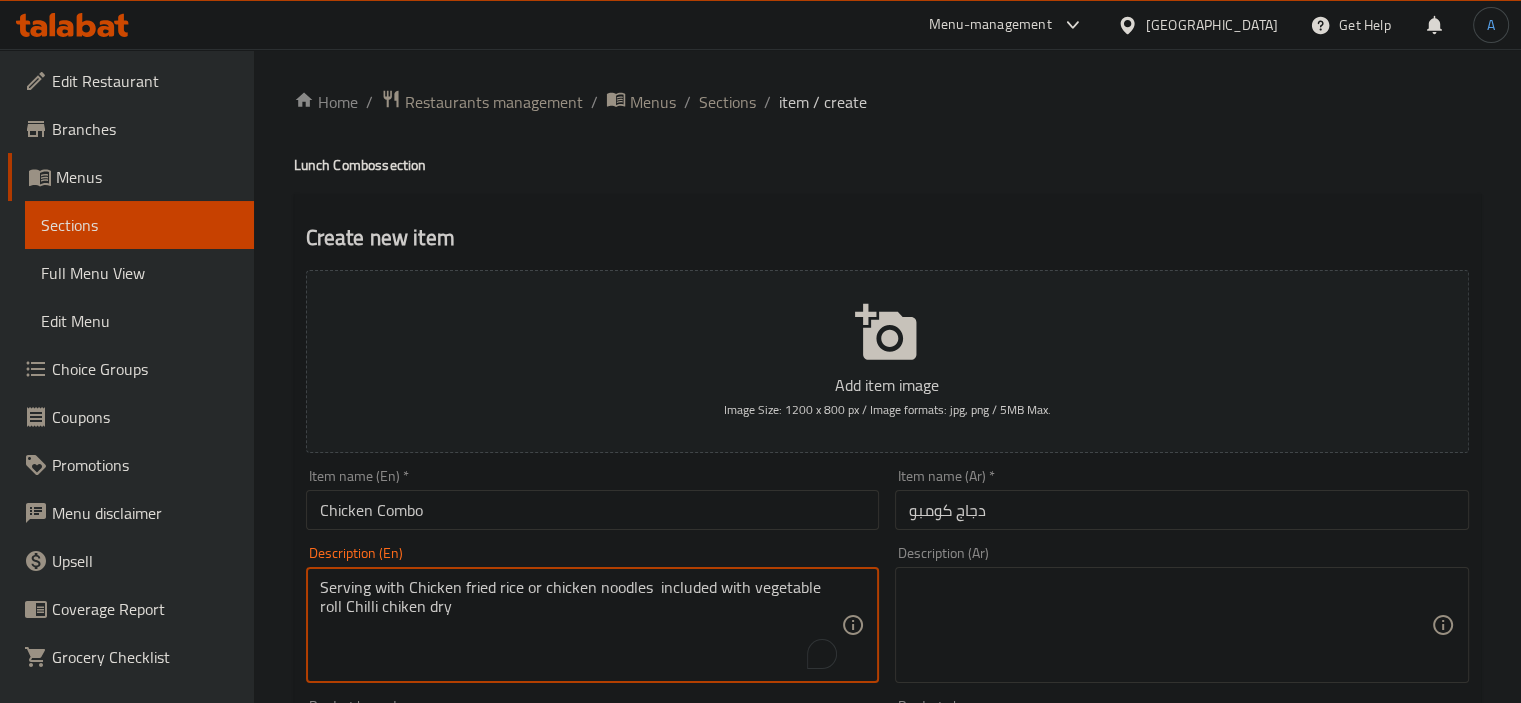 scroll, scrollTop: 100, scrollLeft: 0, axis: vertical 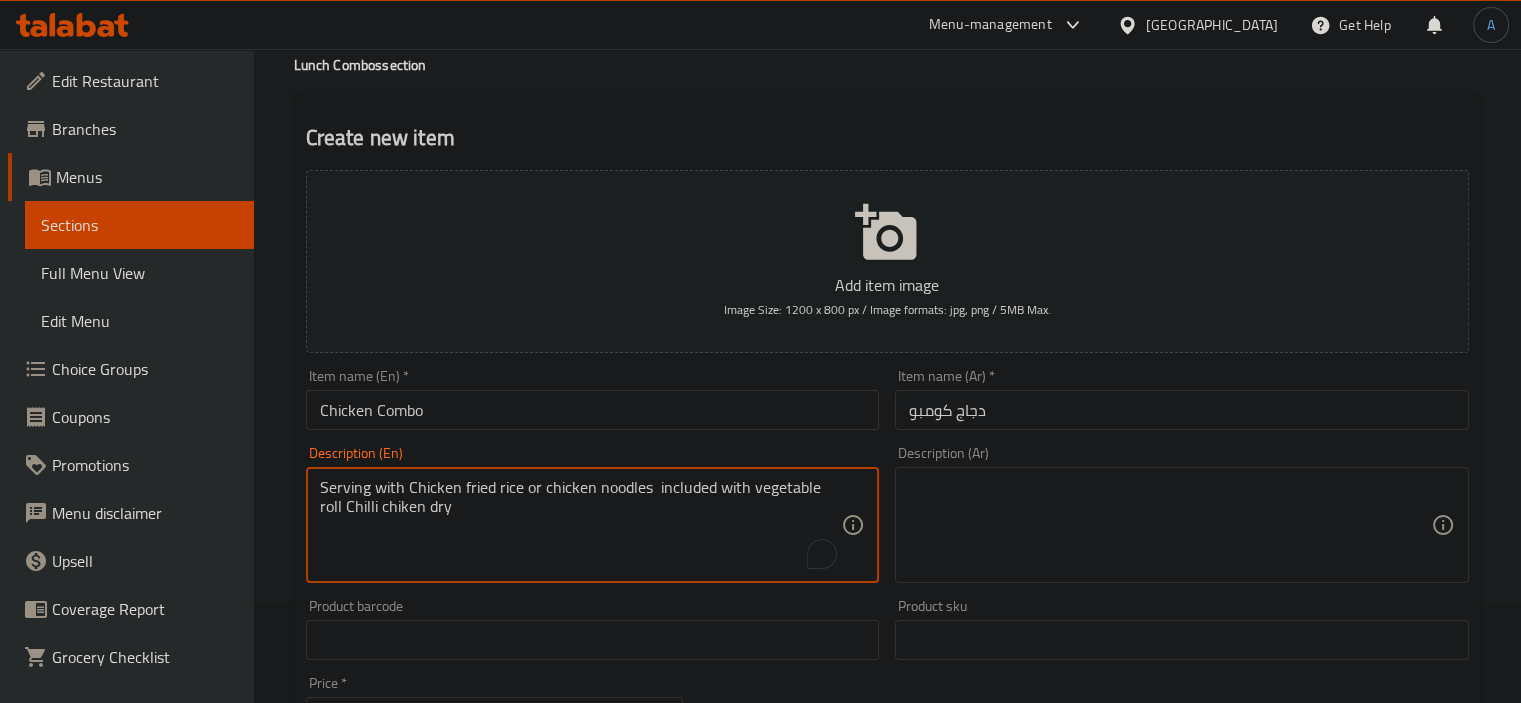 type on "Serving with Chicken fried rice or chicken noodles  included with vegetable  roll Chilli chiken dry" 